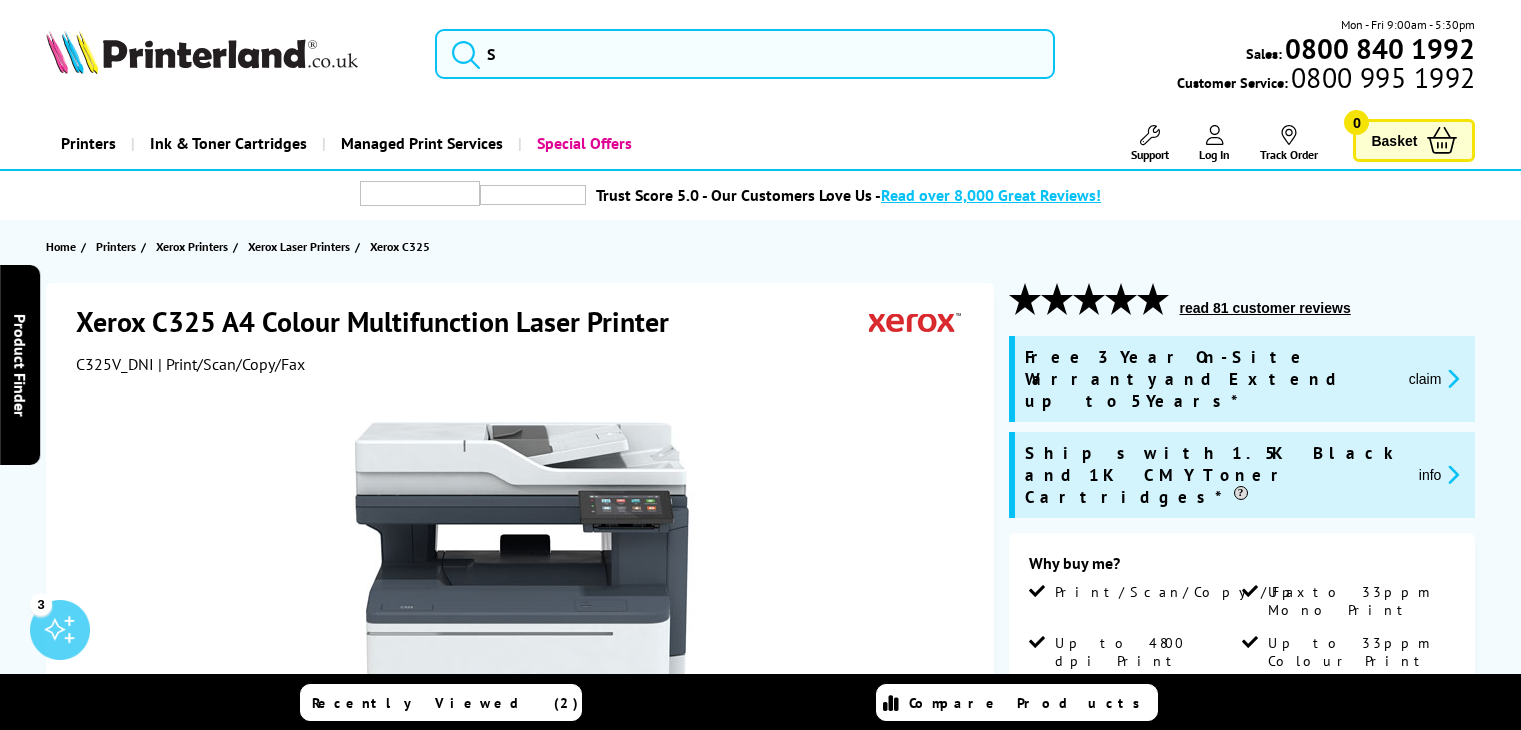 scroll, scrollTop: 0, scrollLeft: 0, axis: both 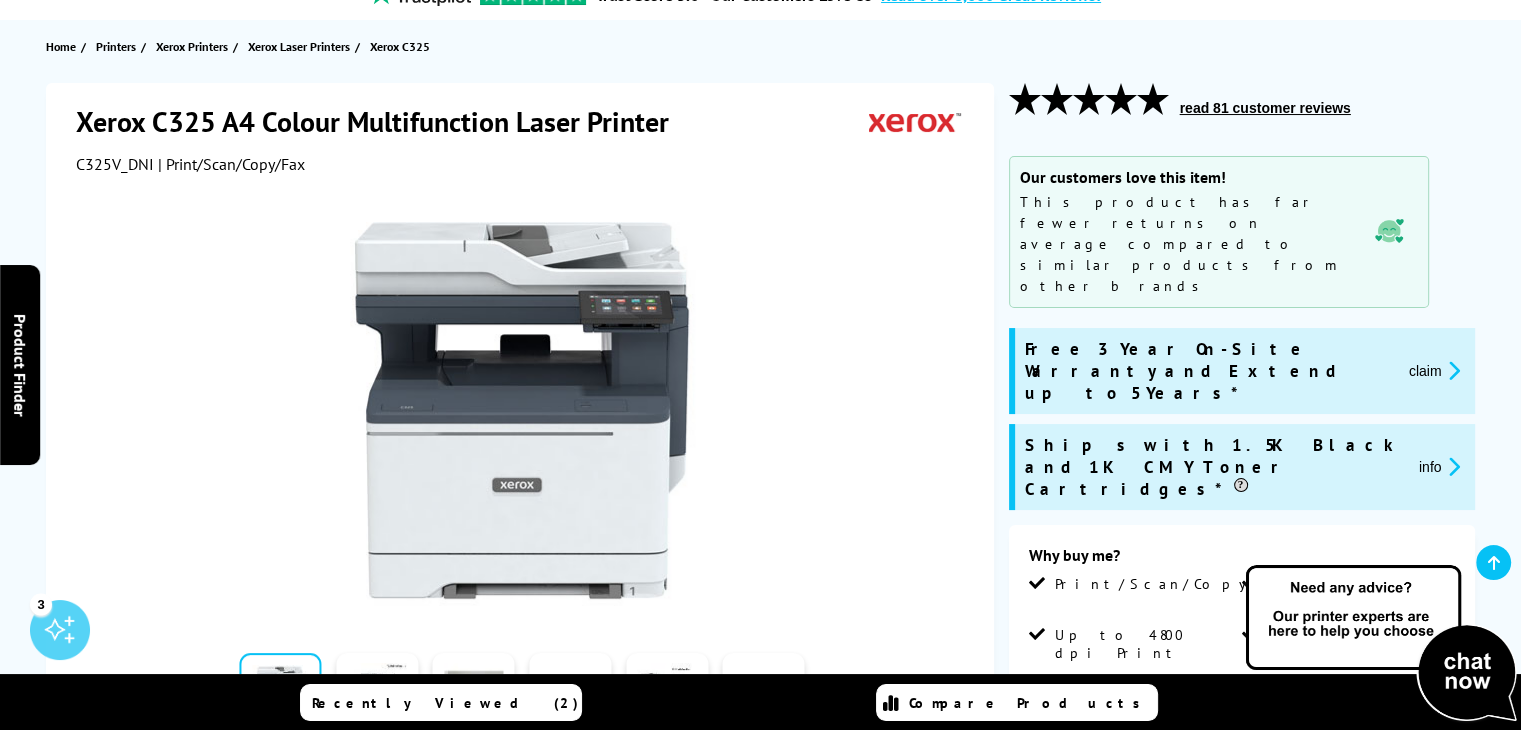 click on "info" at bounding box center [1439, 466] 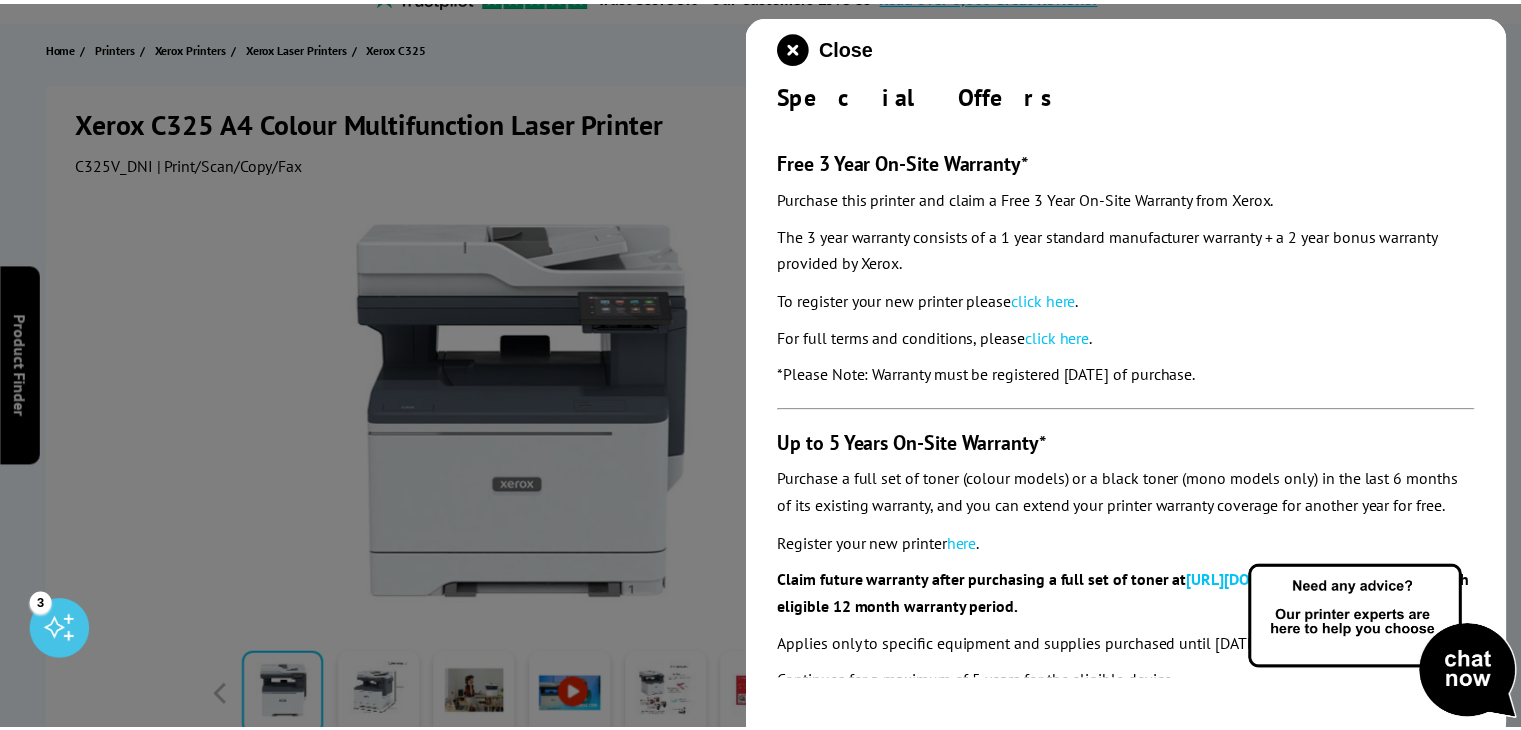 scroll, scrollTop: 323, scrollLeft: 0, axis: vertical 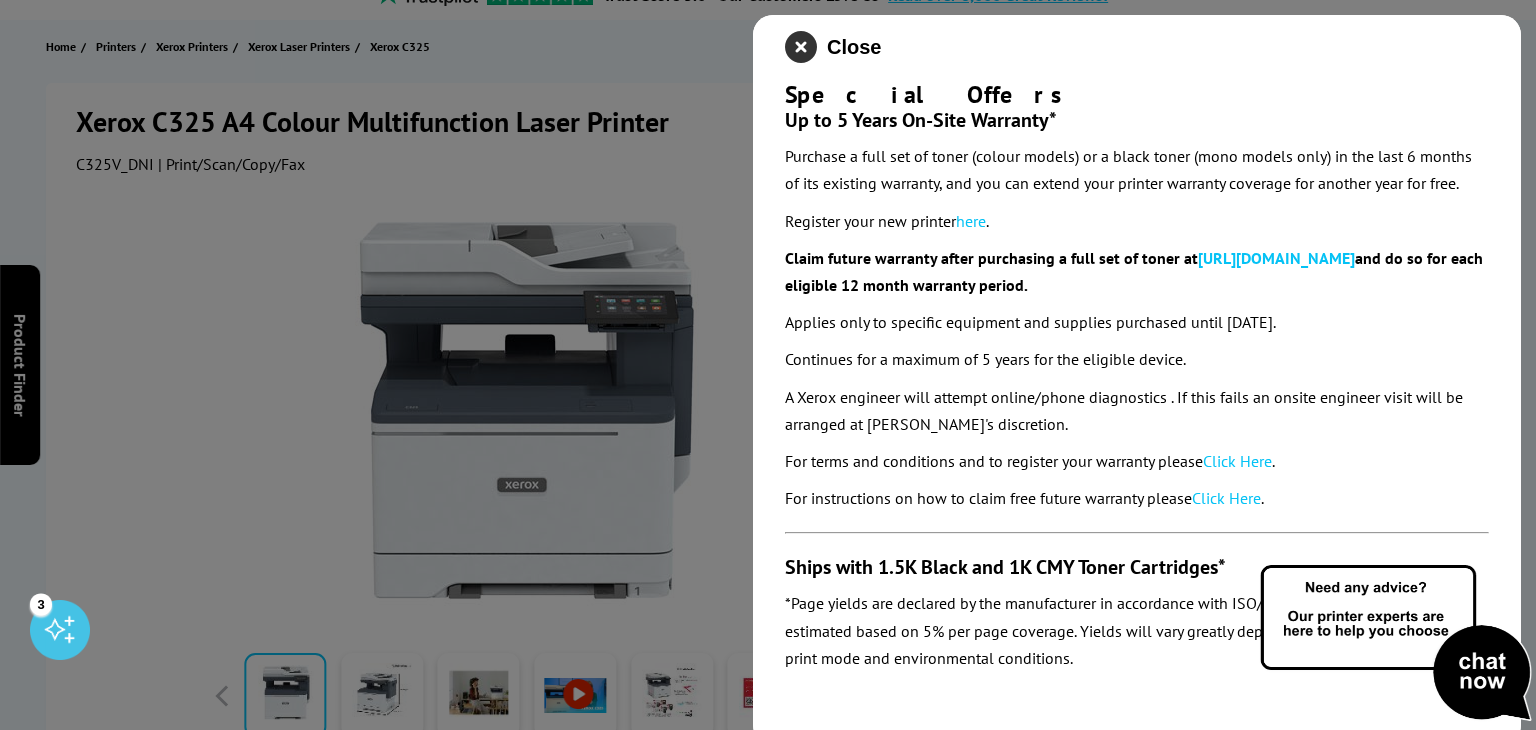click at bounding box center (801, 47) 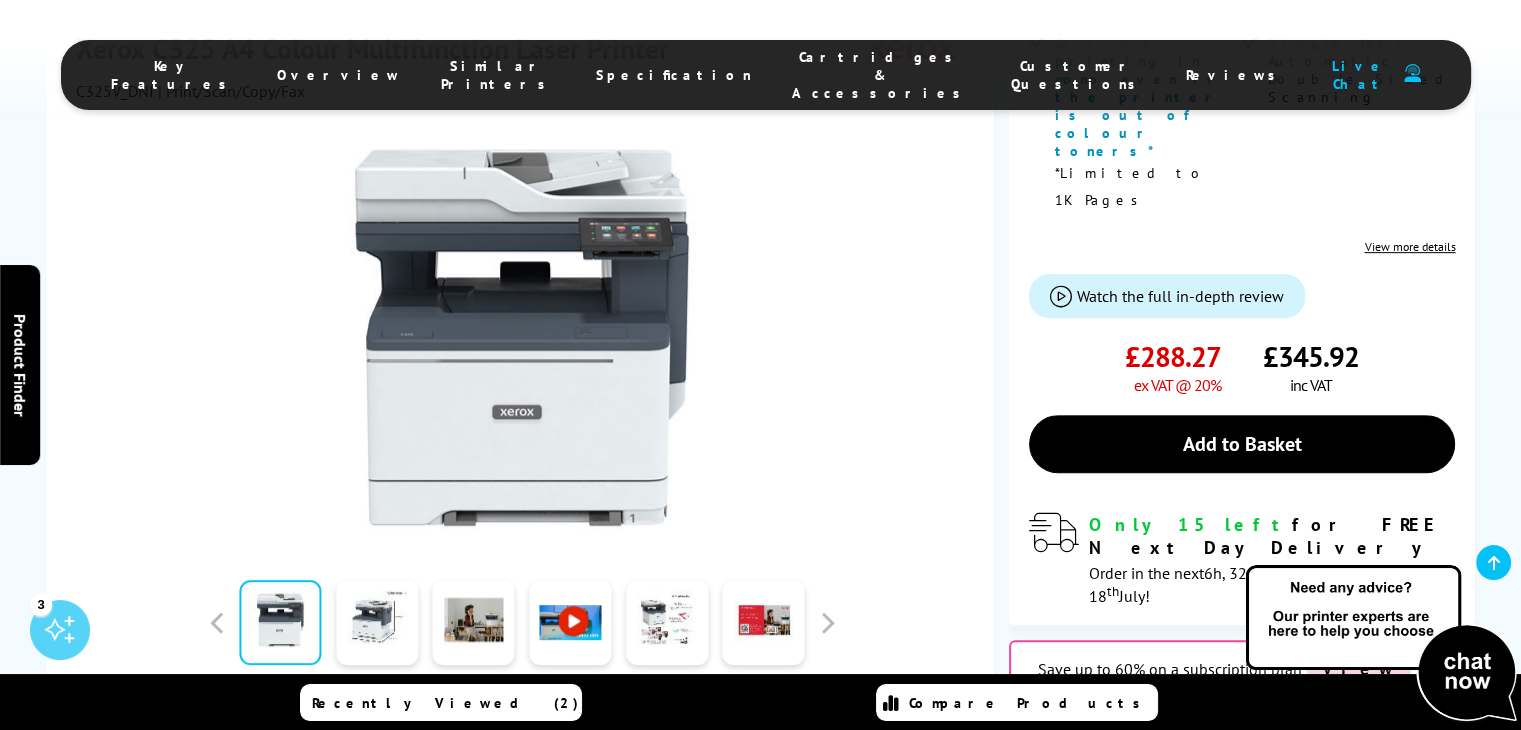 scroll, scrollTop: 900, scrollLeft: 0, axis: vertical 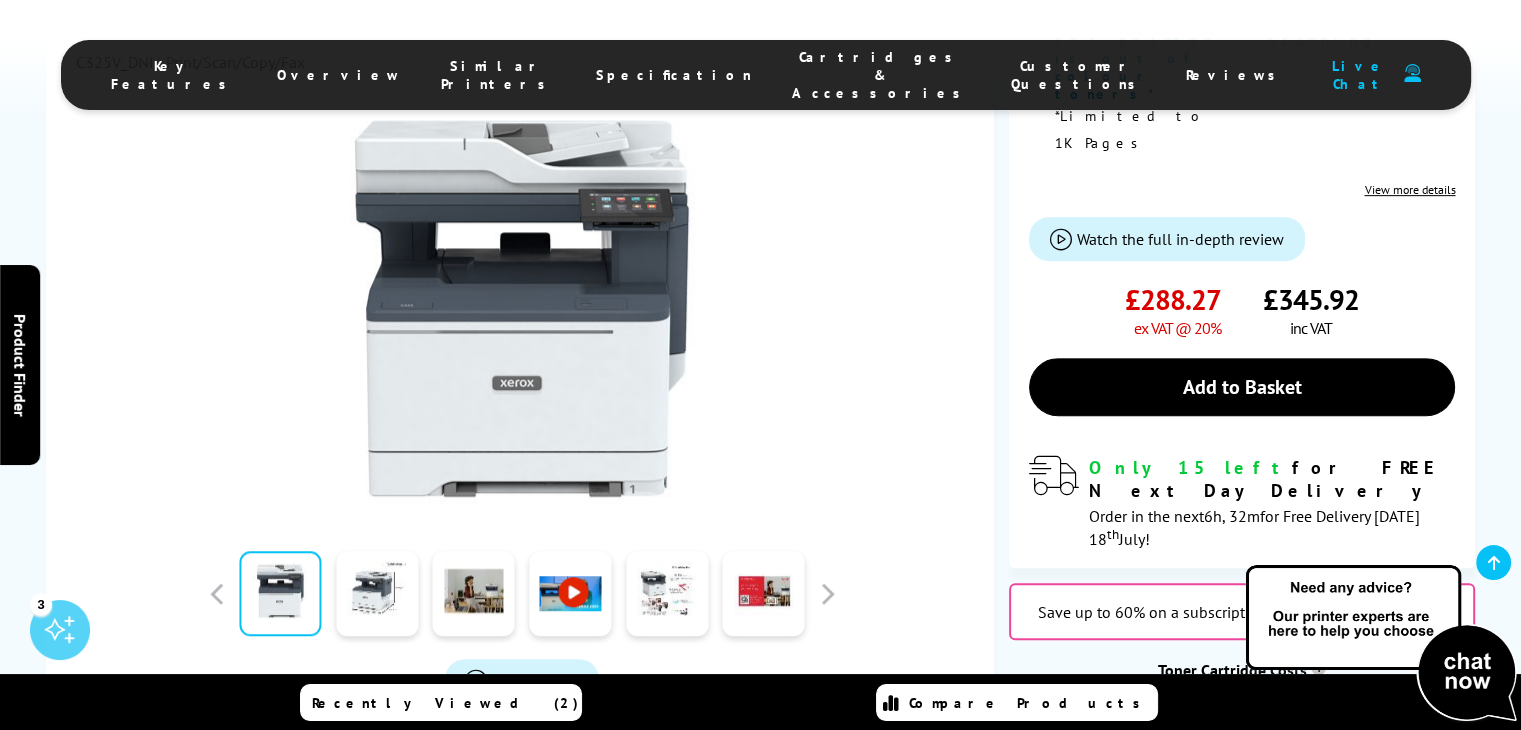 click on "Toner Cartridge Costs
?" at bounding box center (1242, 670) 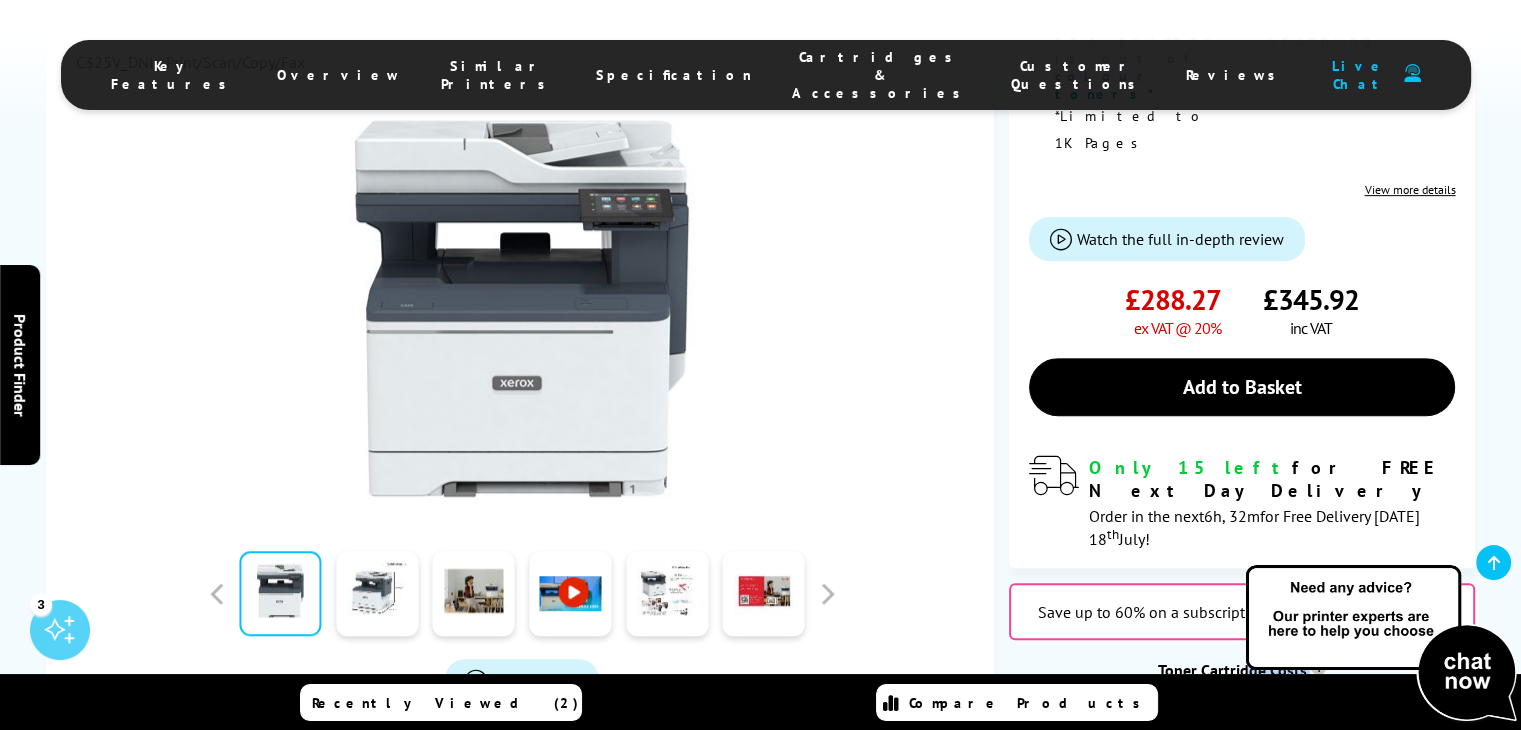 click on "Toner Cartridge Costs
?" at bounding box center (1242, 670) 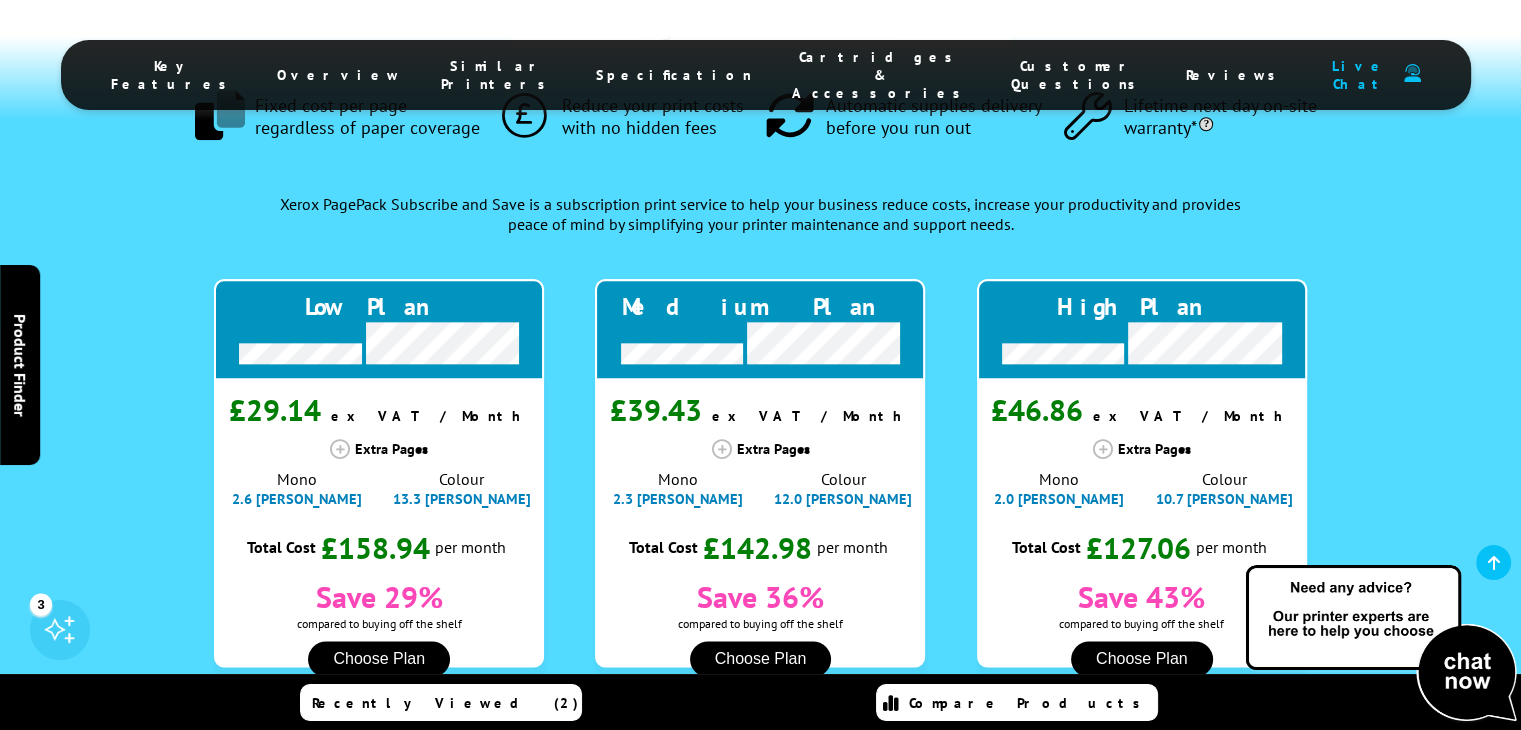 scroll, scrollTop: 2500, scrollLeft: 0, axis: vertical 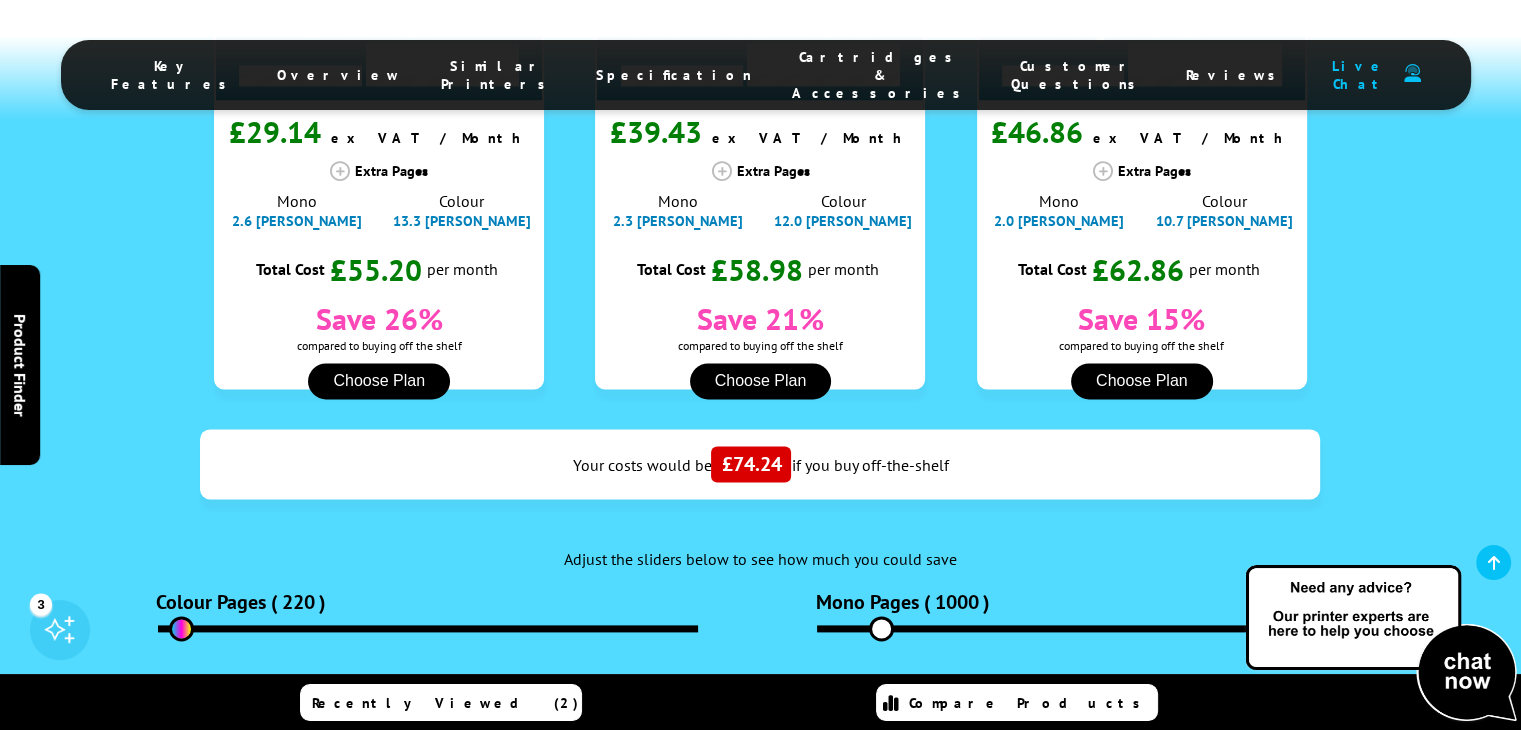 drag, startPoint x: 217, startPoint y: 369, endPoint x: 181, endPoint y: 377, distance: 36.878178 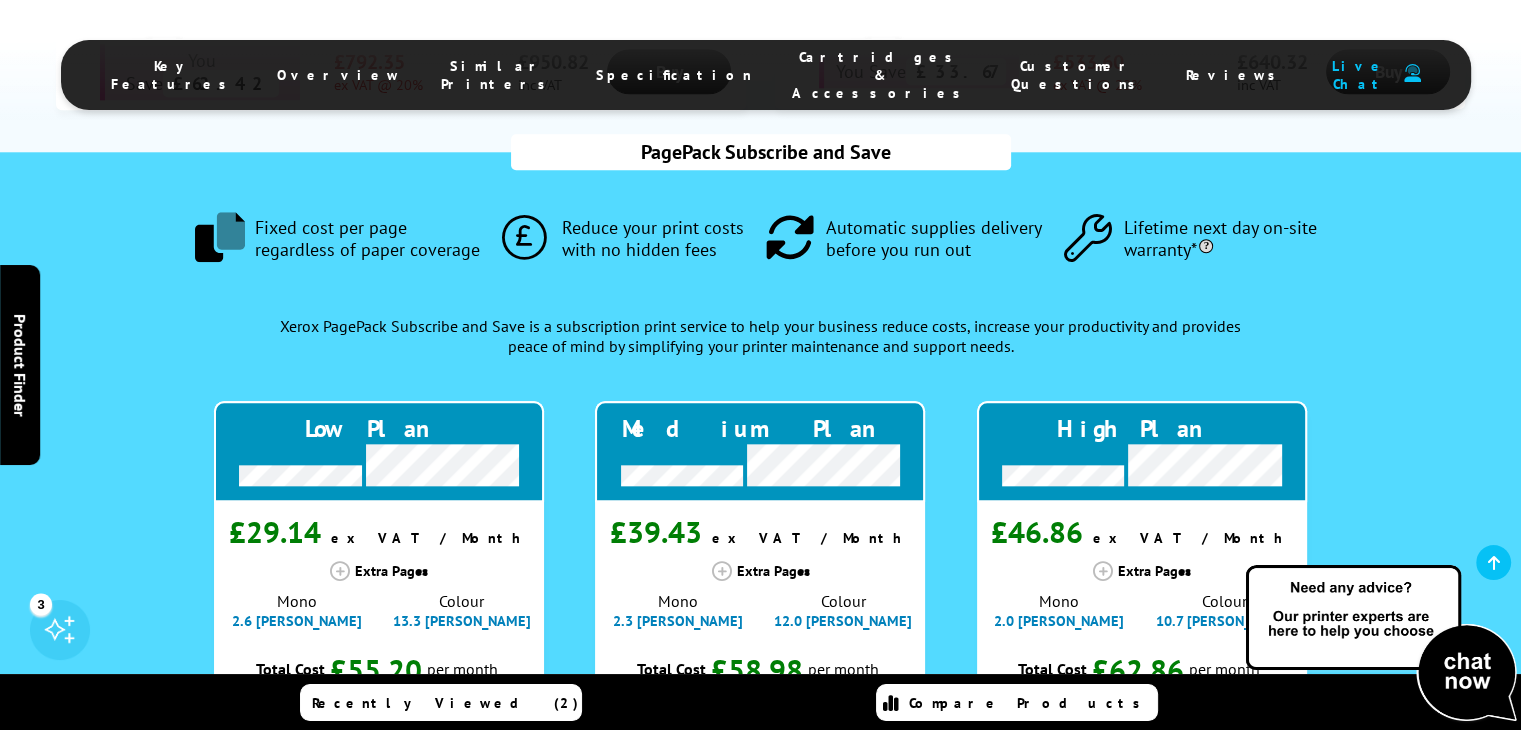 scroll, scrollTop: 2400, scrollLeft: 0, axis: vertical 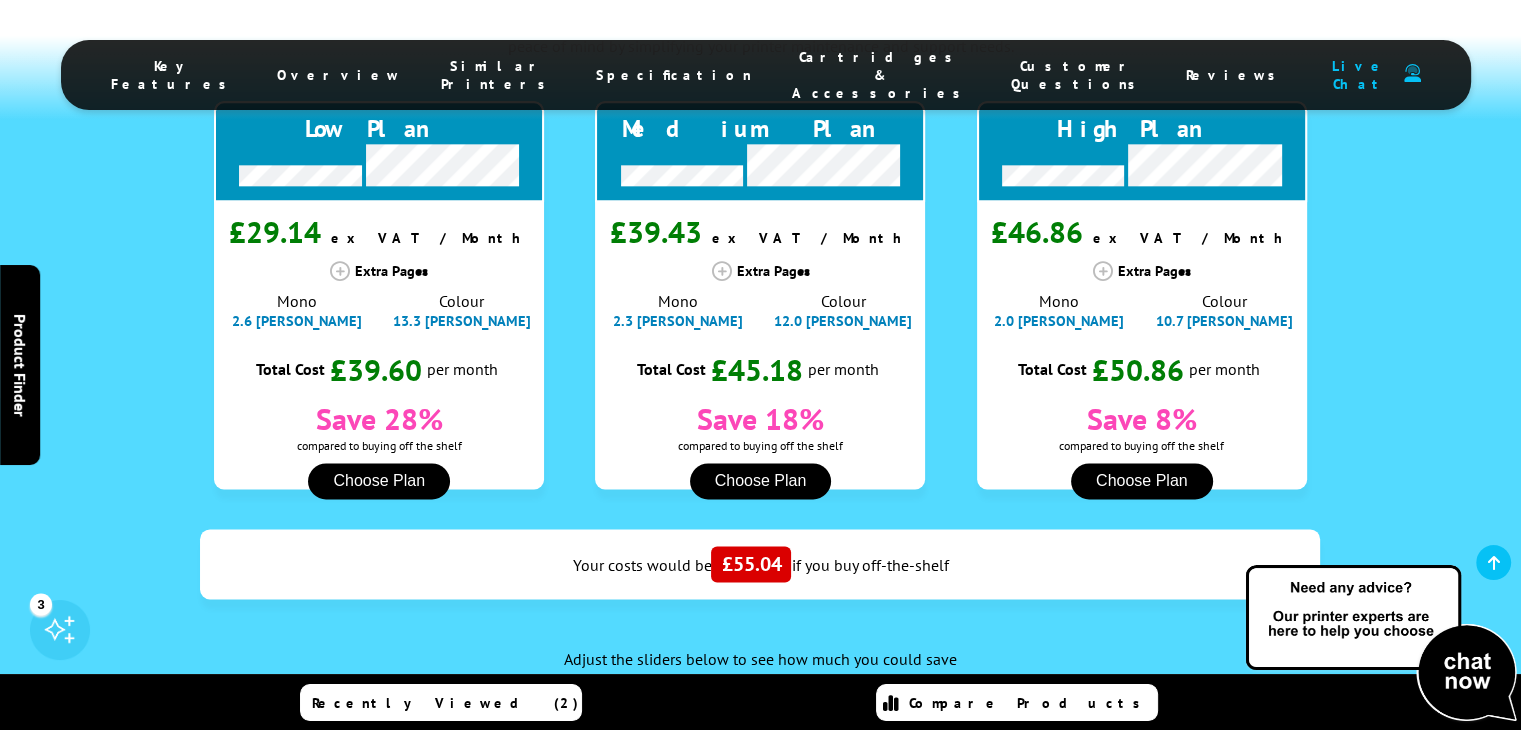 drag, startPoint x: 887, startPoint y: 453, endPoint x: 850, endPoint y: 457, distance: 37.215588 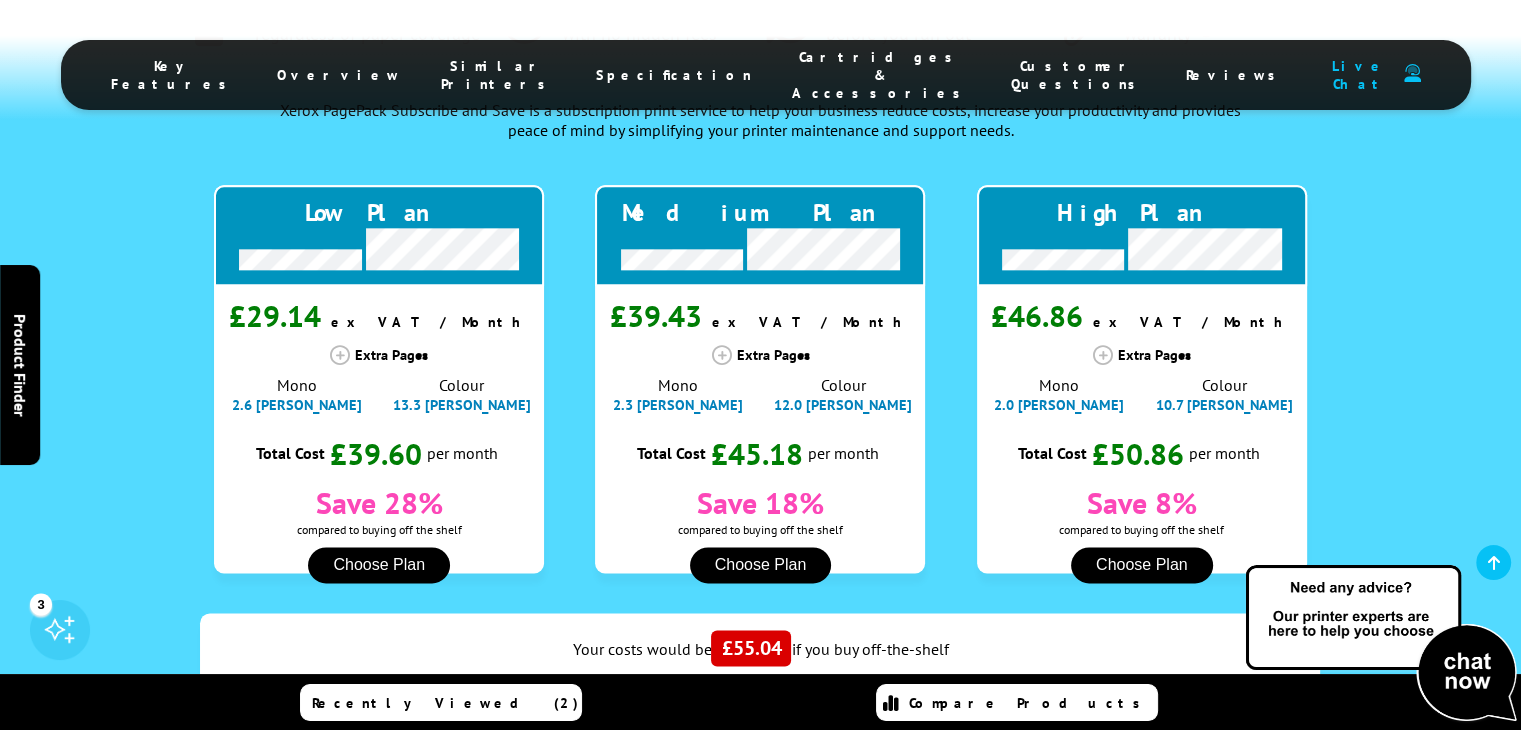 scroll, scrollTop: 2400, scrollLeft: 0, axis: vertical 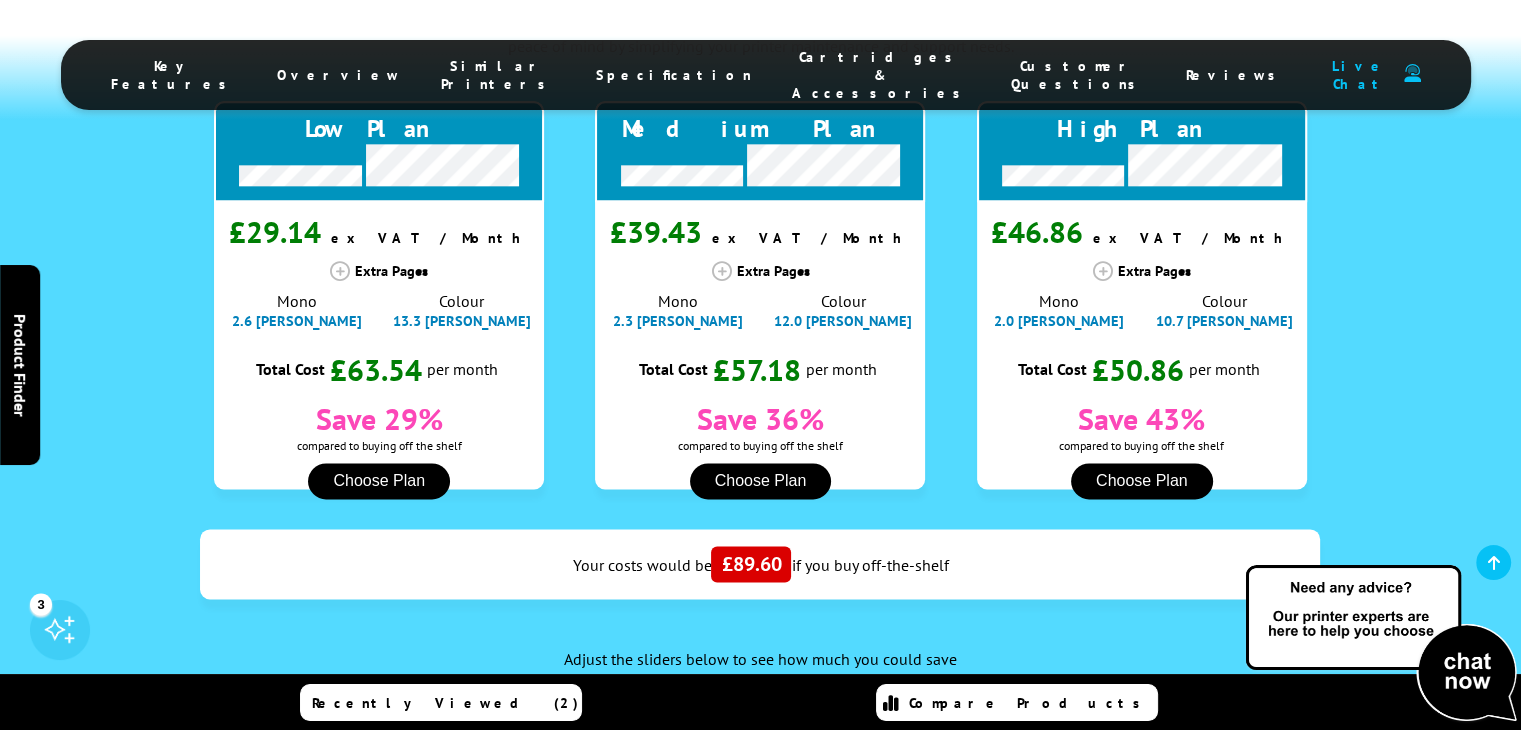 type on "400" 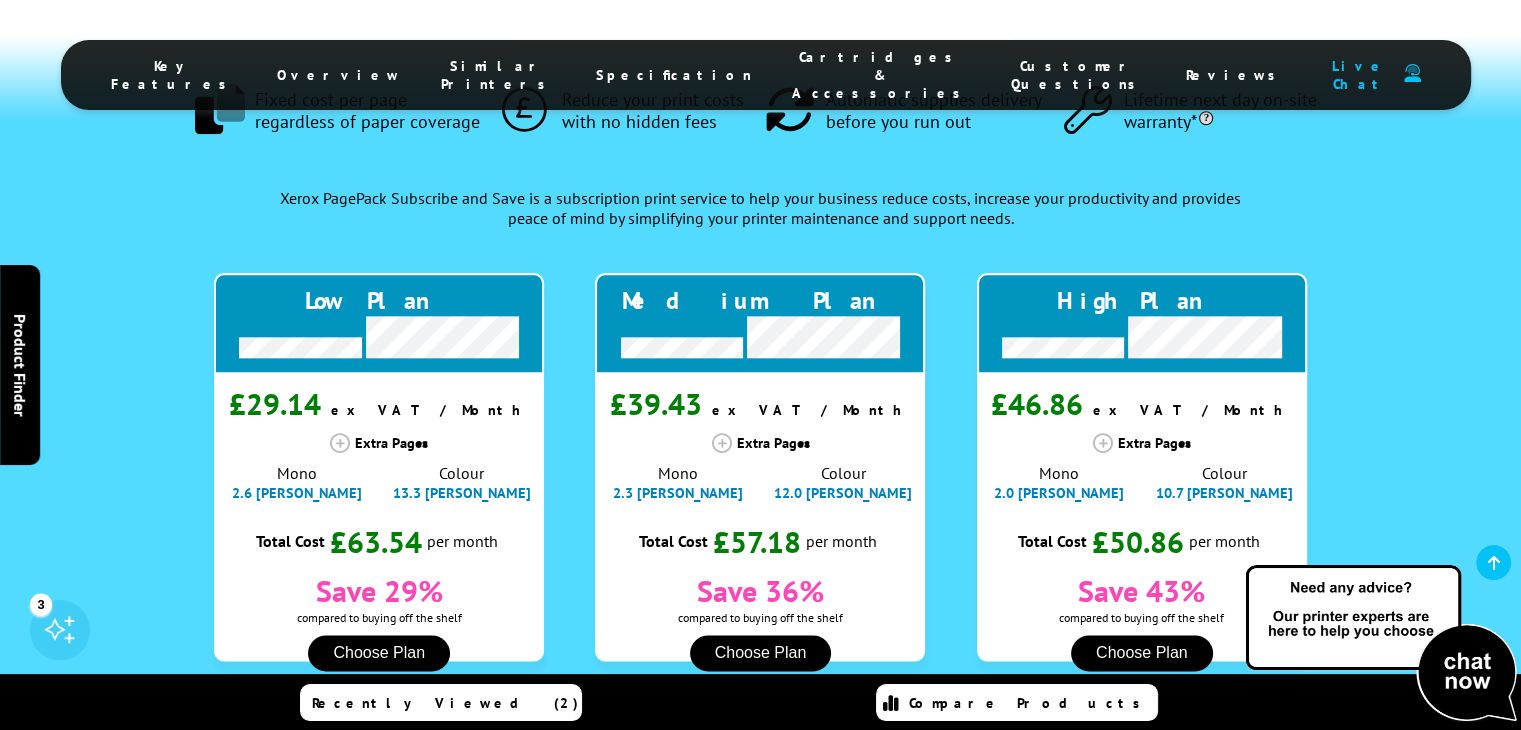 scroll, scrollTop: 2400, scrollLeft: 0, axis: vertical 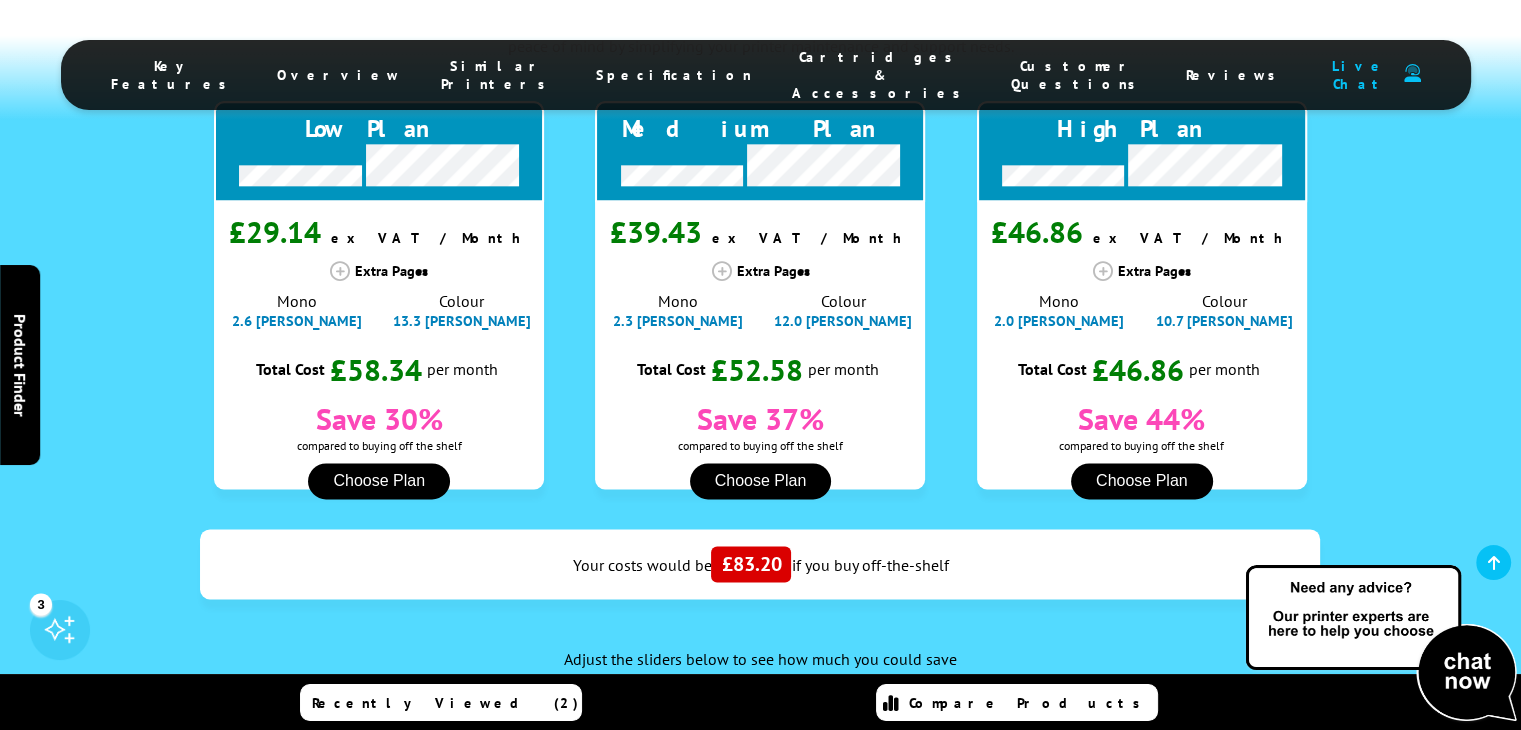 type on "200" 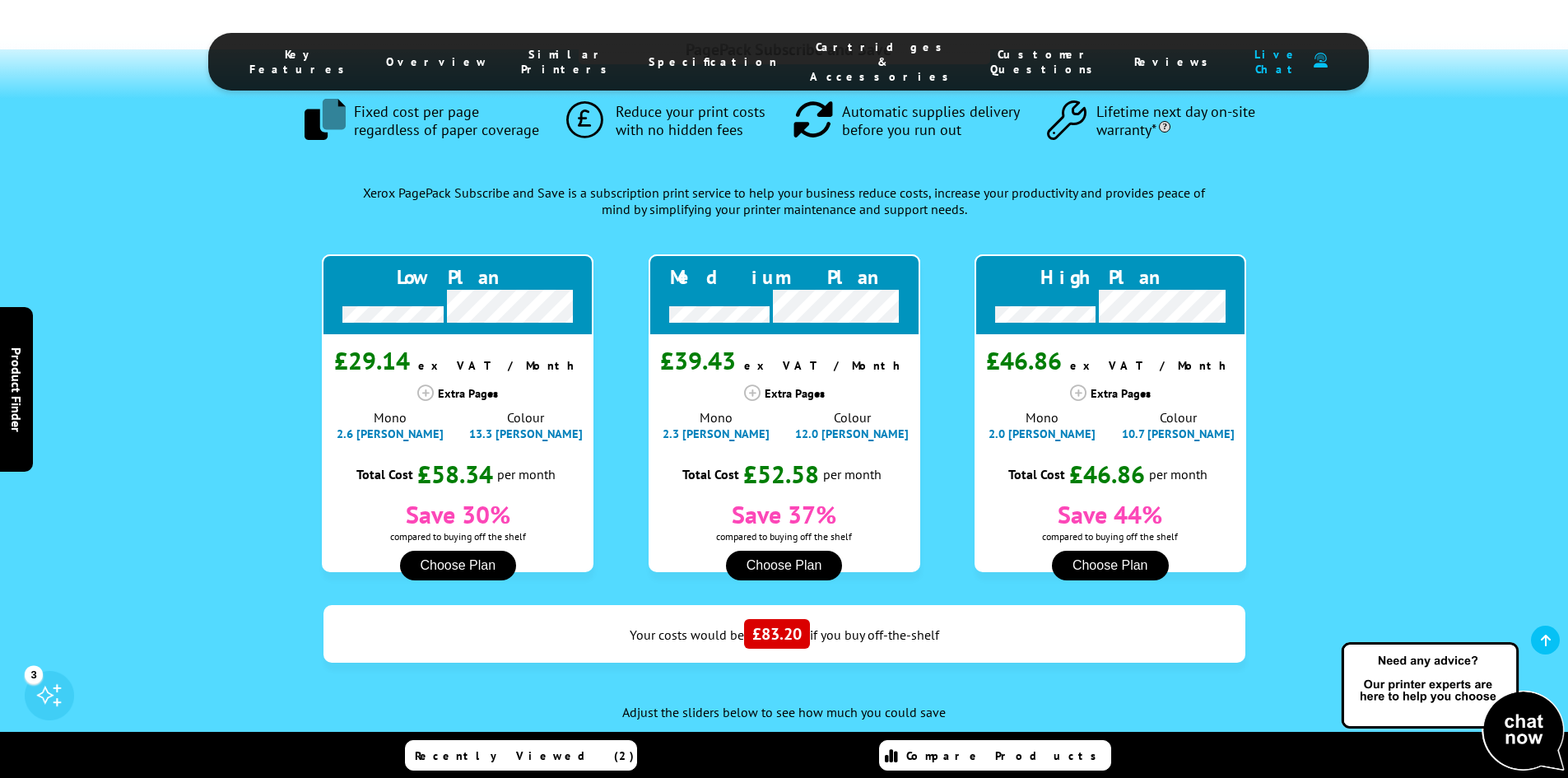 scroll, scrollTop: 1630, scrollLeft: 0, axis: vertical 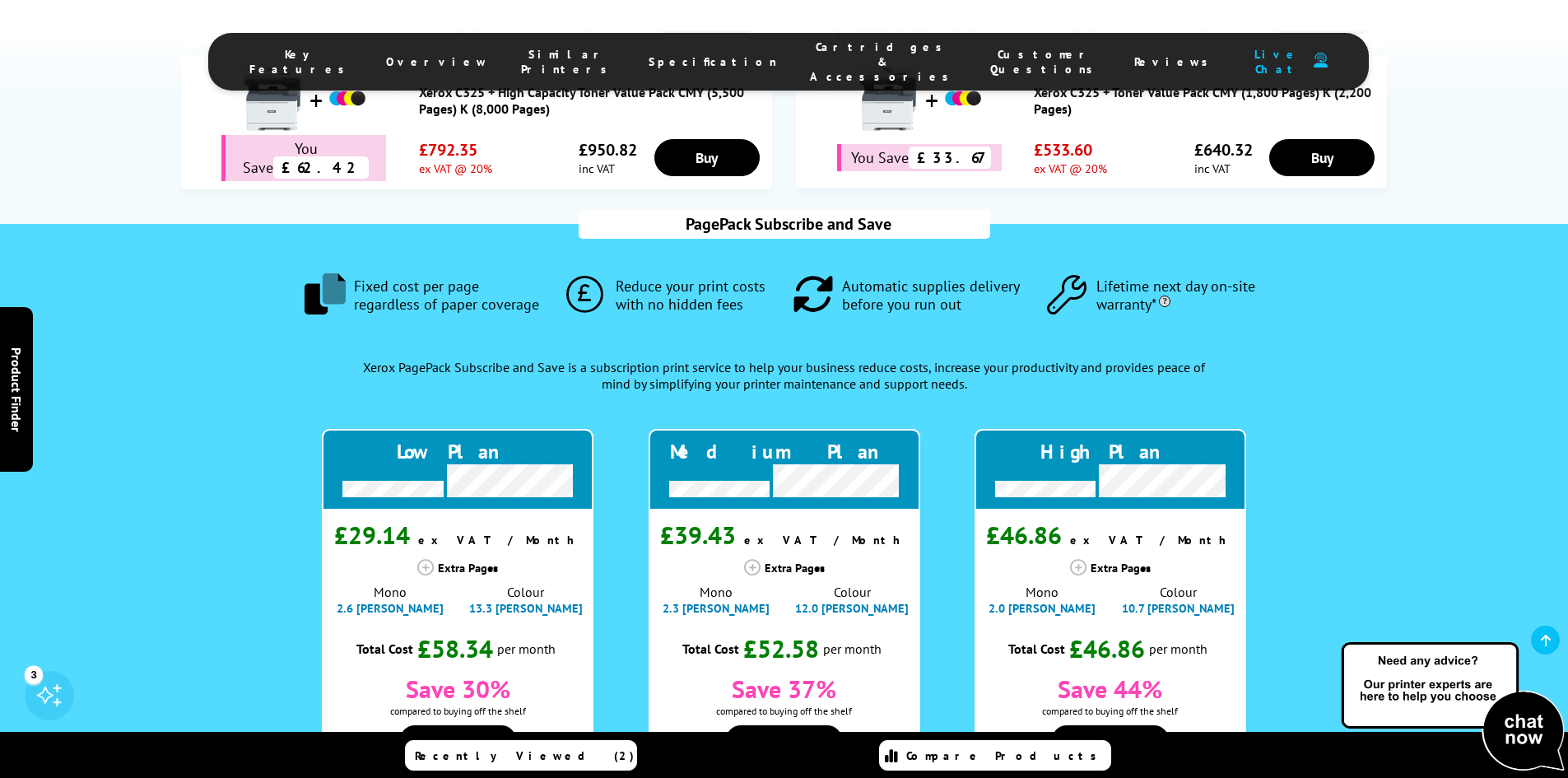 click at bounding box center [1453, 707] 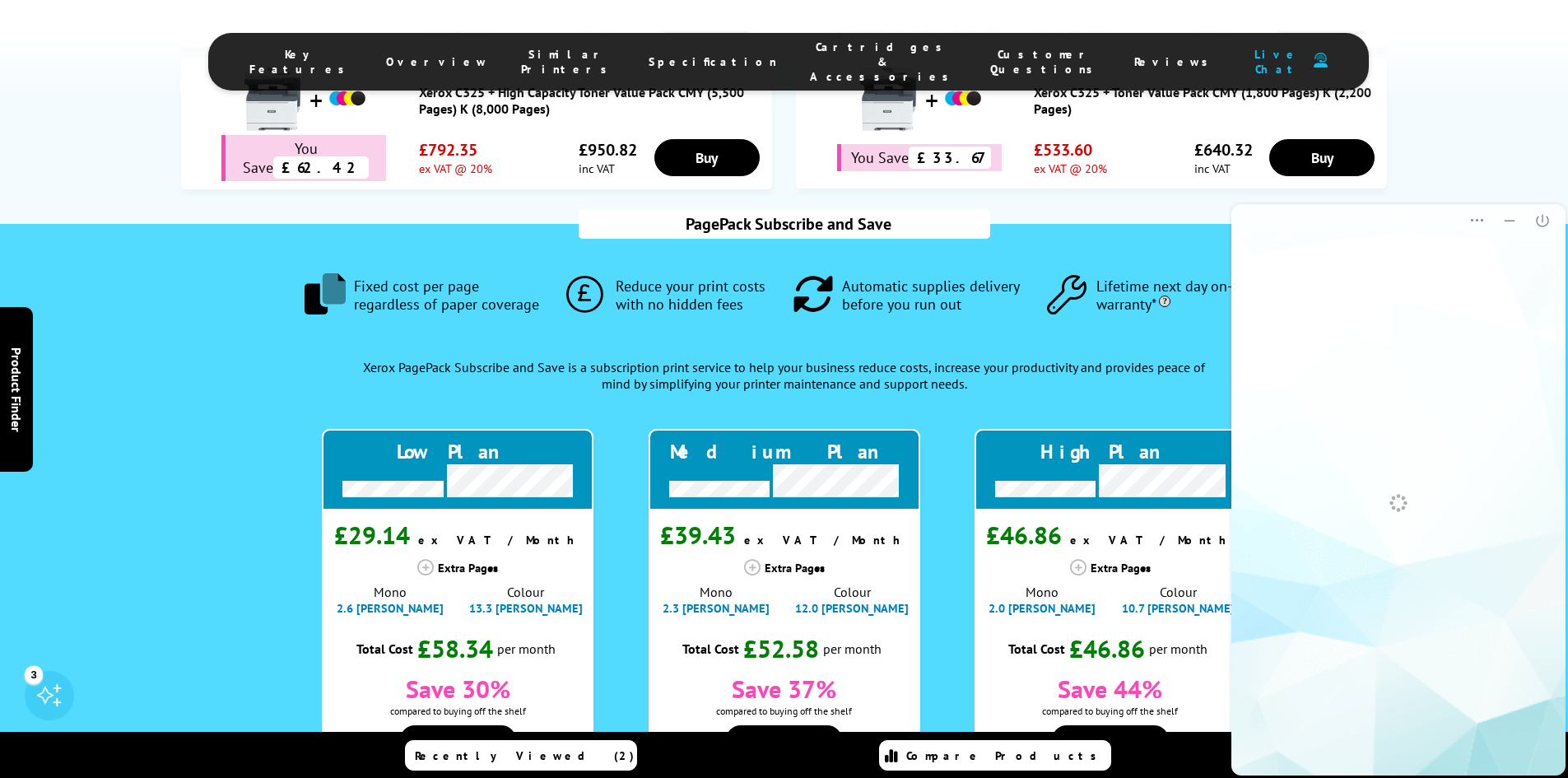 scroll, scrollTop: 0, scrollLeft: 0, axis: both 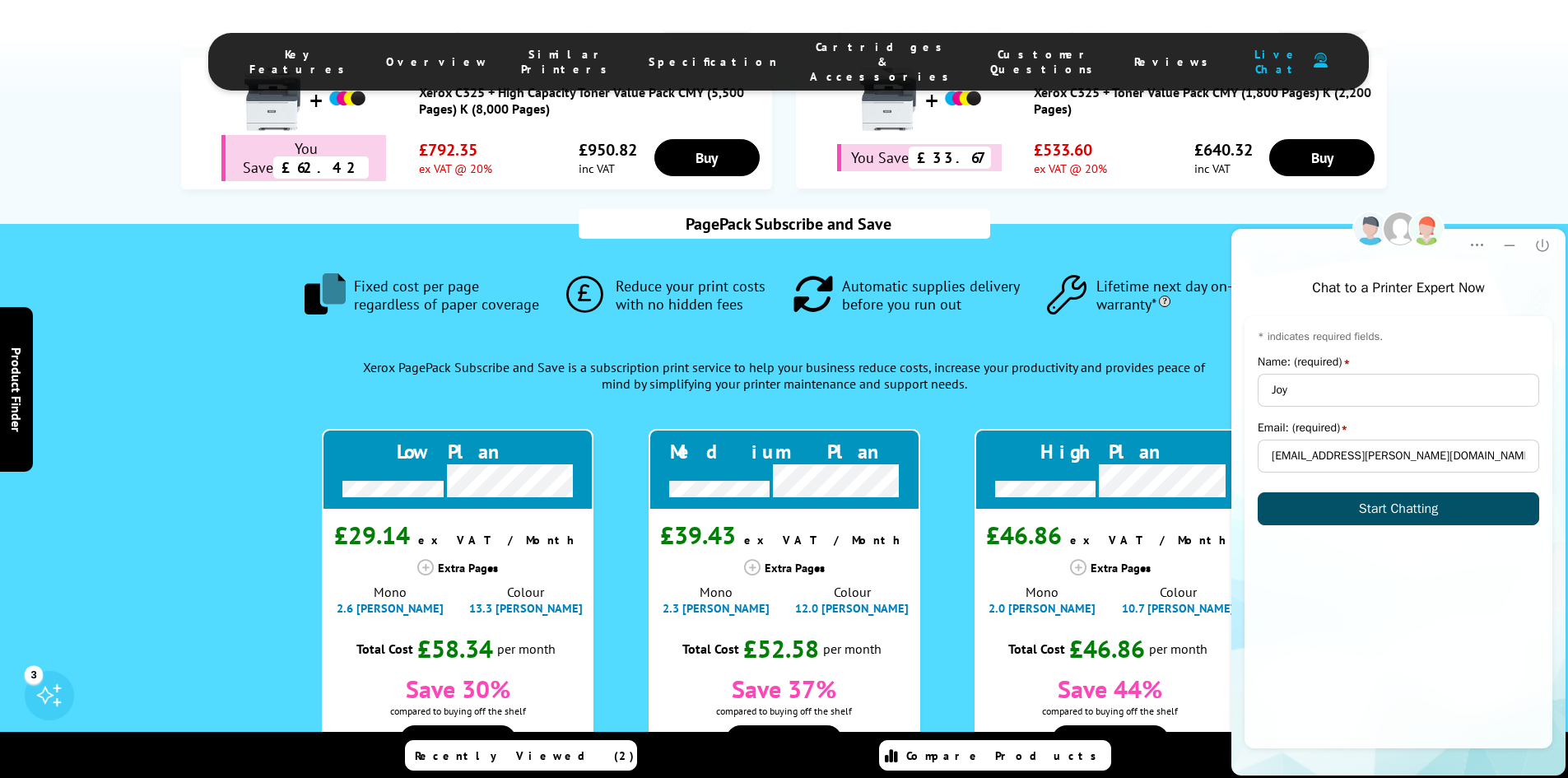 click on "Start Chatting" at bounding box center (1398, 509) 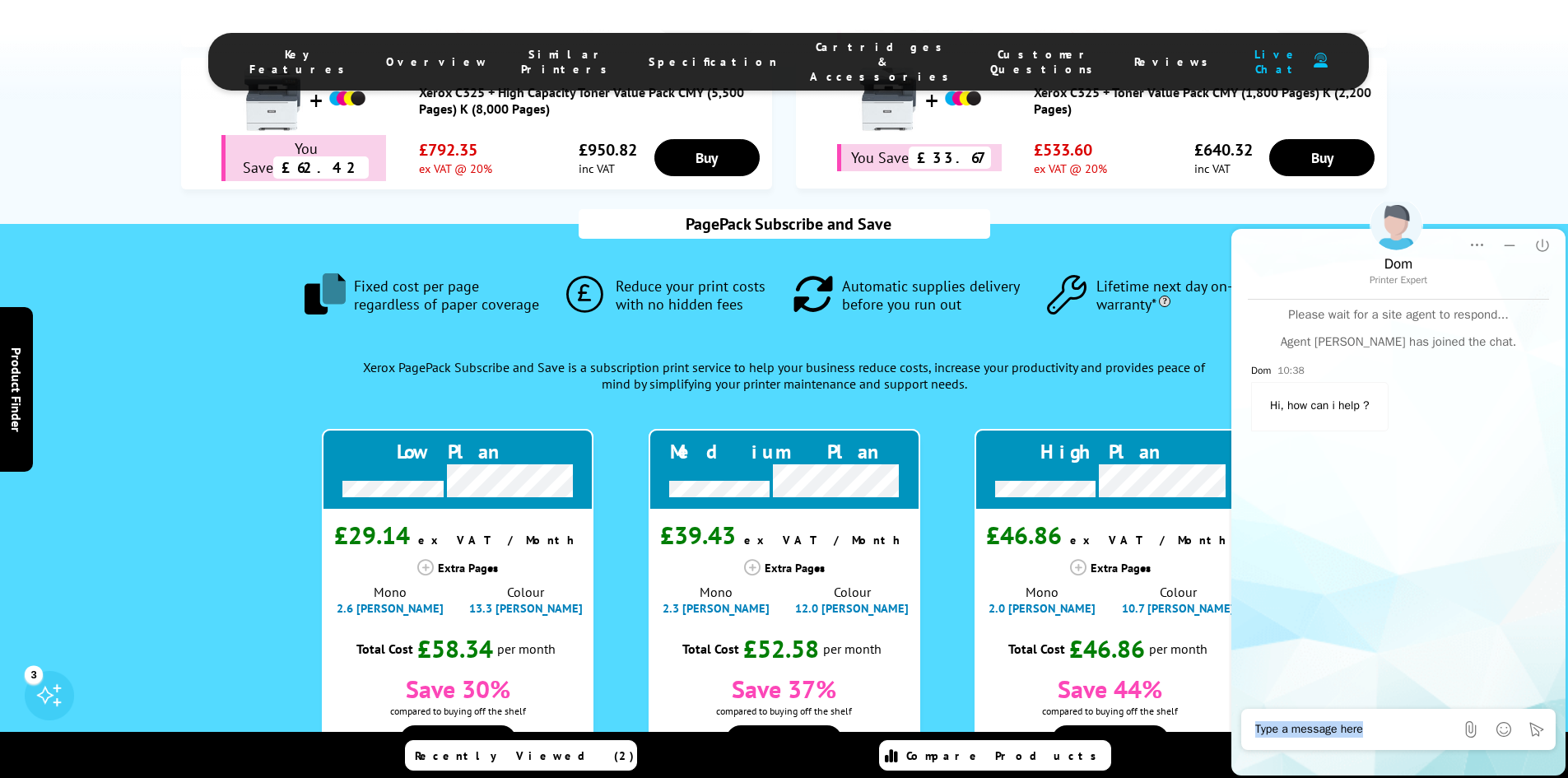 click on "Dom Printer Expert Rating Rating Transcript Transcript Print Print Popup Popup End Chat Chat window Please wait for a site agent to respond... Agent [PERSON_NAME] has joined the chat. Dom 10:38 Hi, how can i help ? Send File" at bounding box center (1398, 502) 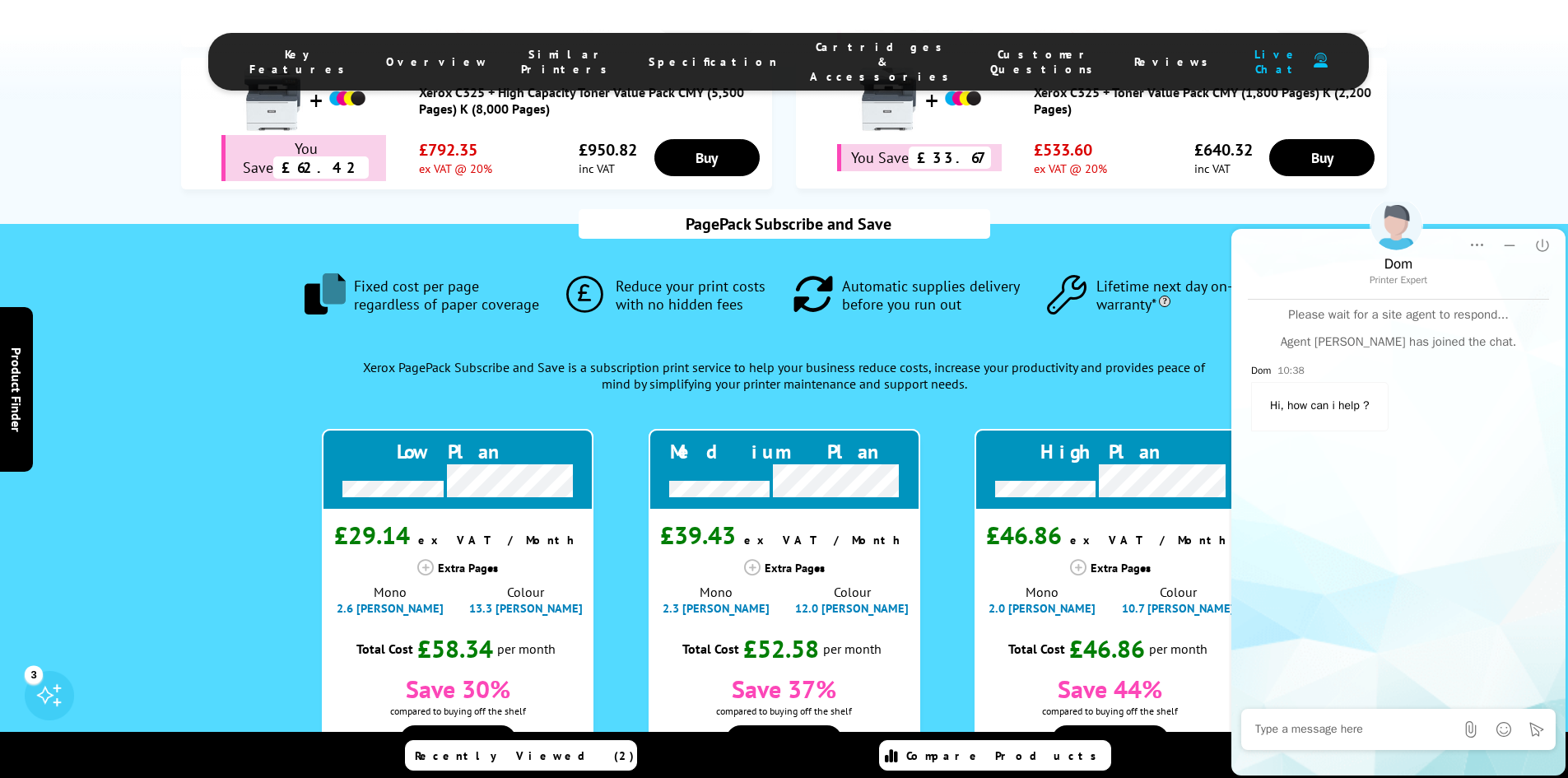 click at bounding box center [1355, 729] 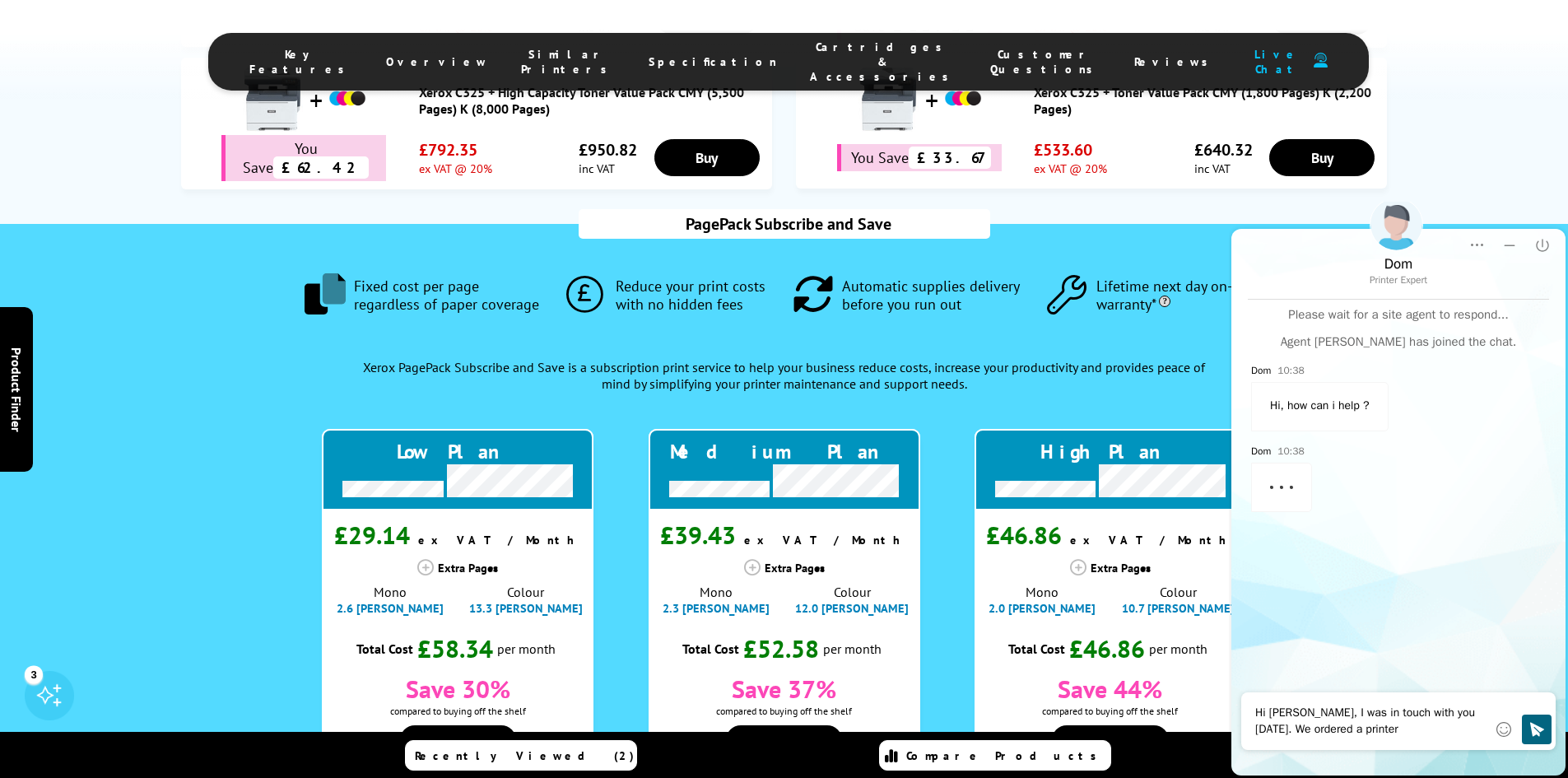 click on "Hi [PERSON_NAME], I was in touch with you [DATE]. We ordered a printer" at bounding box center [1371, 721] 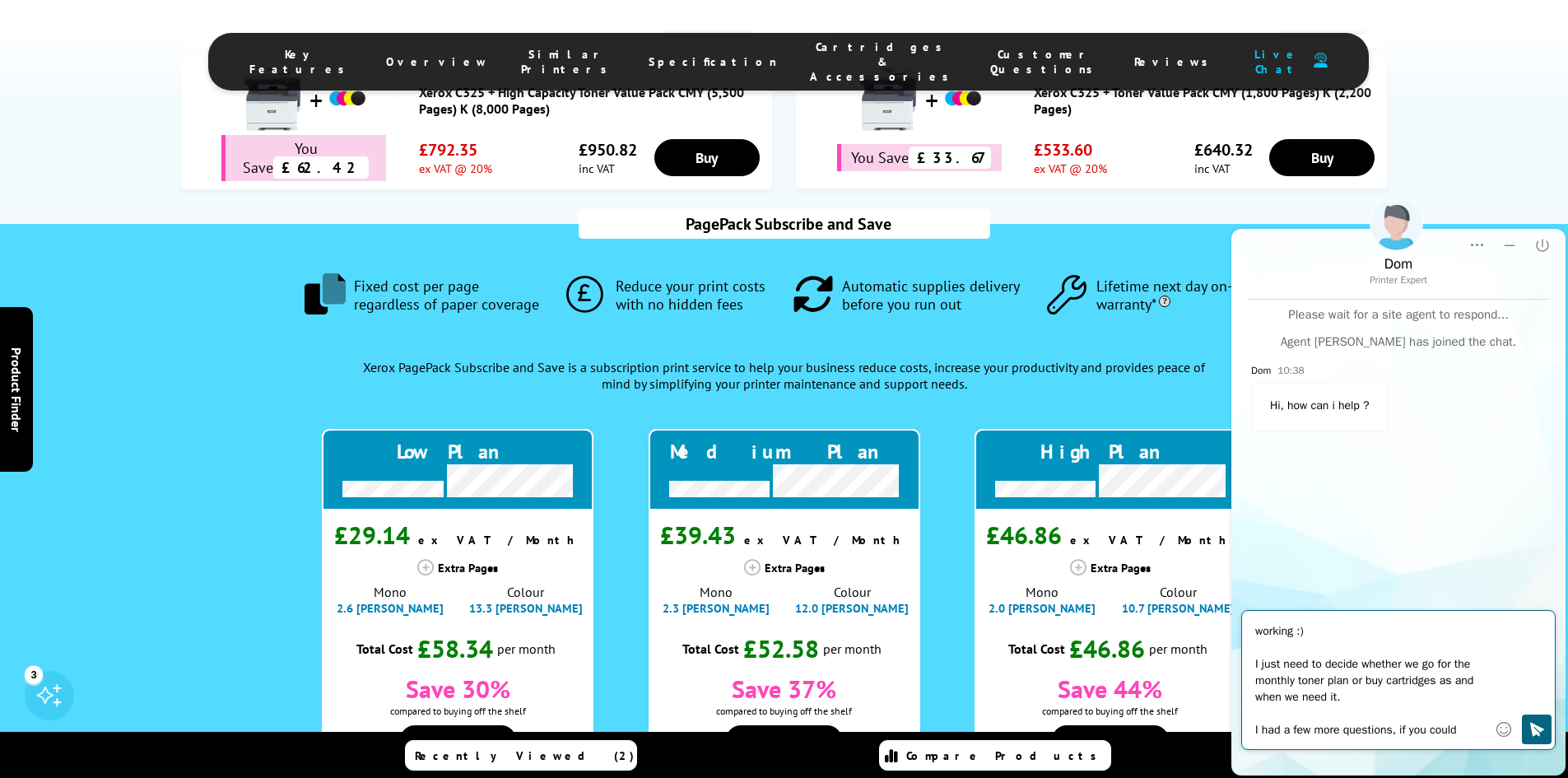 scroll, scrollTop: 65, scrollLeft: 0, axis: vertical 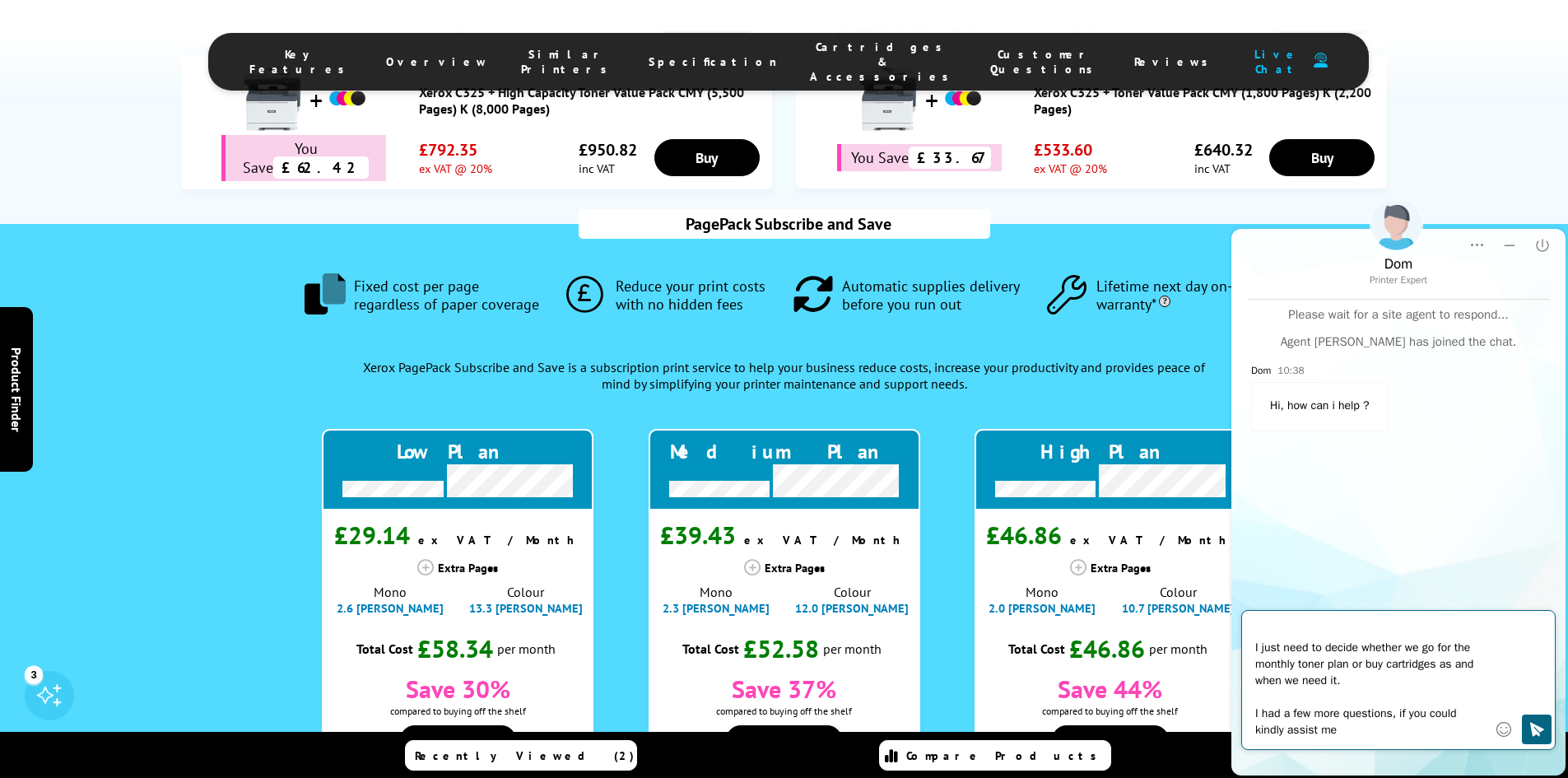 type on "Hi [PERSON_NAME], I was in touch with you [DATE]. We ordered a printer (Xerox C325) which arrived and we have got up and working :)
I just need to decide whether we go for the monthly toner plan or buy cartridges as and when we need it.
I had a few more questions, if you could kindly assist me?" 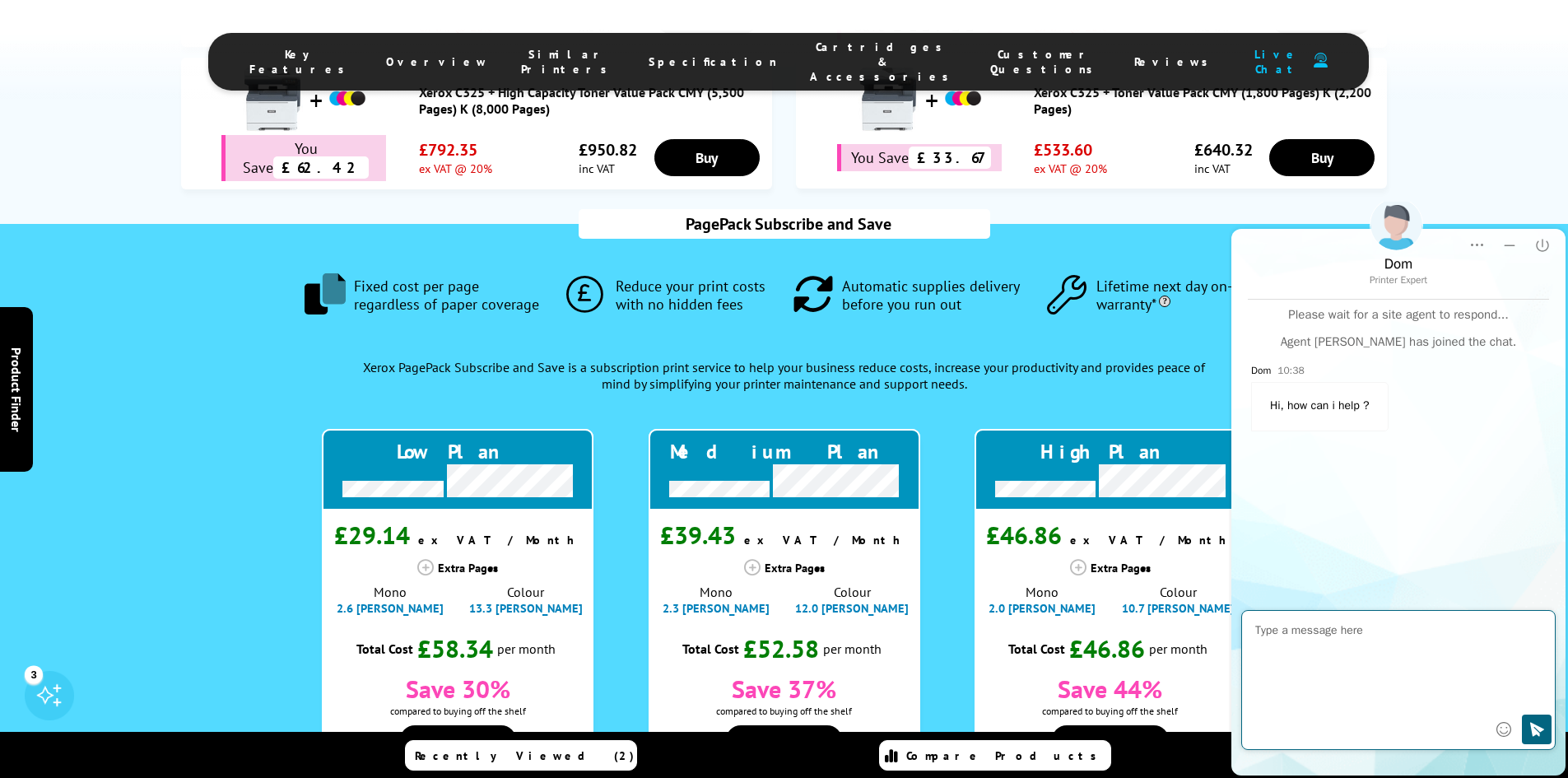 scroll, scrollTop: 0, scrollLeft: 0, axis: both 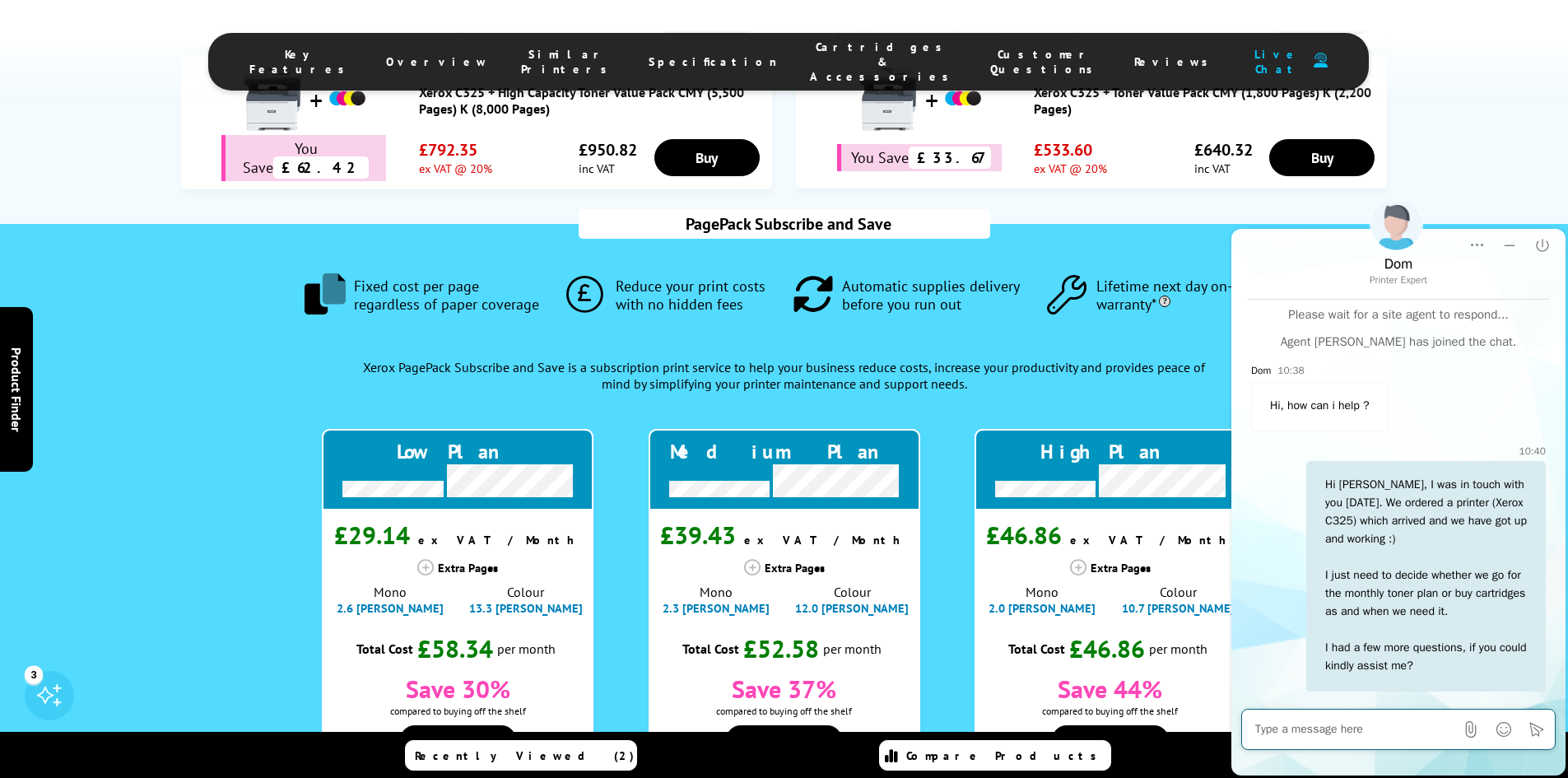 click at bounding box center (1355, 729) 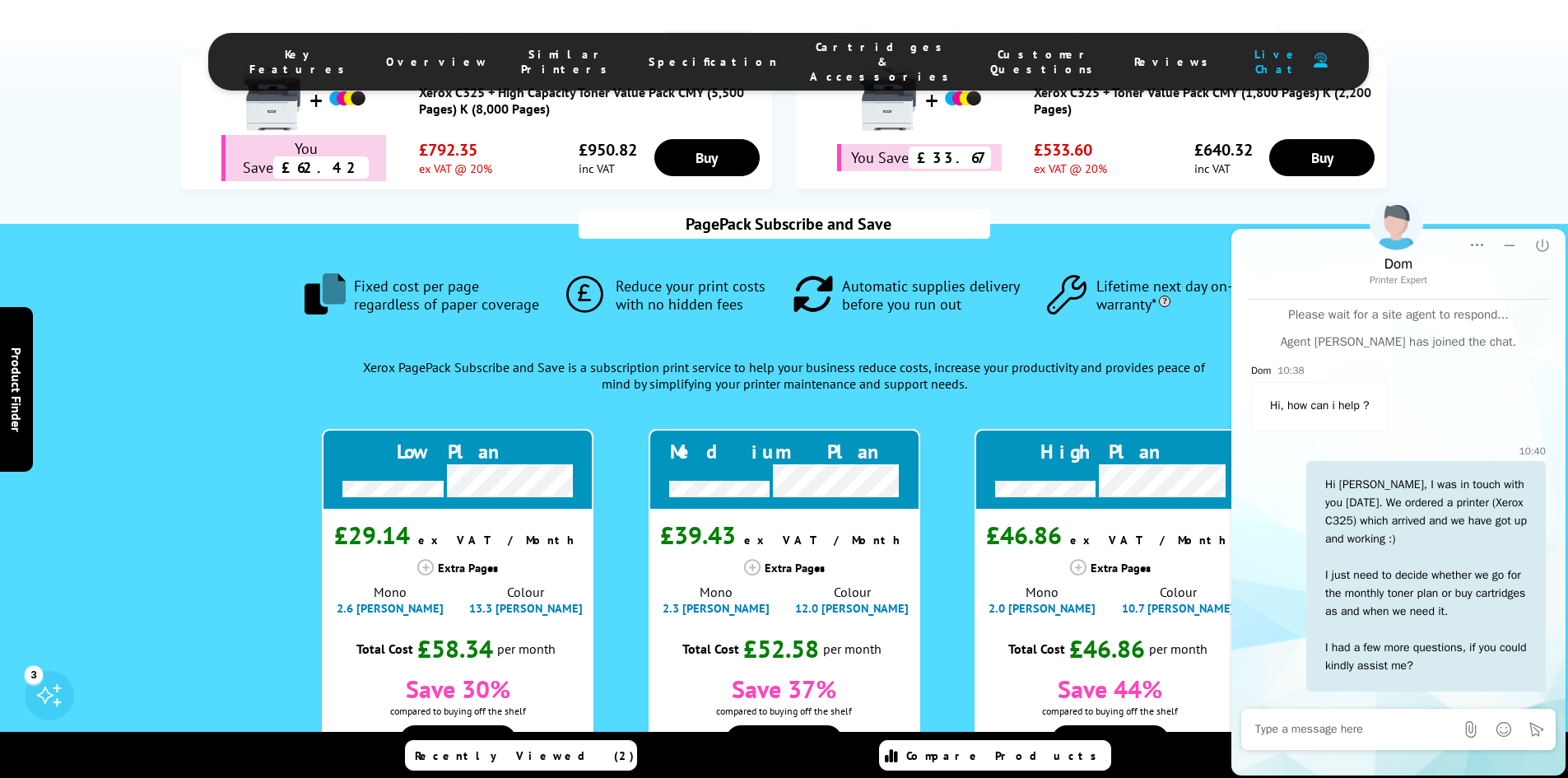 click at bounding box center [1355, 729] 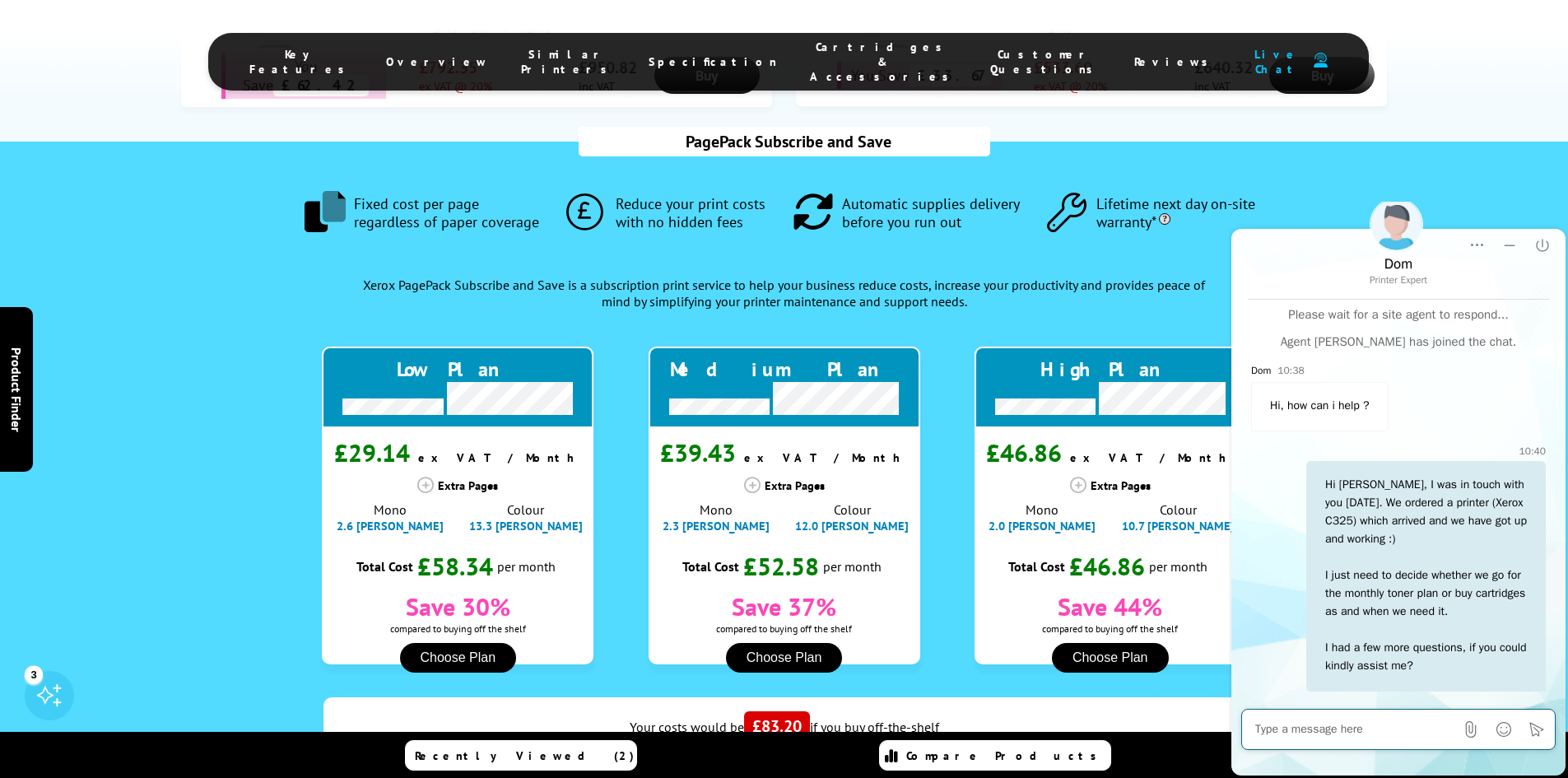 scroll, scrollTop: 1877, scrollLeft: 0, axis: vertical 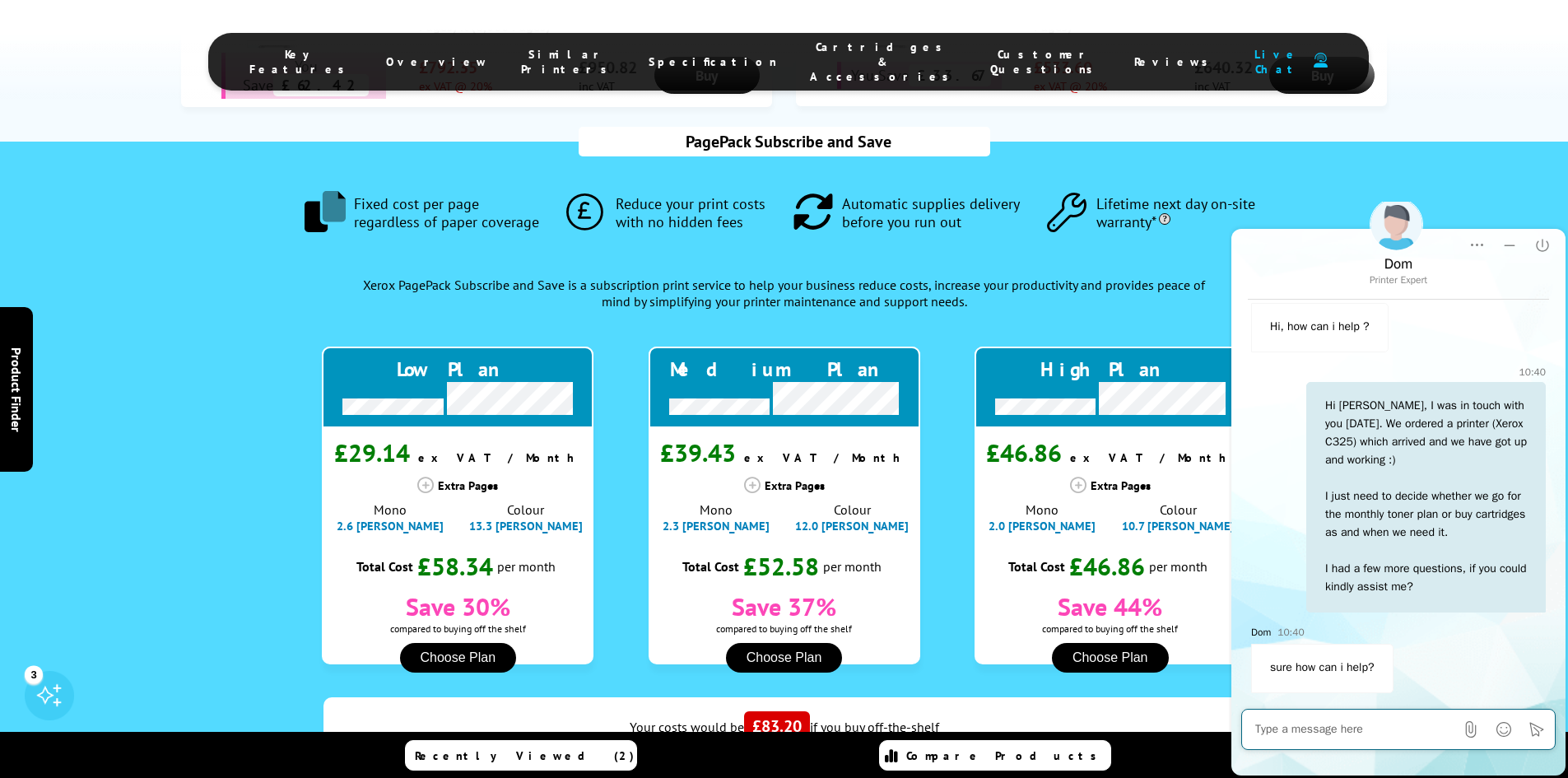 click at bounding box center [1355, 729] 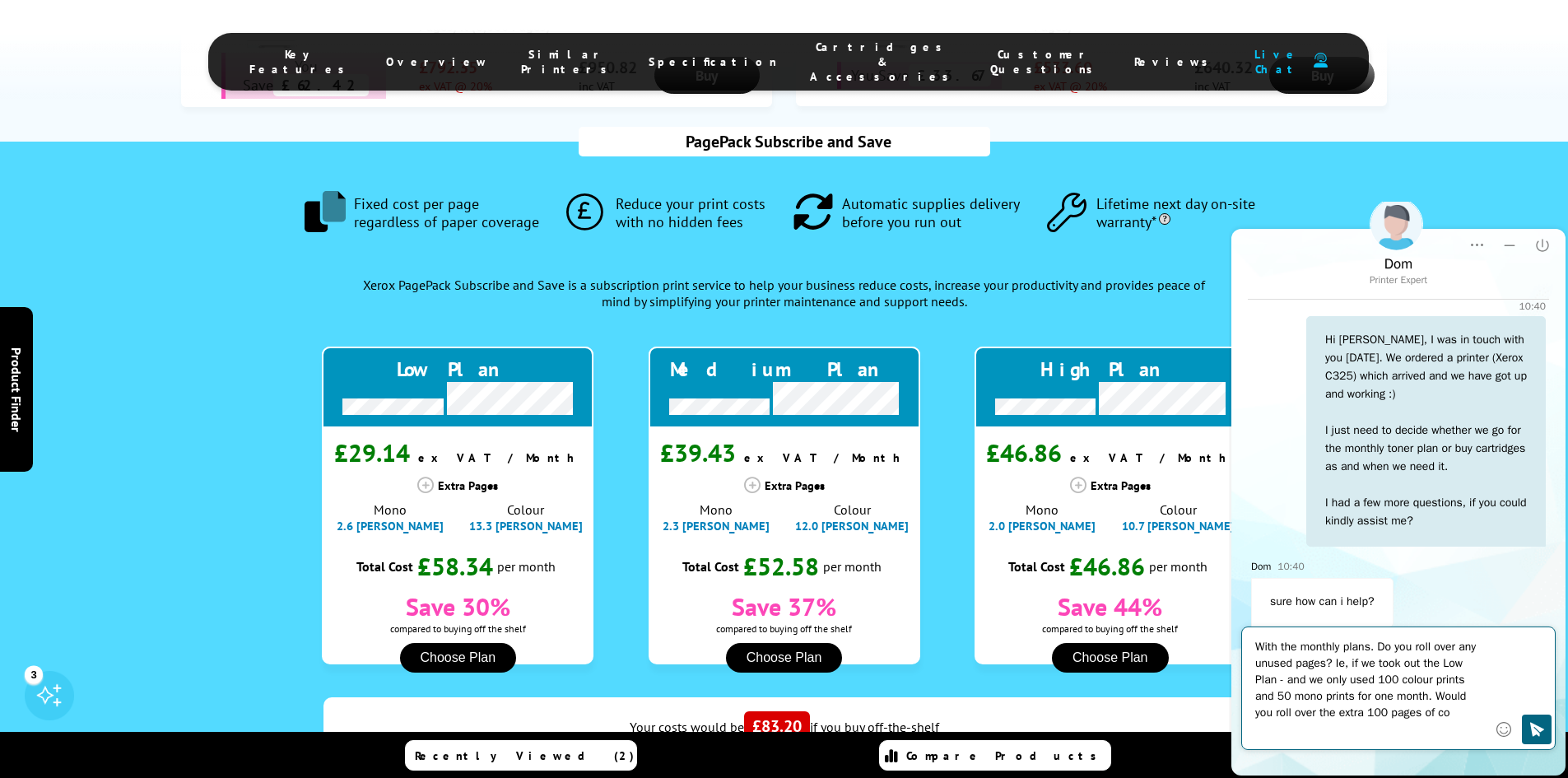 scroll, scrollTop: 161, scrollLeft: 0, axis: vertical 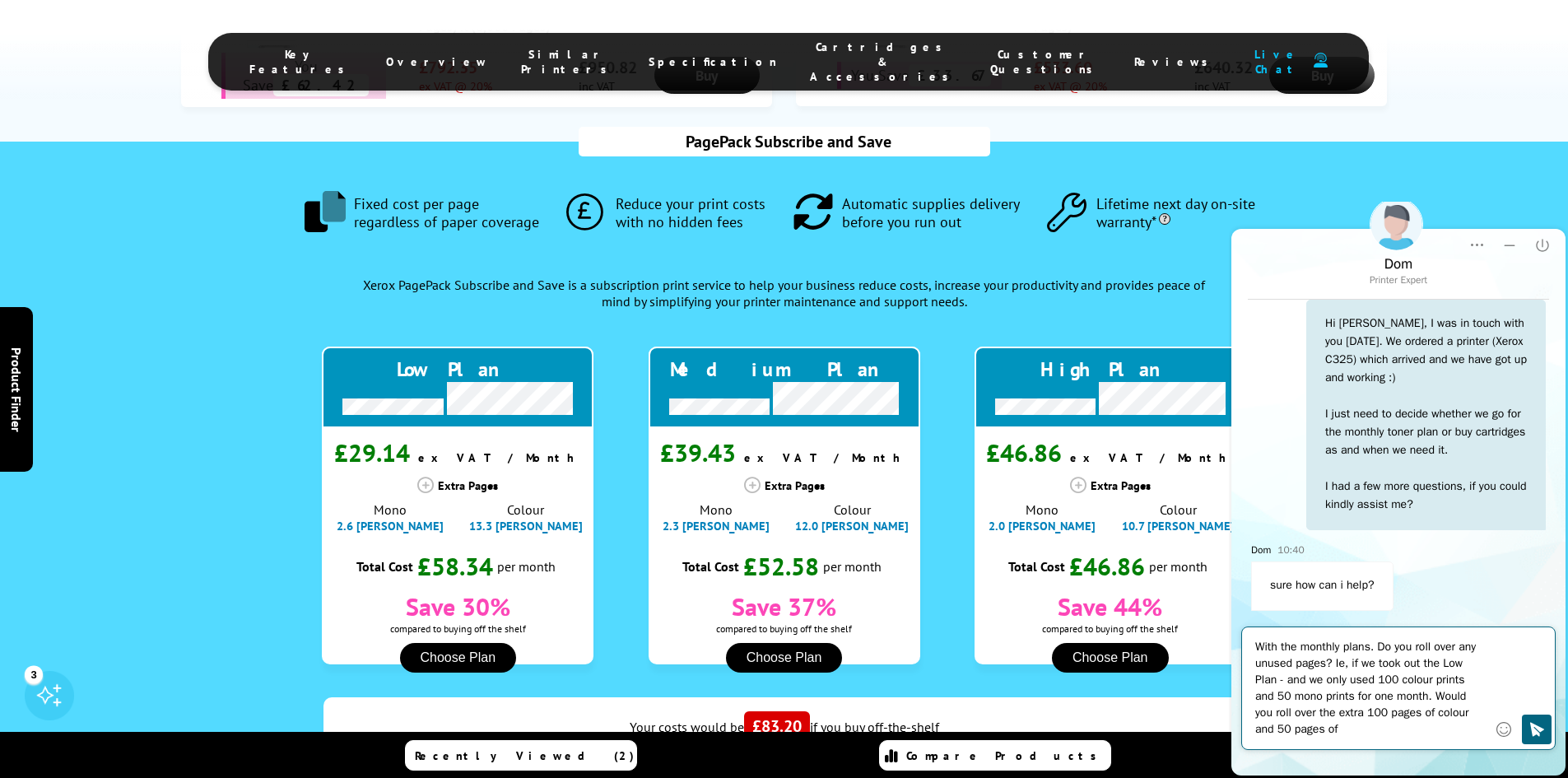 drag, startPoint x: 1415, startPoint y: 733, endPoint x: 1405, endPoint y: 718, distance: 18.027756 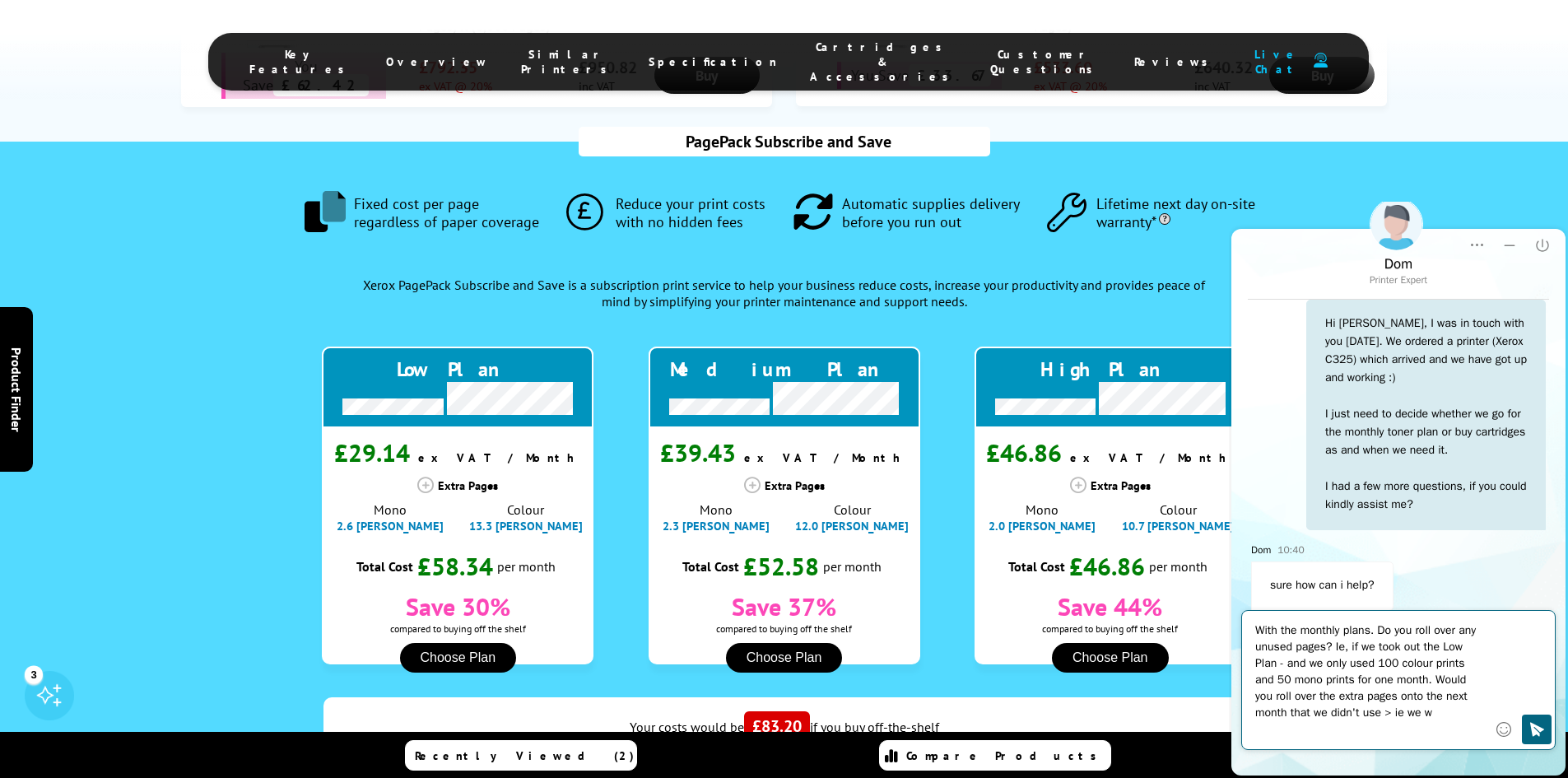 scroll, scrollTop: 178, scrollLeft: 0, axis: vertical 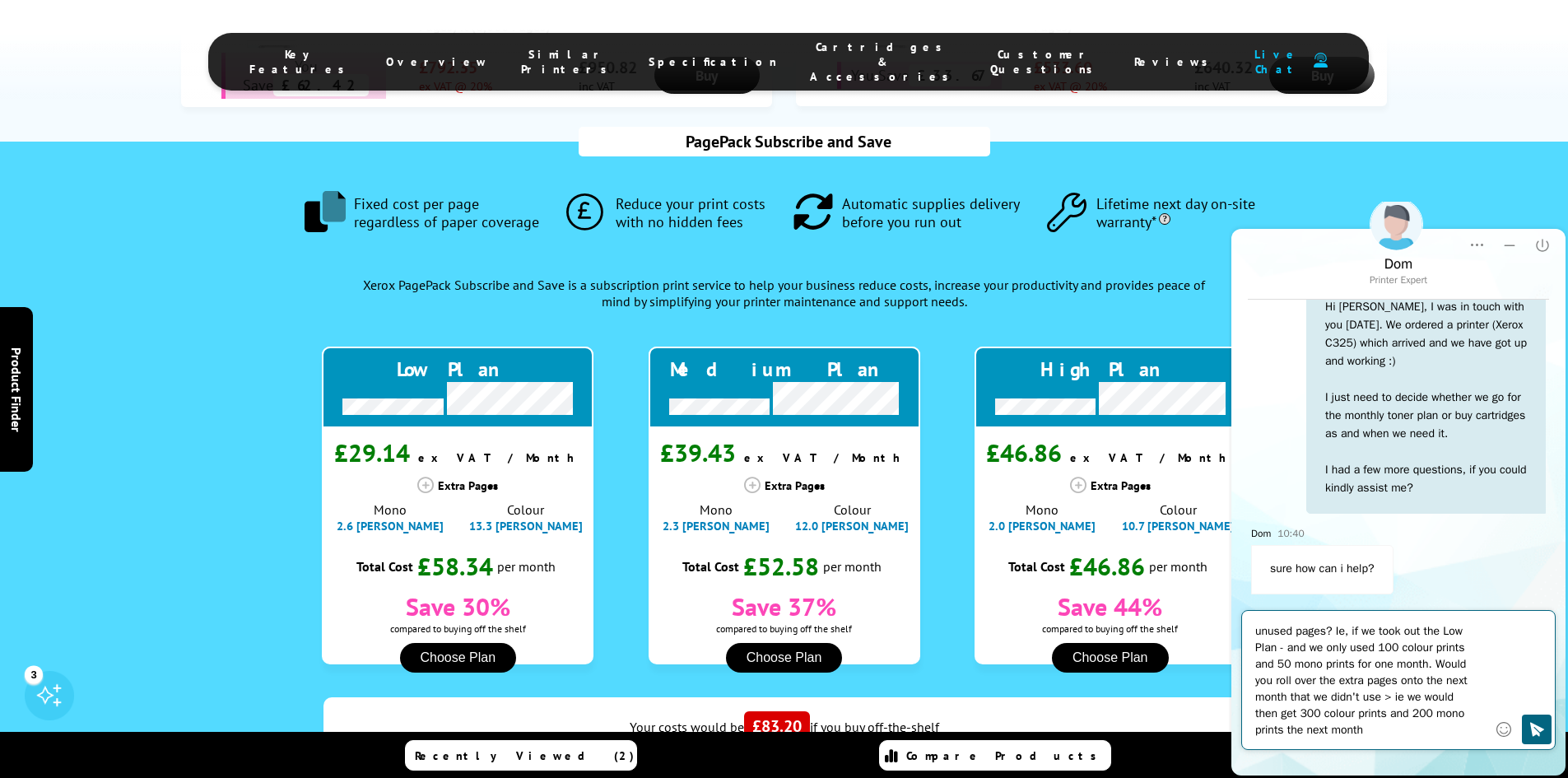 type on "With the monthly plans. Do you roll over any unused pages? Ie, if we took out the Low Plan - and we only used 100 colour prints and 50 mono prints for one month. Would you roll over the extra pages onto the next month that we didn't use > ie we would then get 300 colour prints and 200 mono prints the next month?" 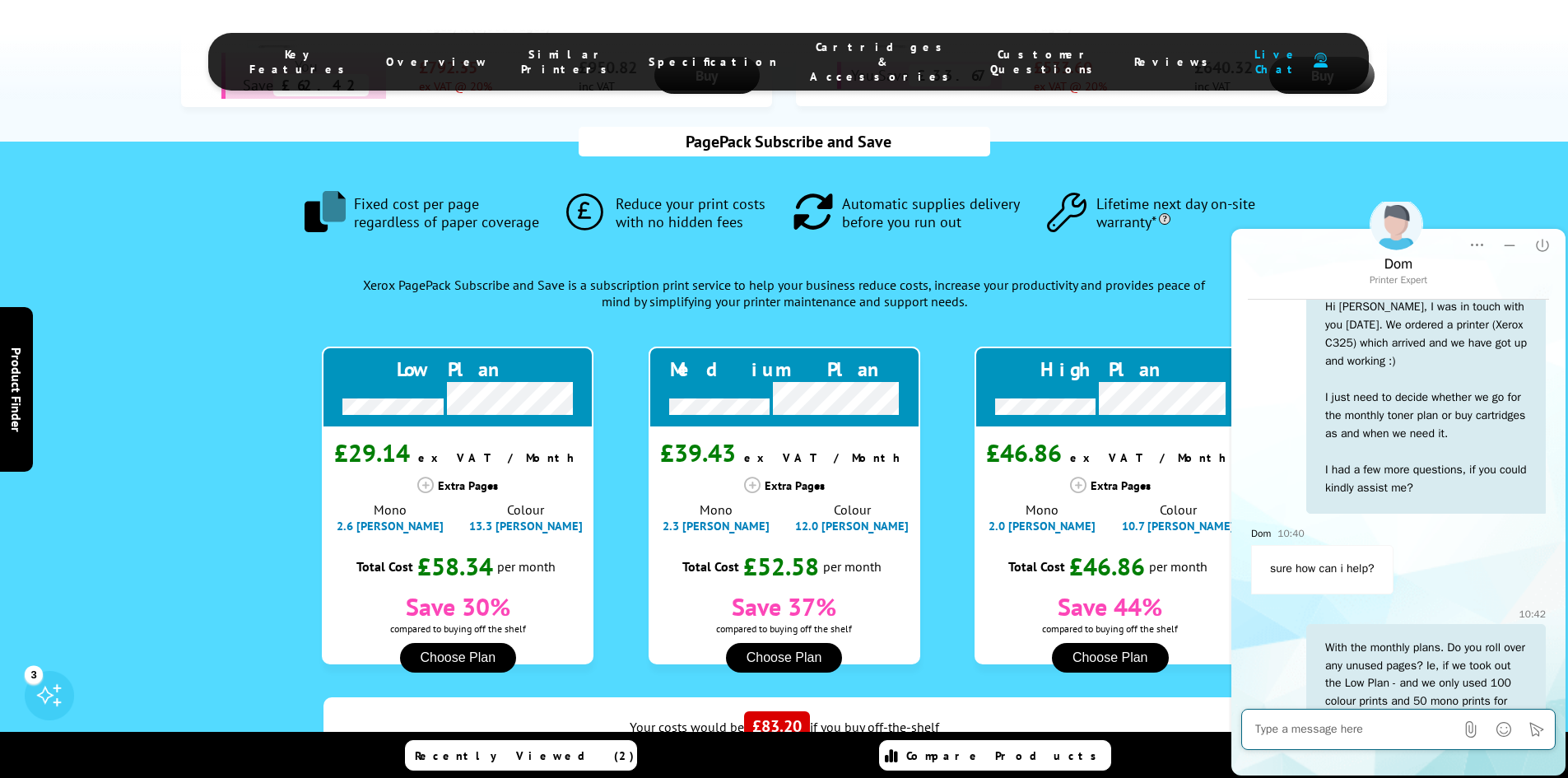 scroll, scrollTop: 0, scrollLeft: 0, axis: both 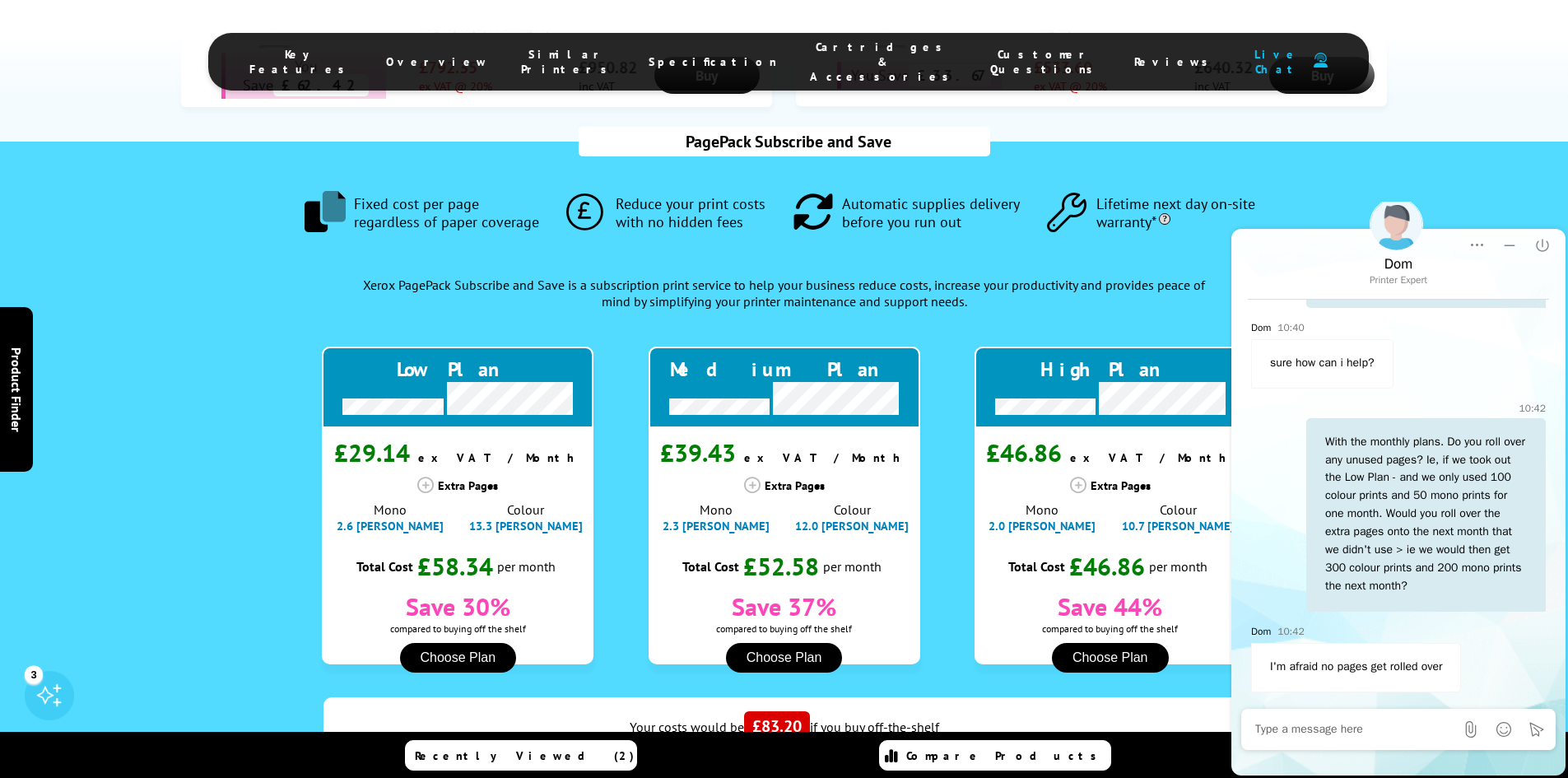 click at bounding box center (1355, 729) 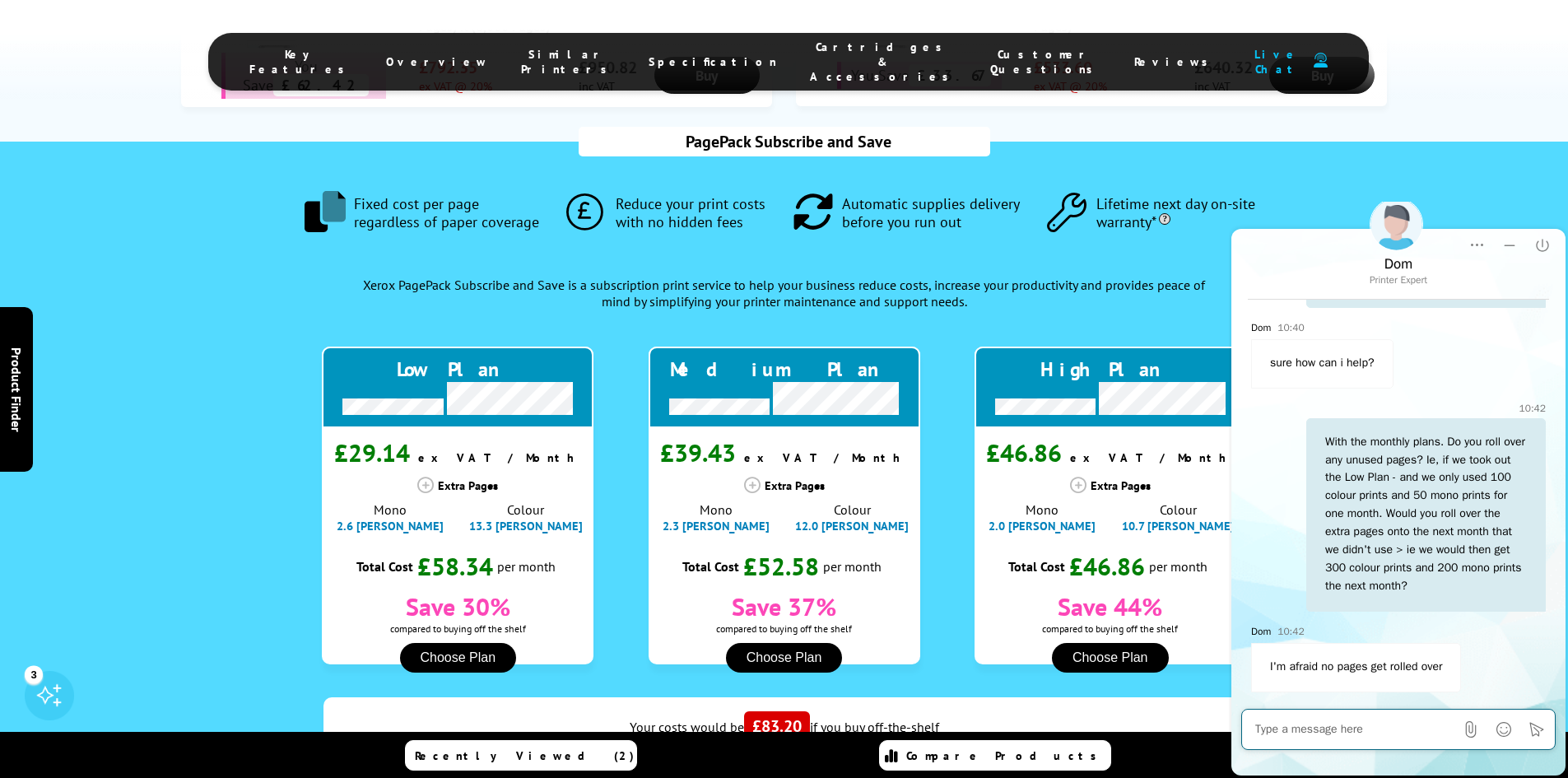 click at bounding box center (1355, 729) 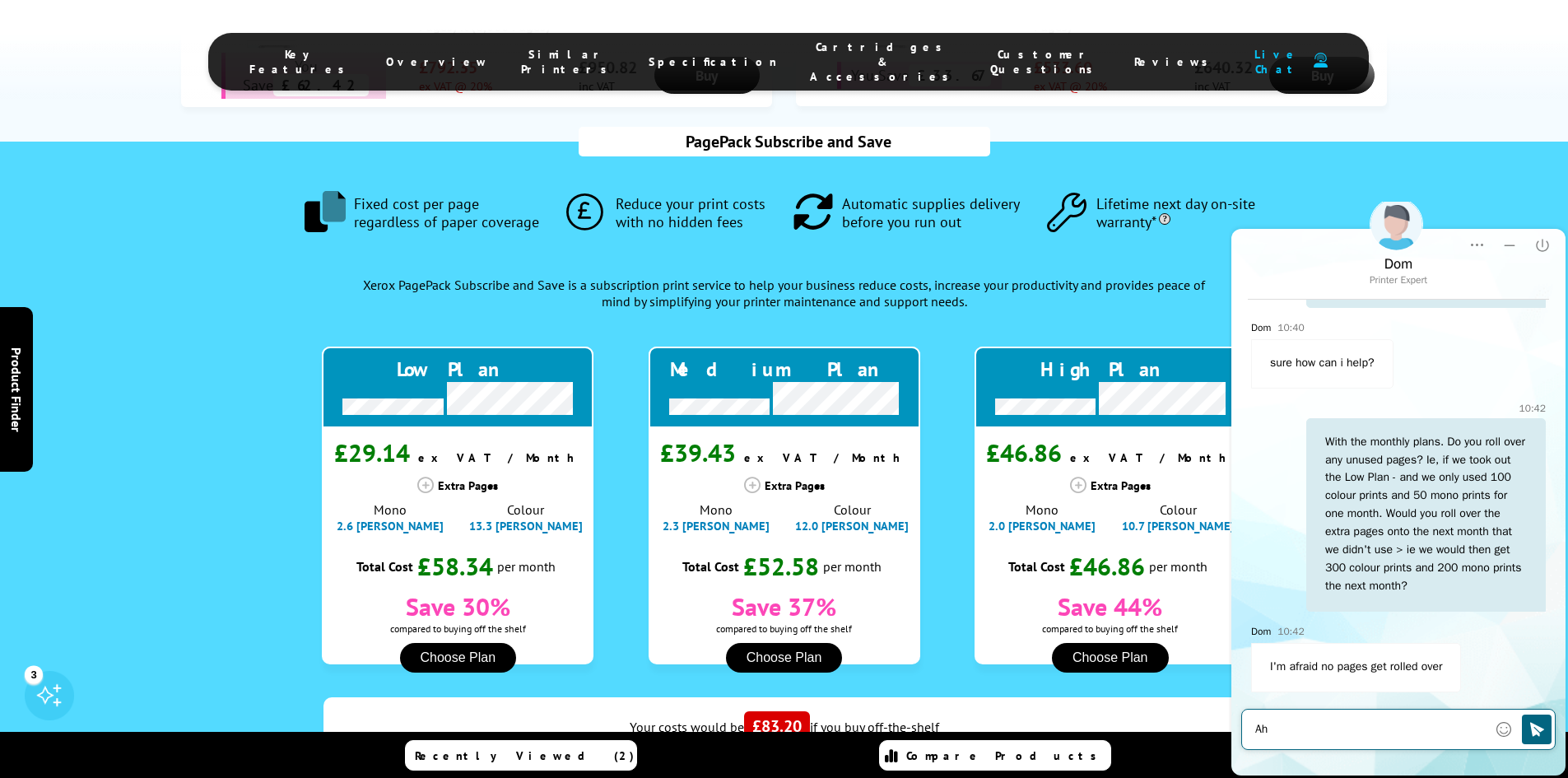 type on "Ah." 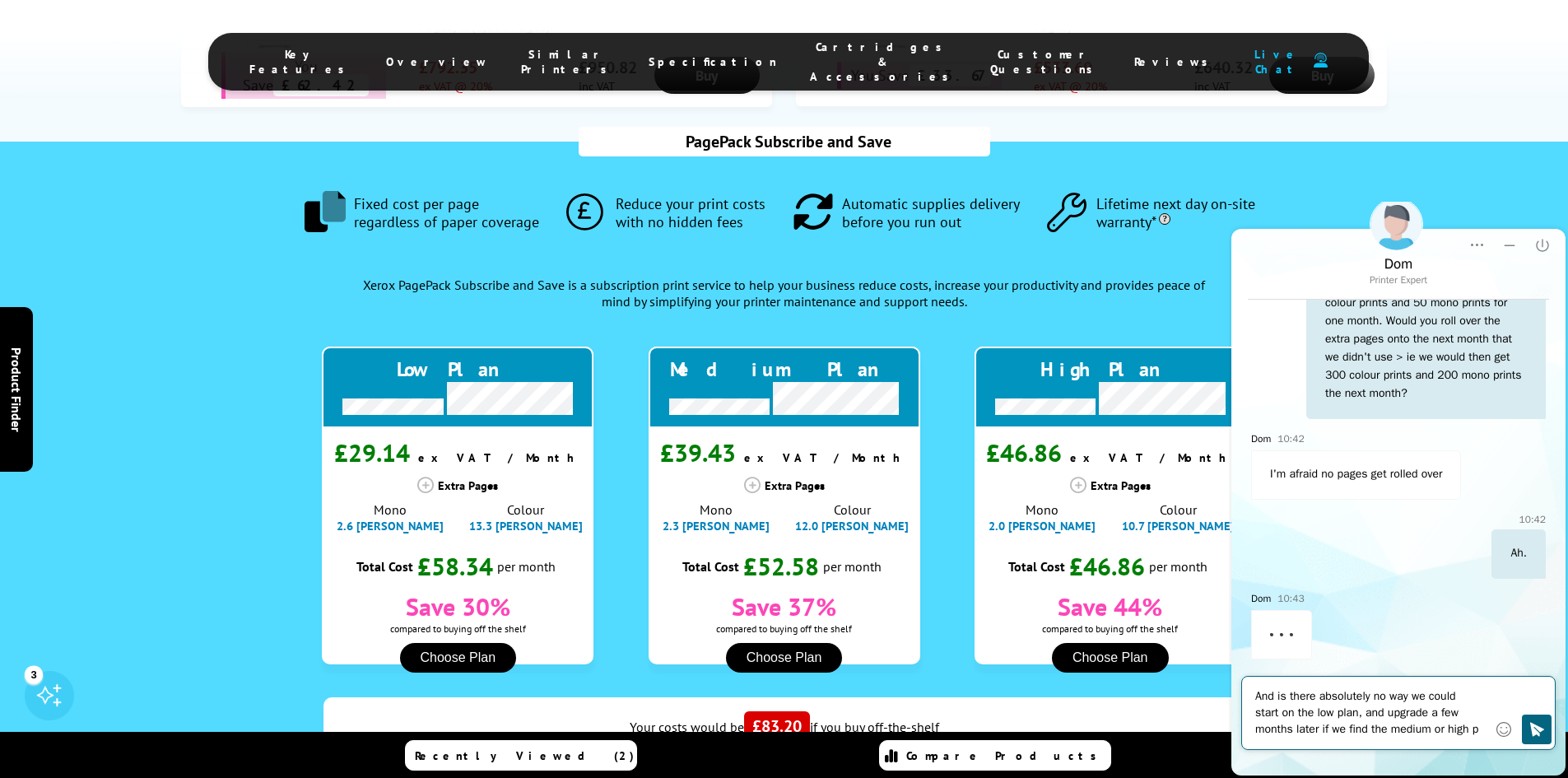 scroll, scrollTop: 593, scrollLeft: 0, axis: vertical 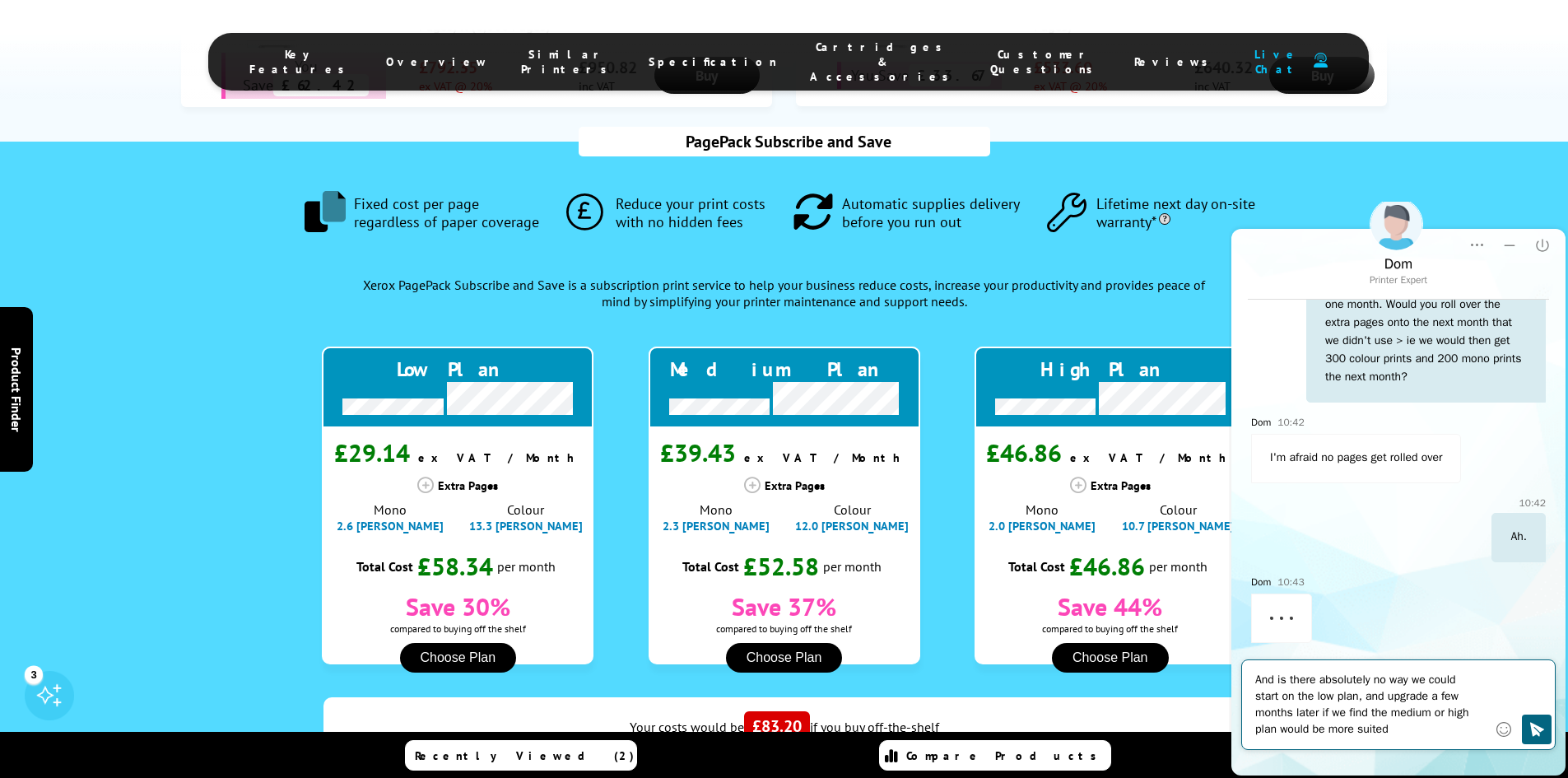type on "And is there absolutely no way we could start on the low plan, and upgrade a few months later if we find the medium or high plan would be more suited?" 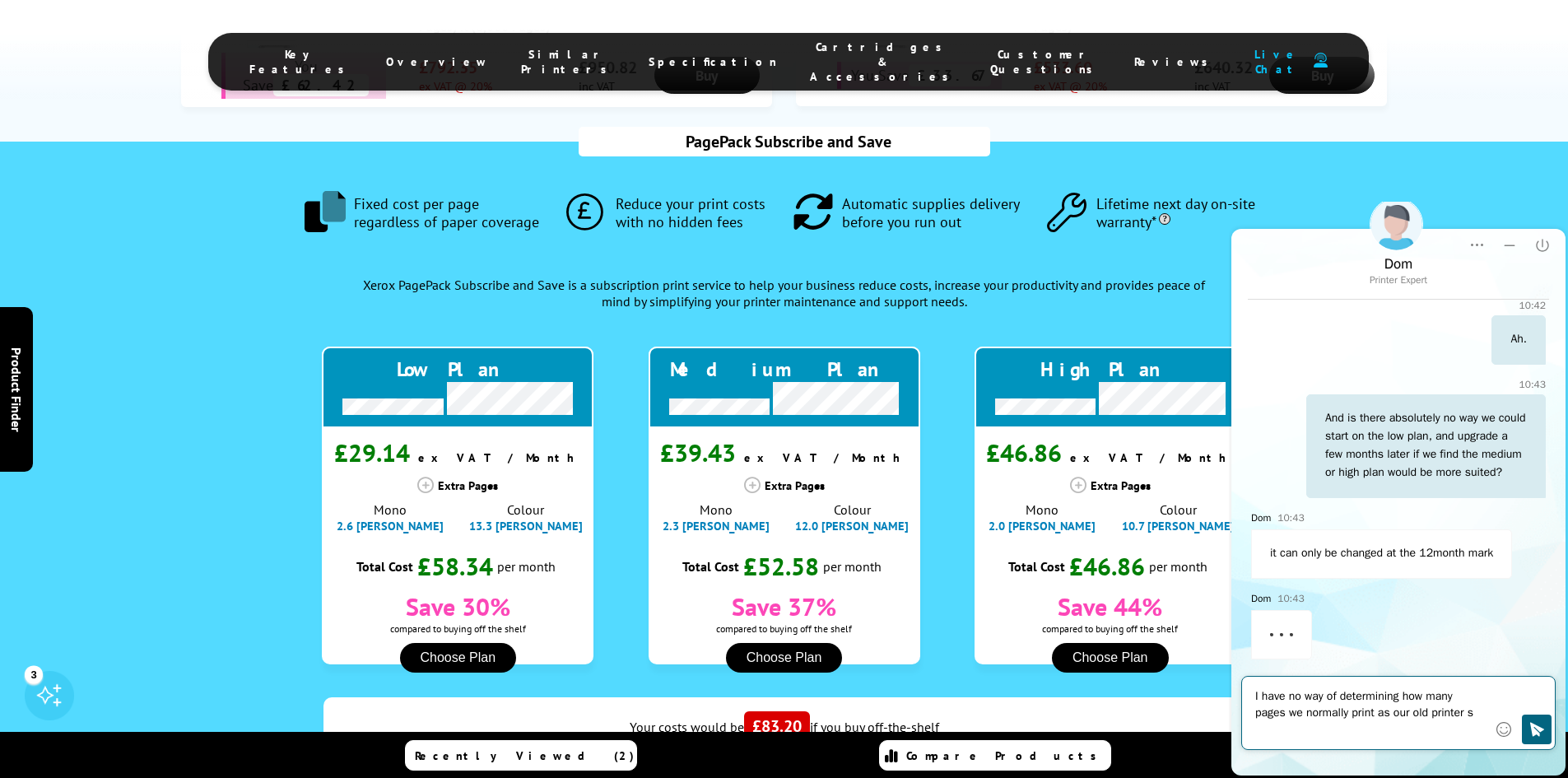 scroll, scrollTop: 827, scrollLeft: 0, axis: vertical 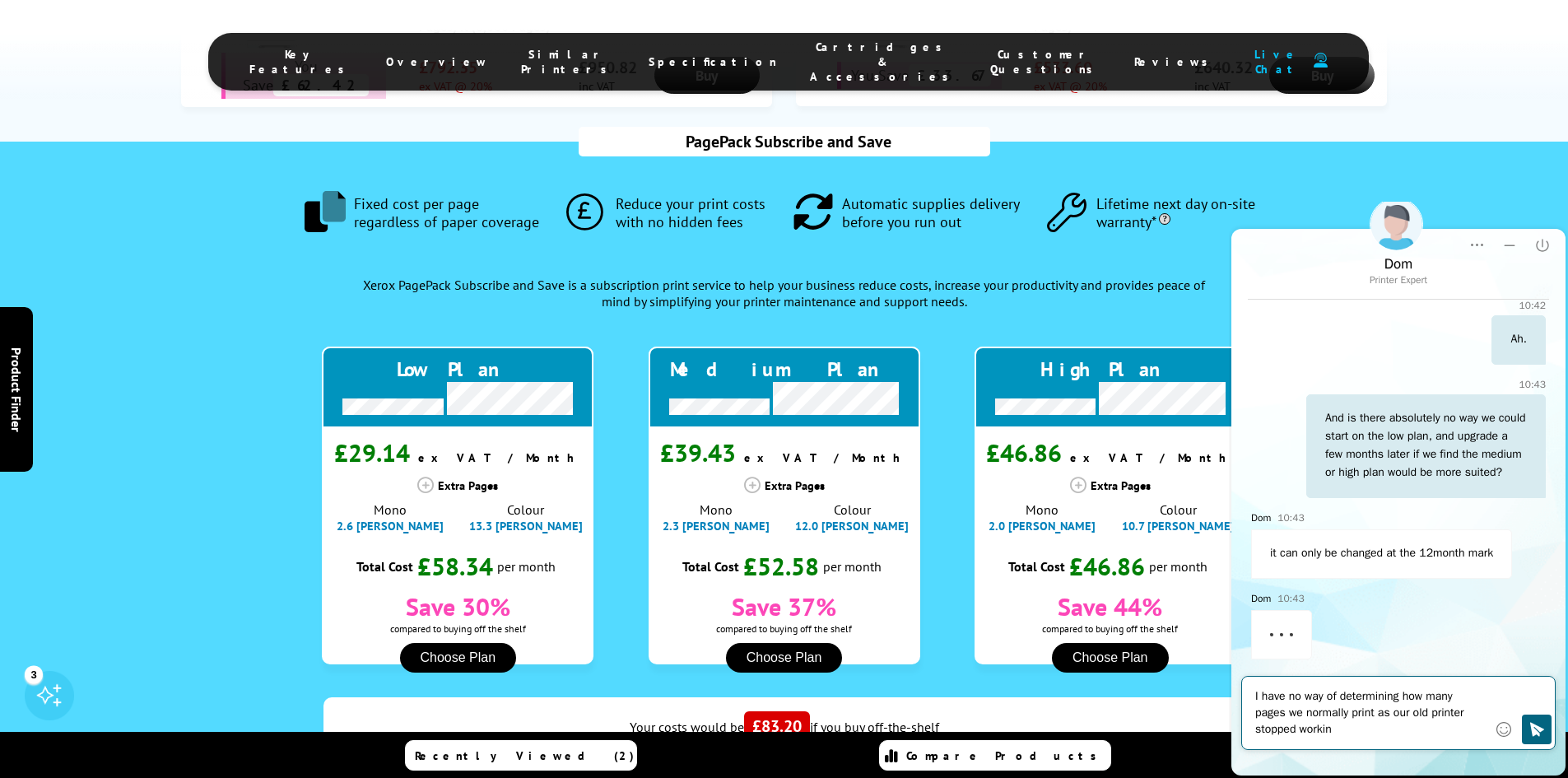 type on "I have no way of determining how many pages we normally print as our old printer stopped working" 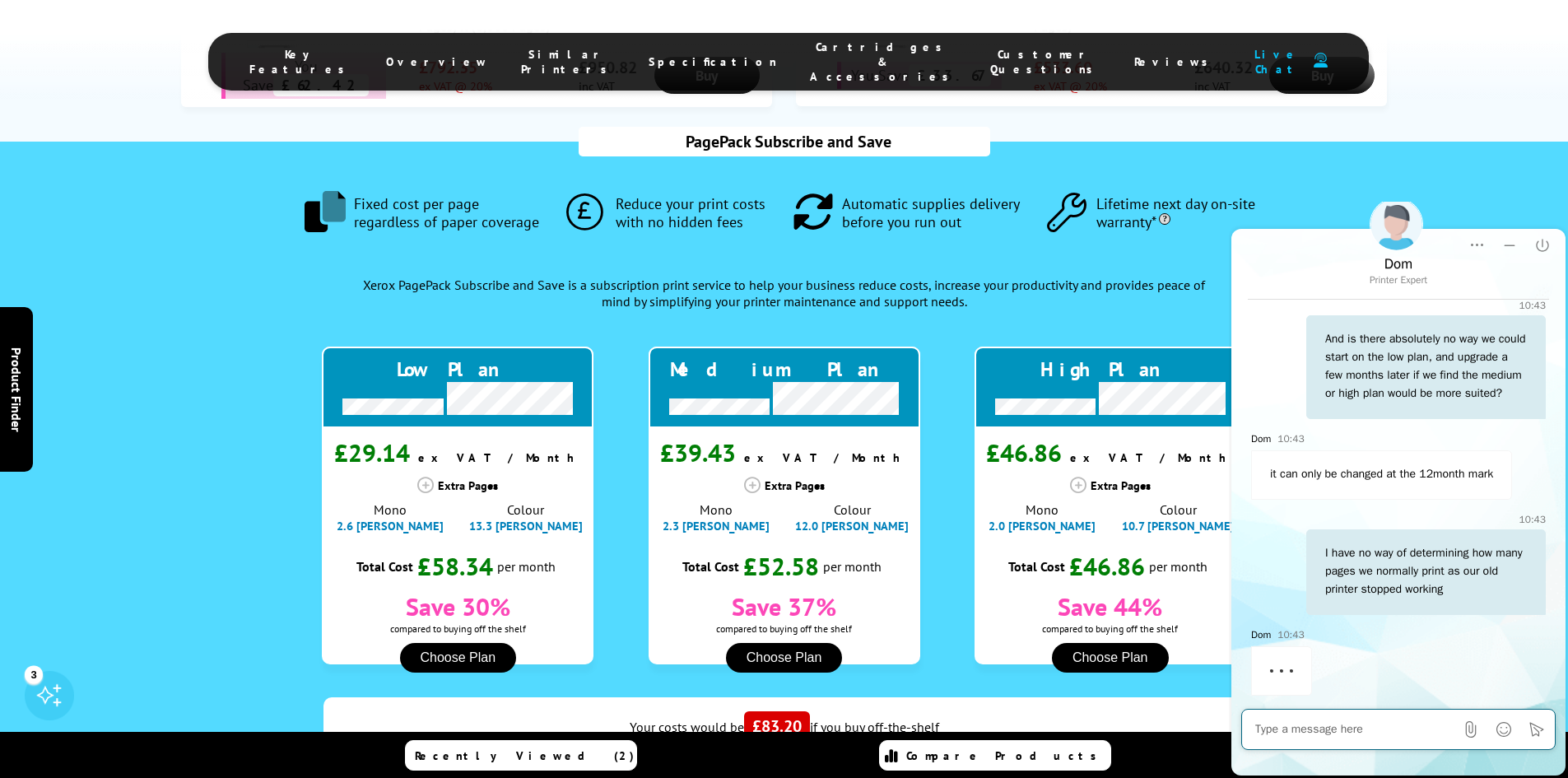 scroll, scrollTop: 908, scrollLeft: 0, axis: vertical 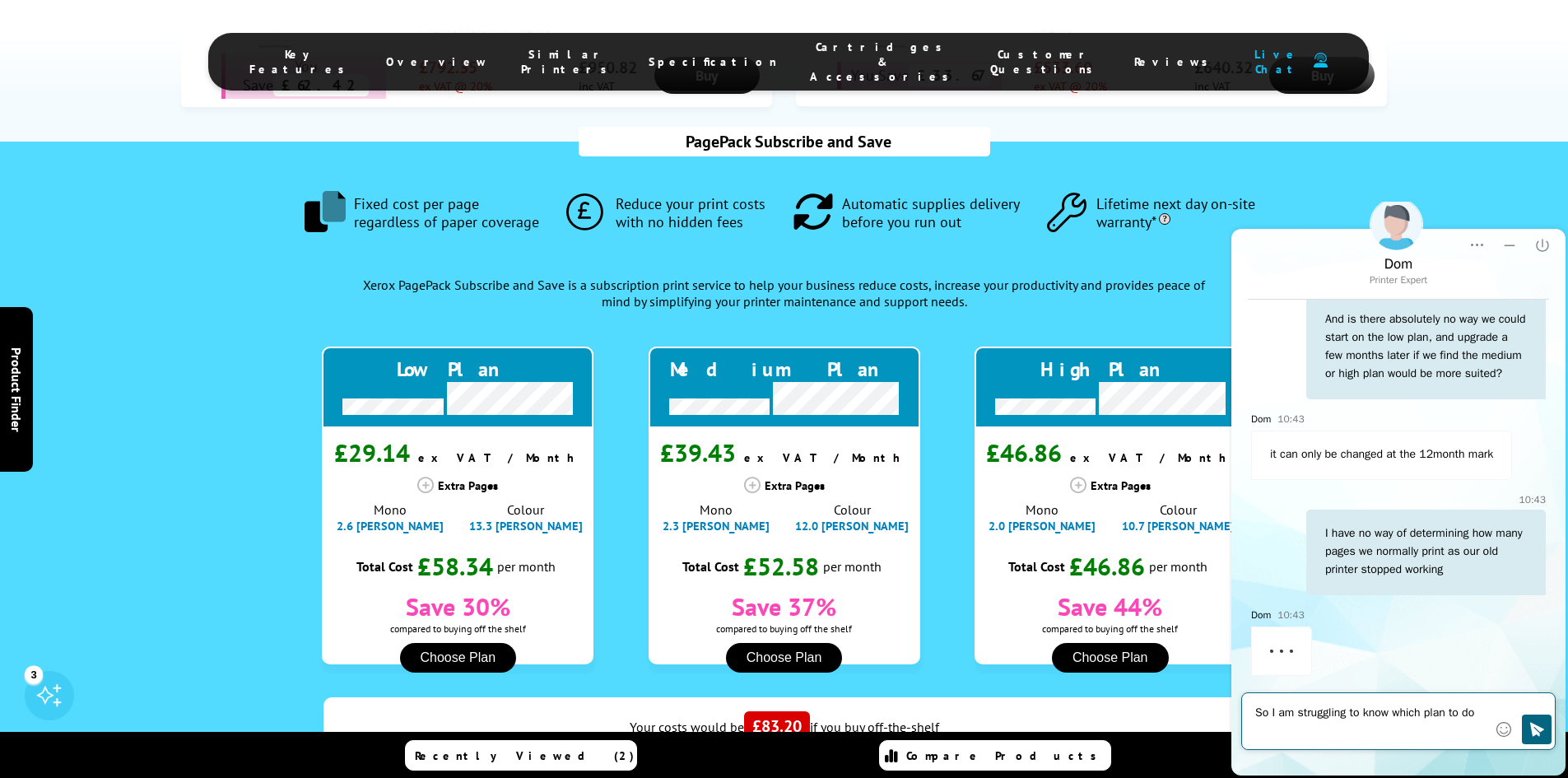type on "So I am struggling to know which plan to do." 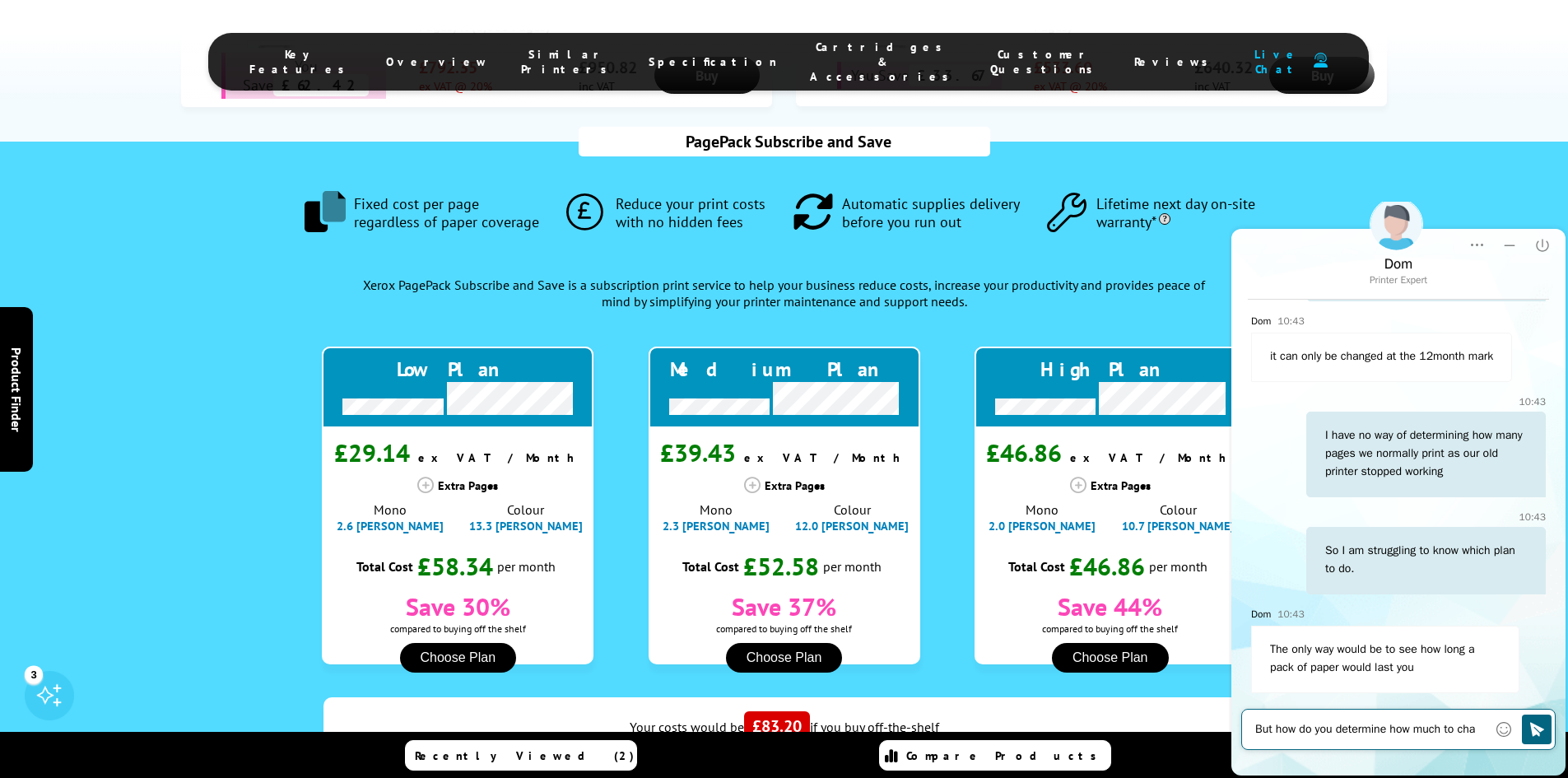 scroll, scrollTop: 1040, scrollLeft: 0, axis: vertical 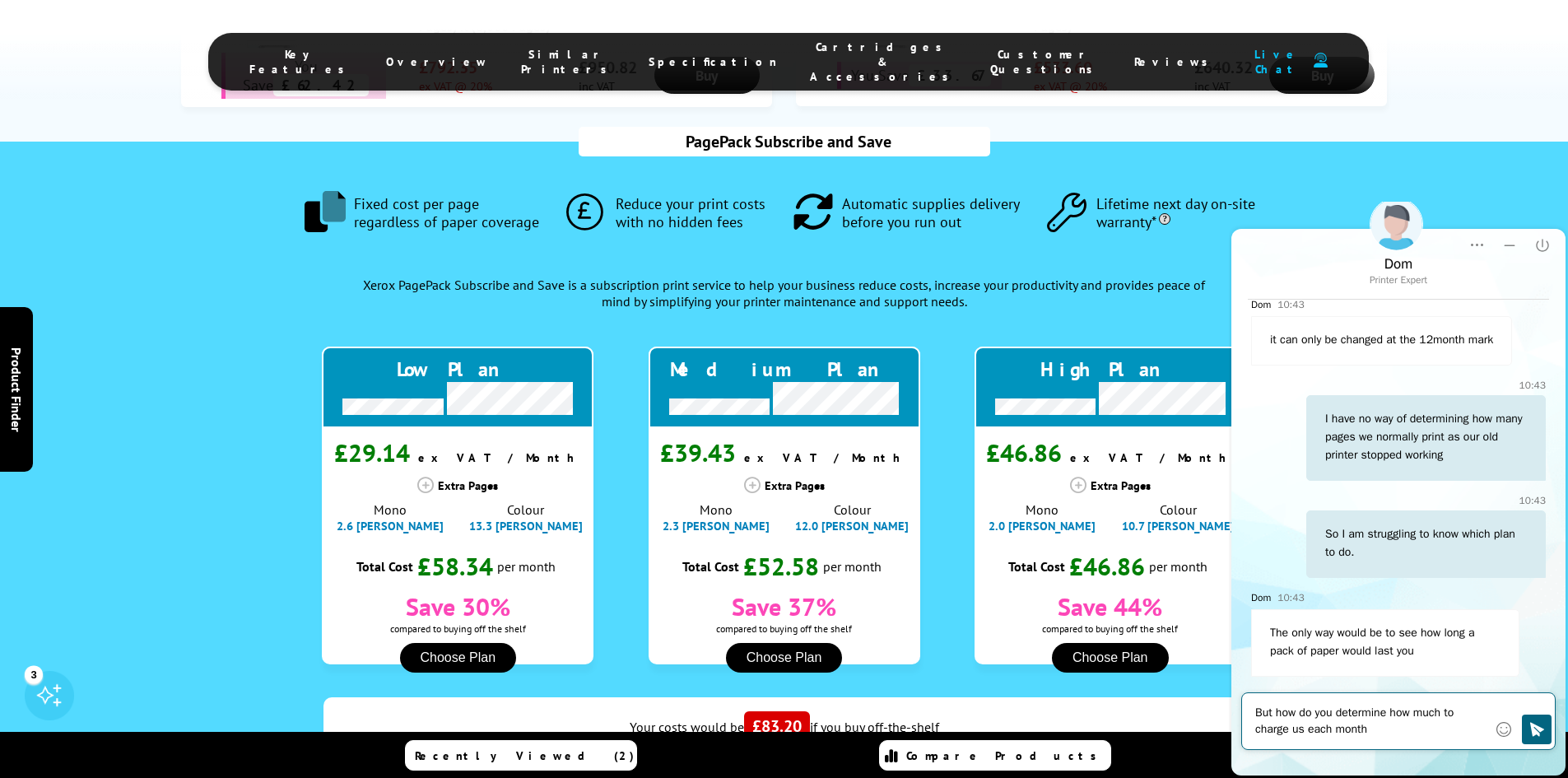 type on "But how do you determine how much to charge us each month?" 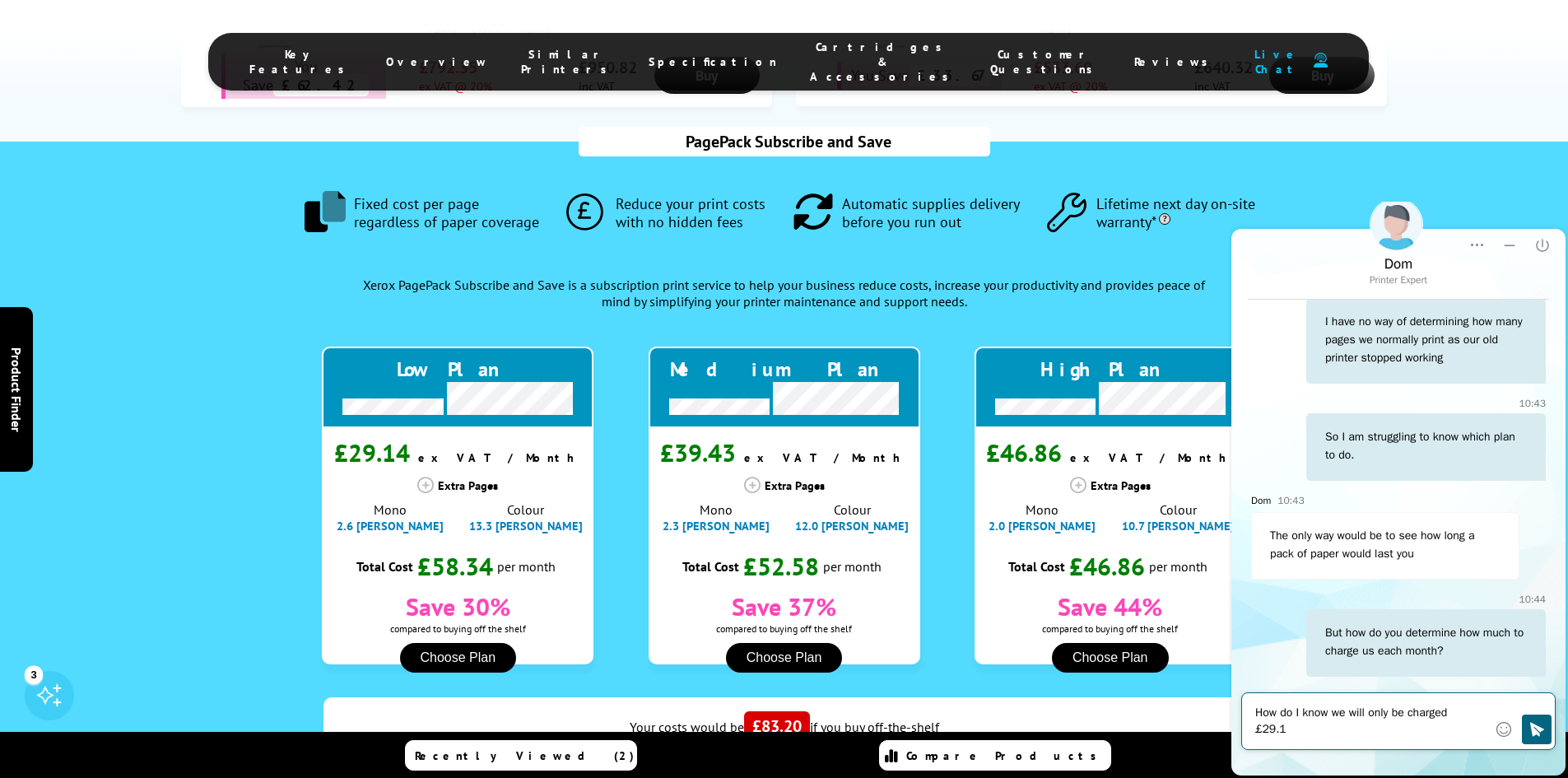 scroll, scrollTop: 1137, scrollLeft: 0, axis: vertical 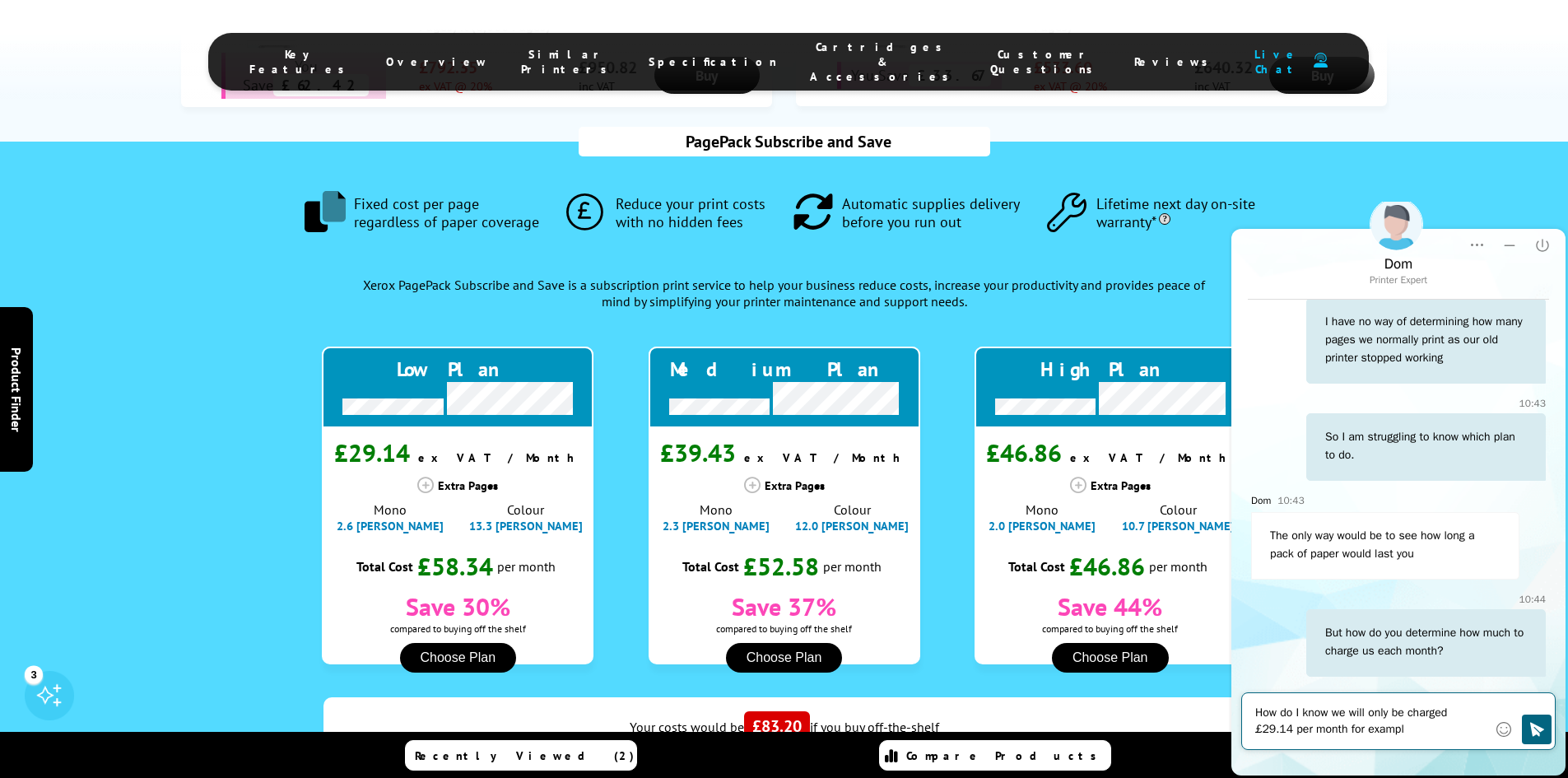 type on "How do I know we will only be charged £29.14 per month for example" 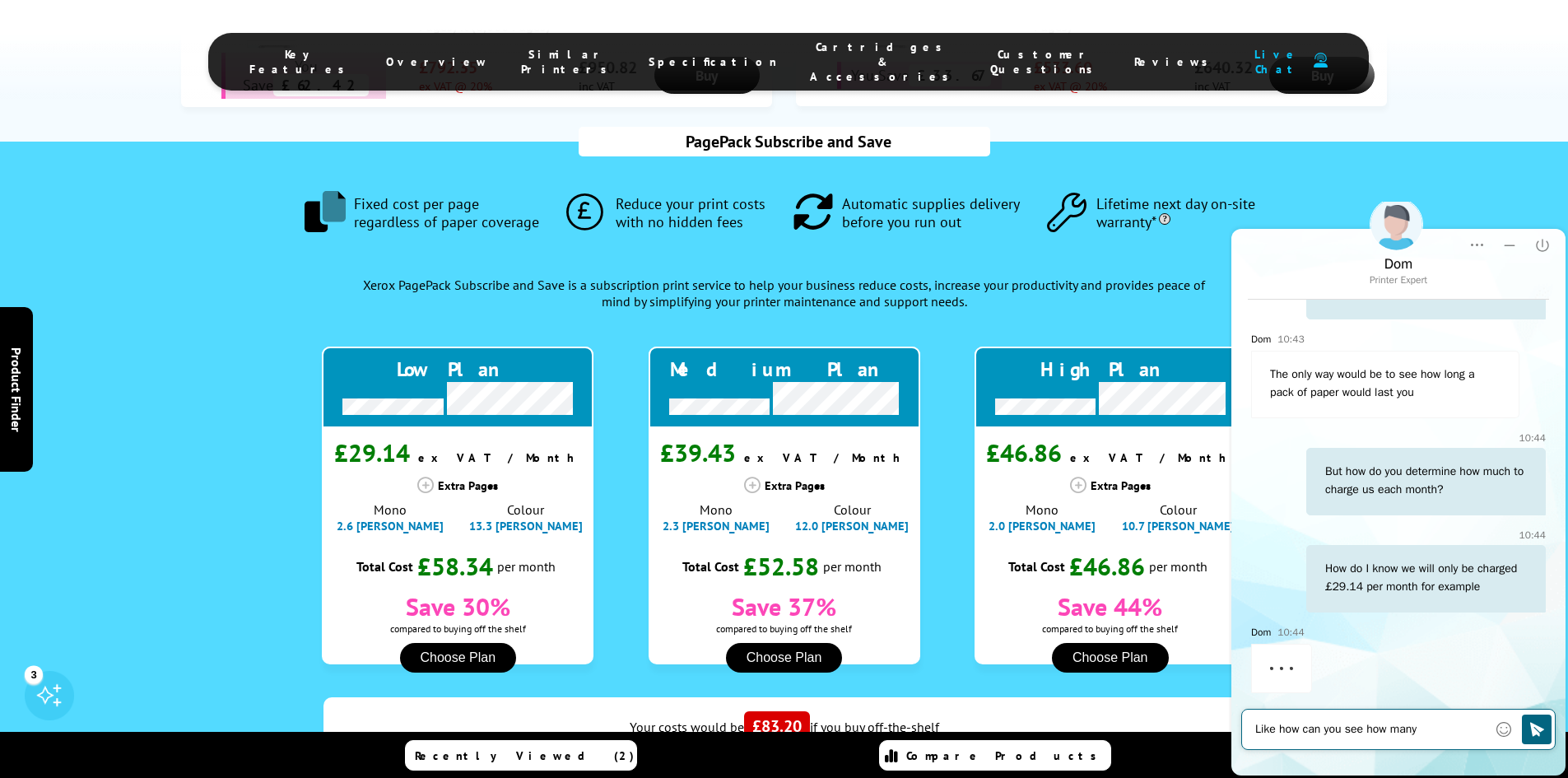 scroll, scrollTop: 1316, scrollLeft: 0, axis: vertical 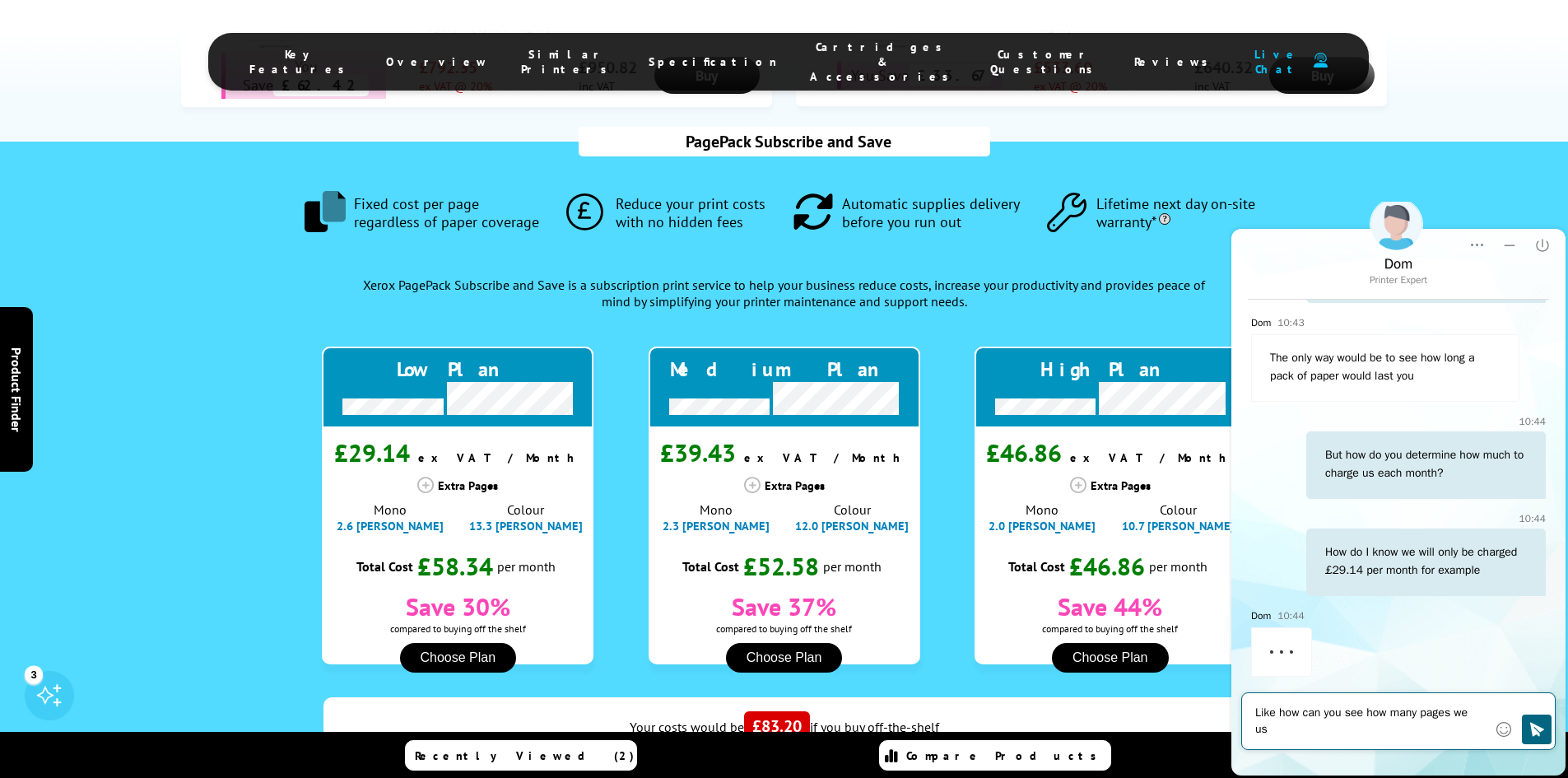 type on "Like how can you see how many pages we use" 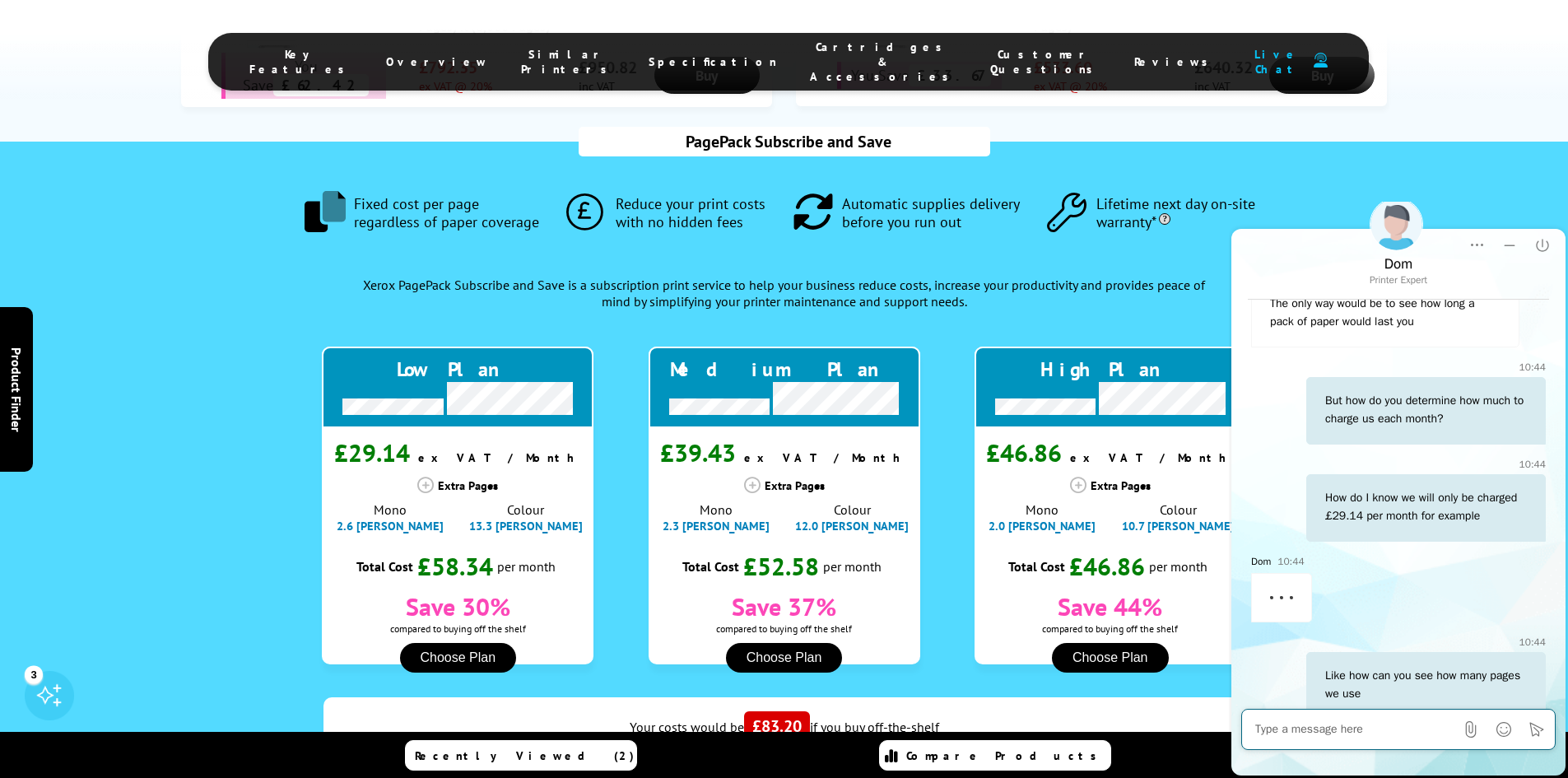 scroll, scrollTop: 1414, scrollLeft: 0, axis: vertical 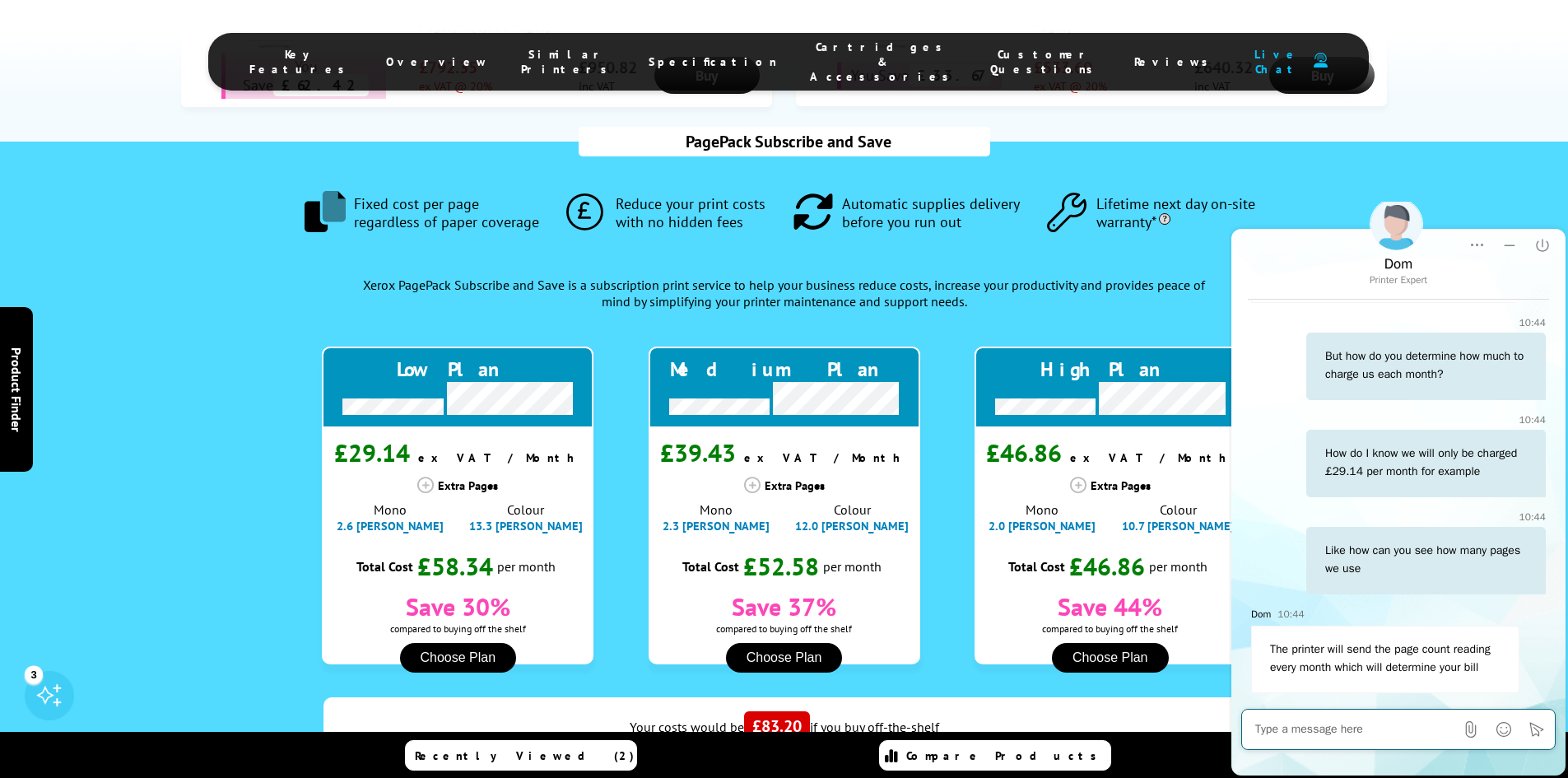 click at bounding box center [1355, 729] 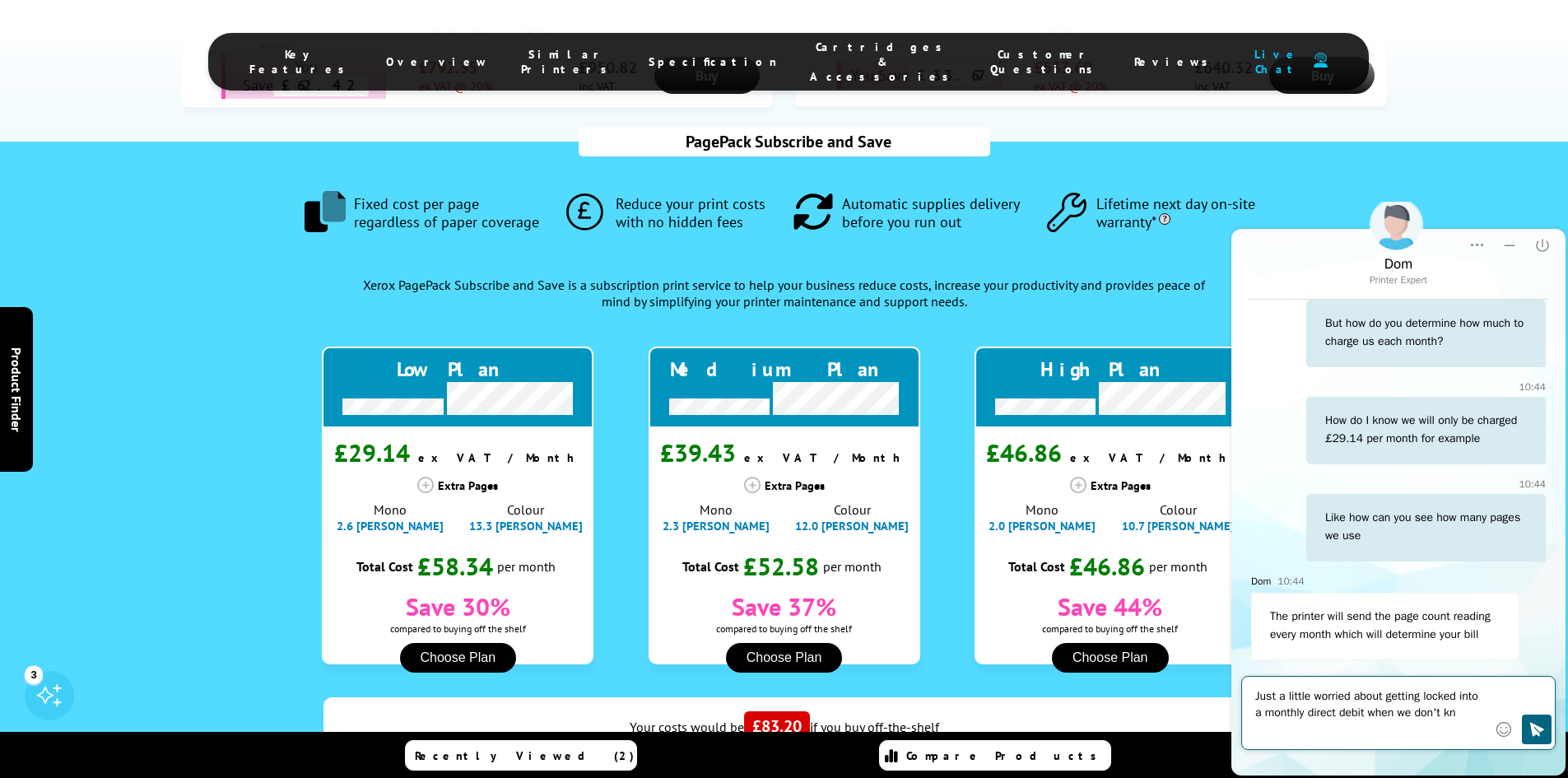 scroll, scrollTop: 1465, scrollLeft: 0, axis: vertical 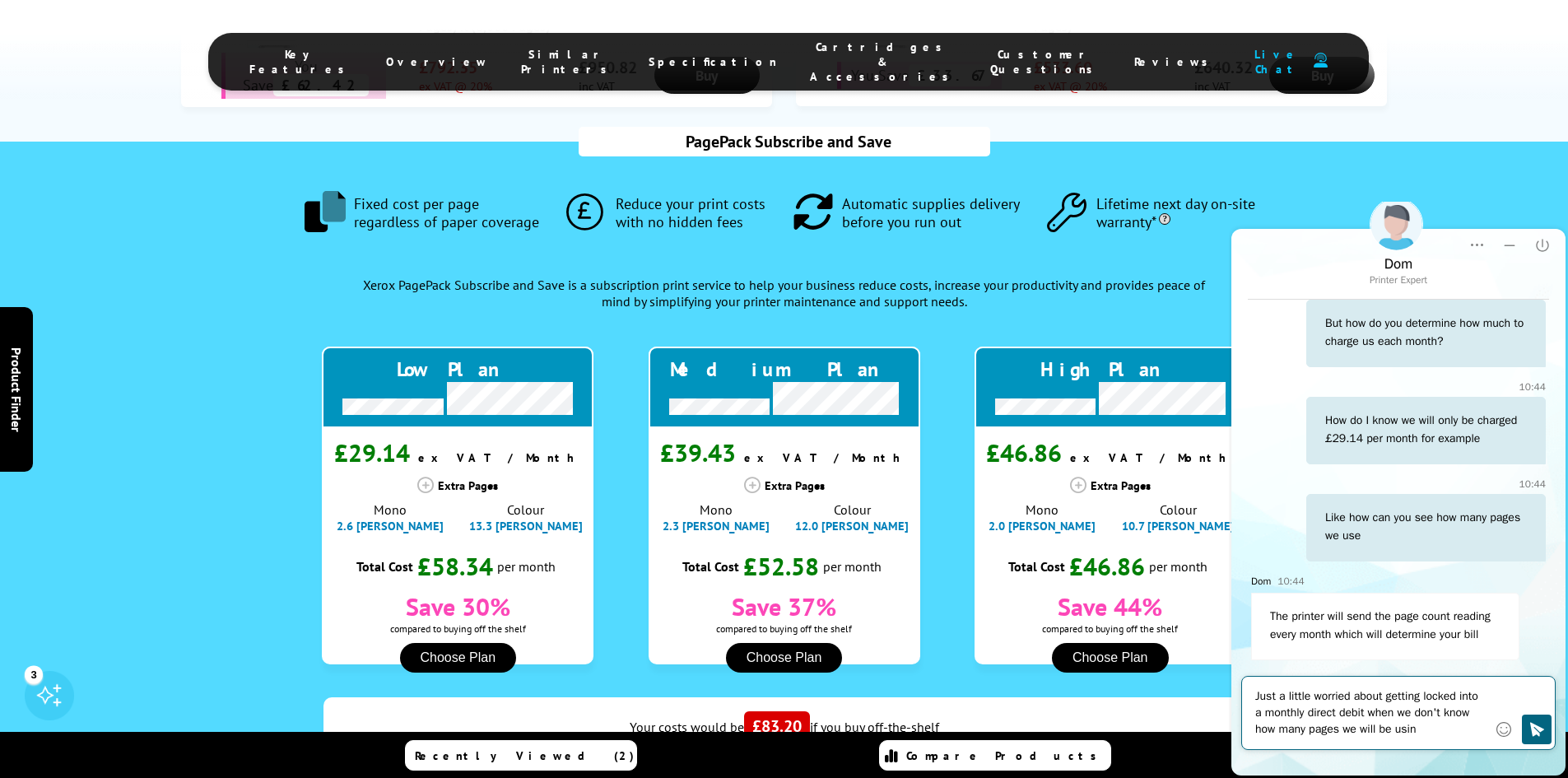 type on "Just a little worried about getting locked into a monthly direct debit when we don't know how many pages we will be using" 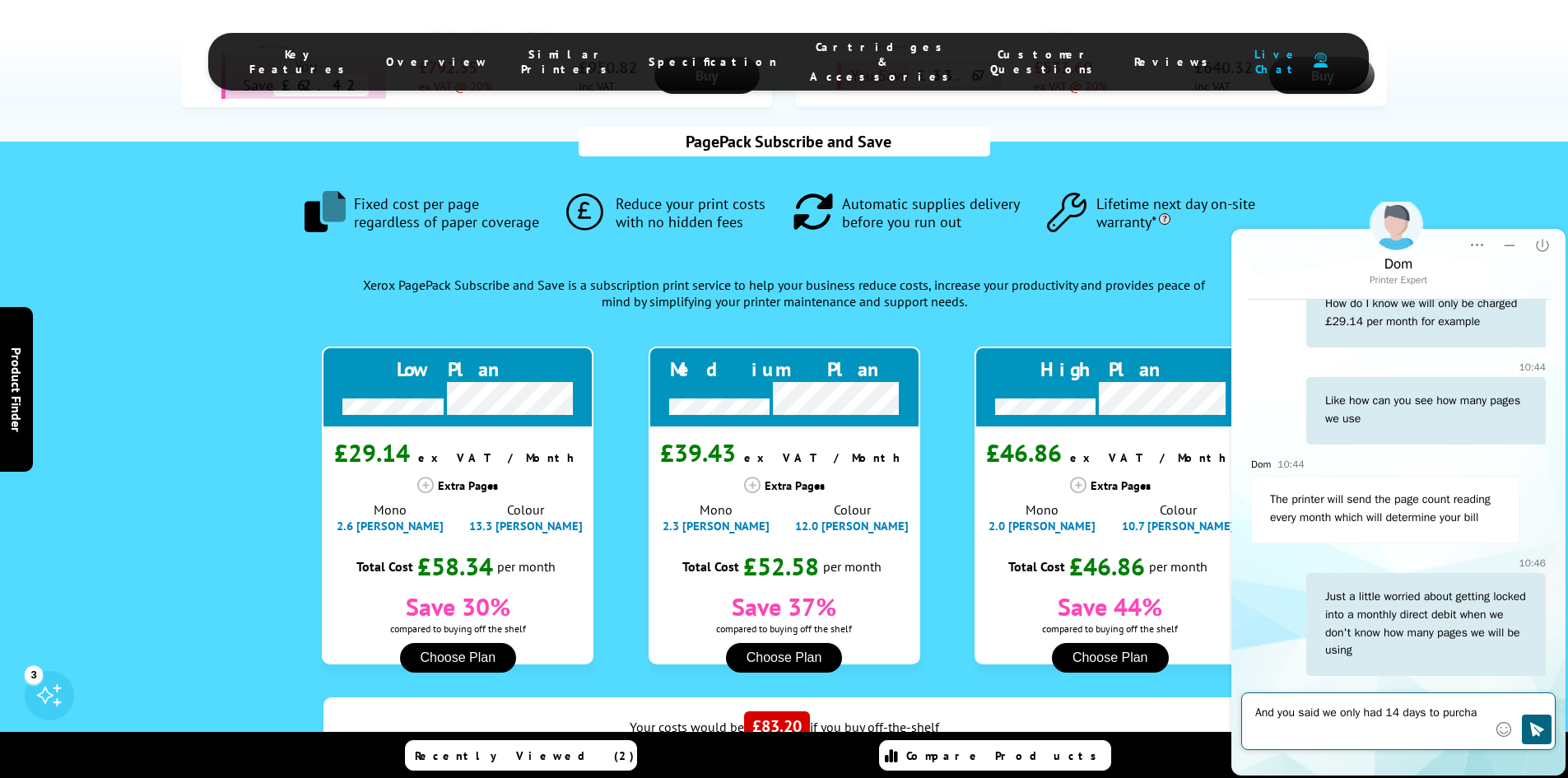 scroll, scrollTop: 1582, scrollLeft: 0, axis: vertical 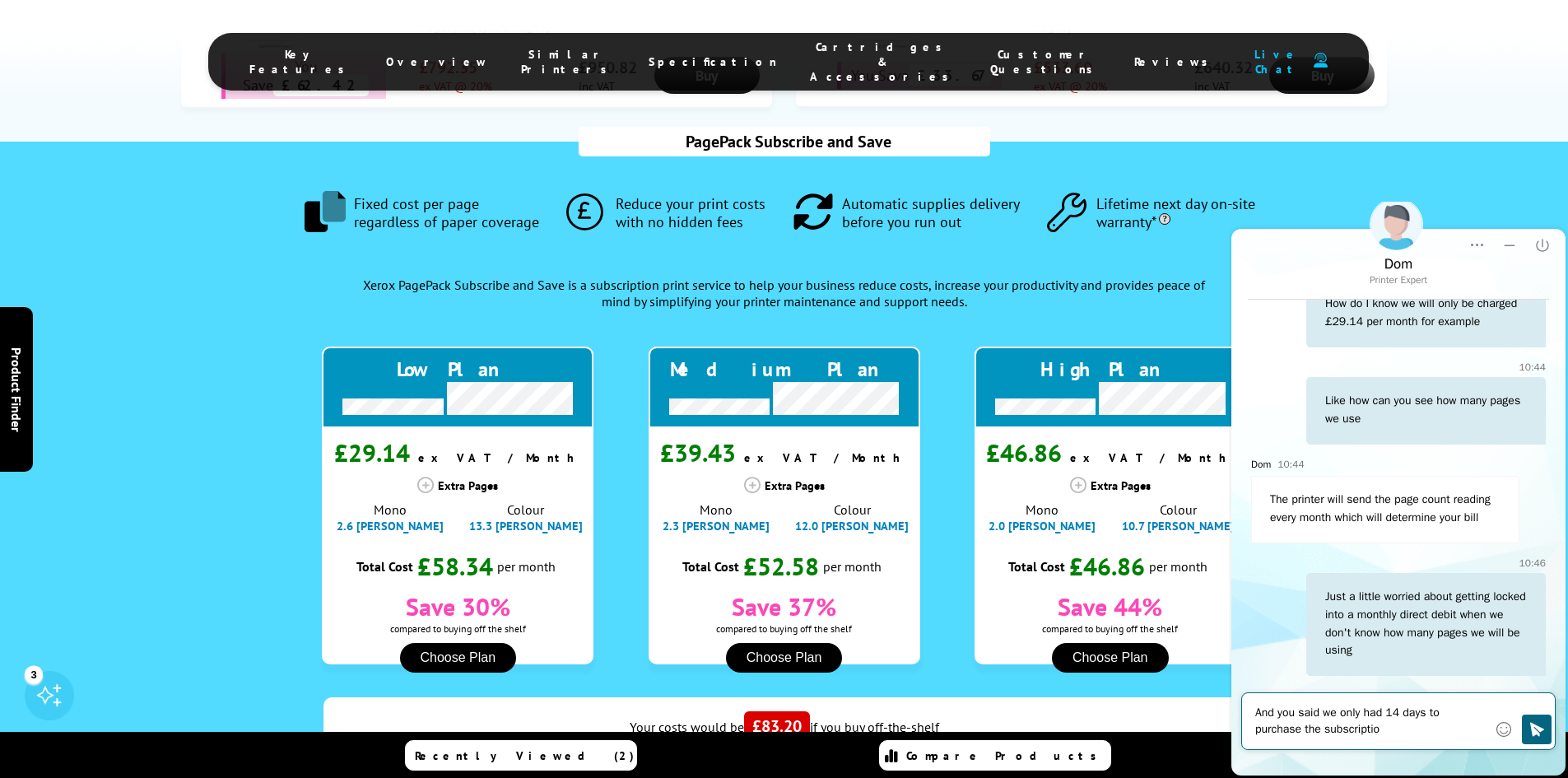 type on "And you said we only had 14 days to purchase the subscription" 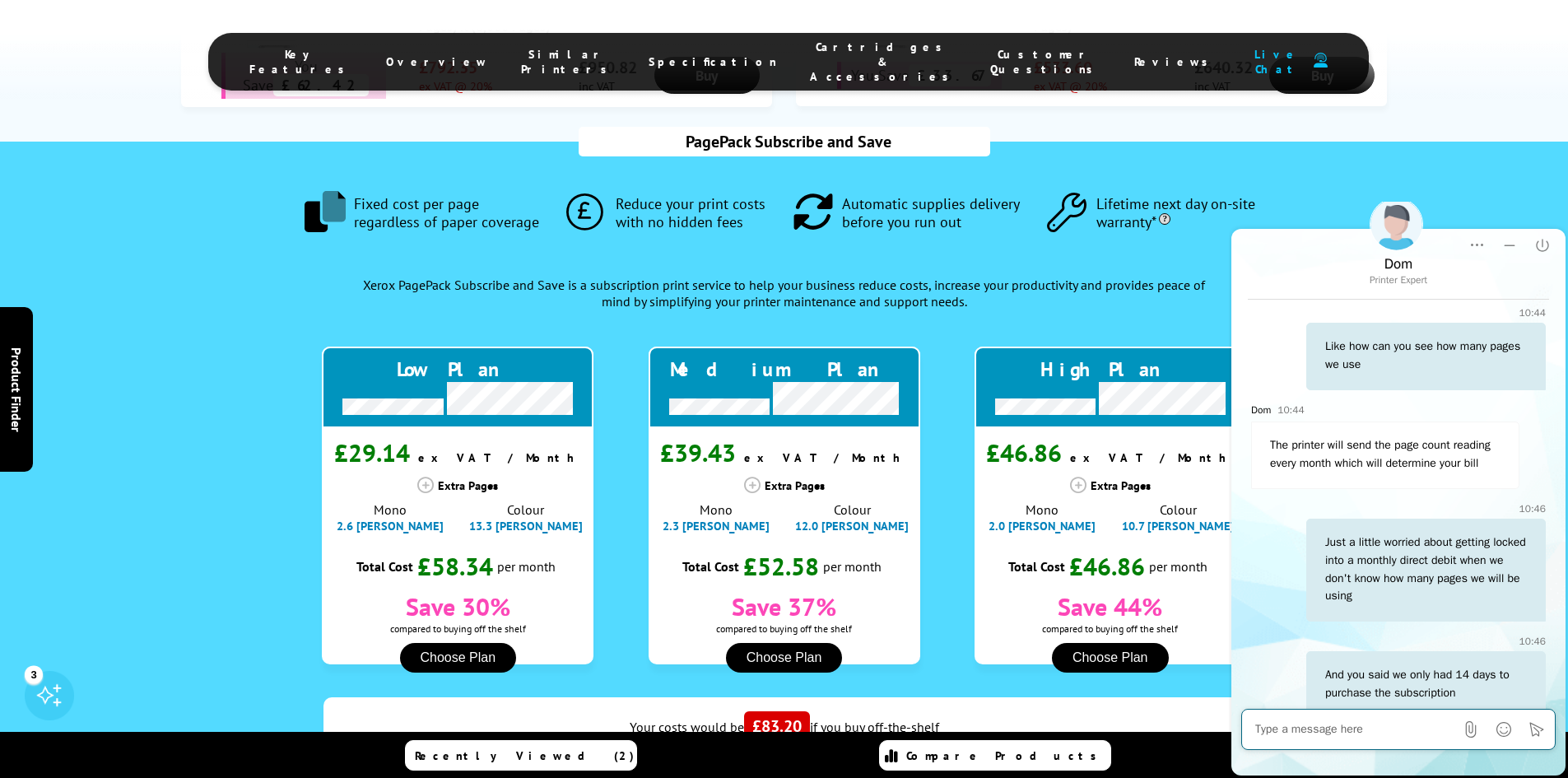 scroll, scrollTop: 1662, scrollLeft: 0, axis: vertical 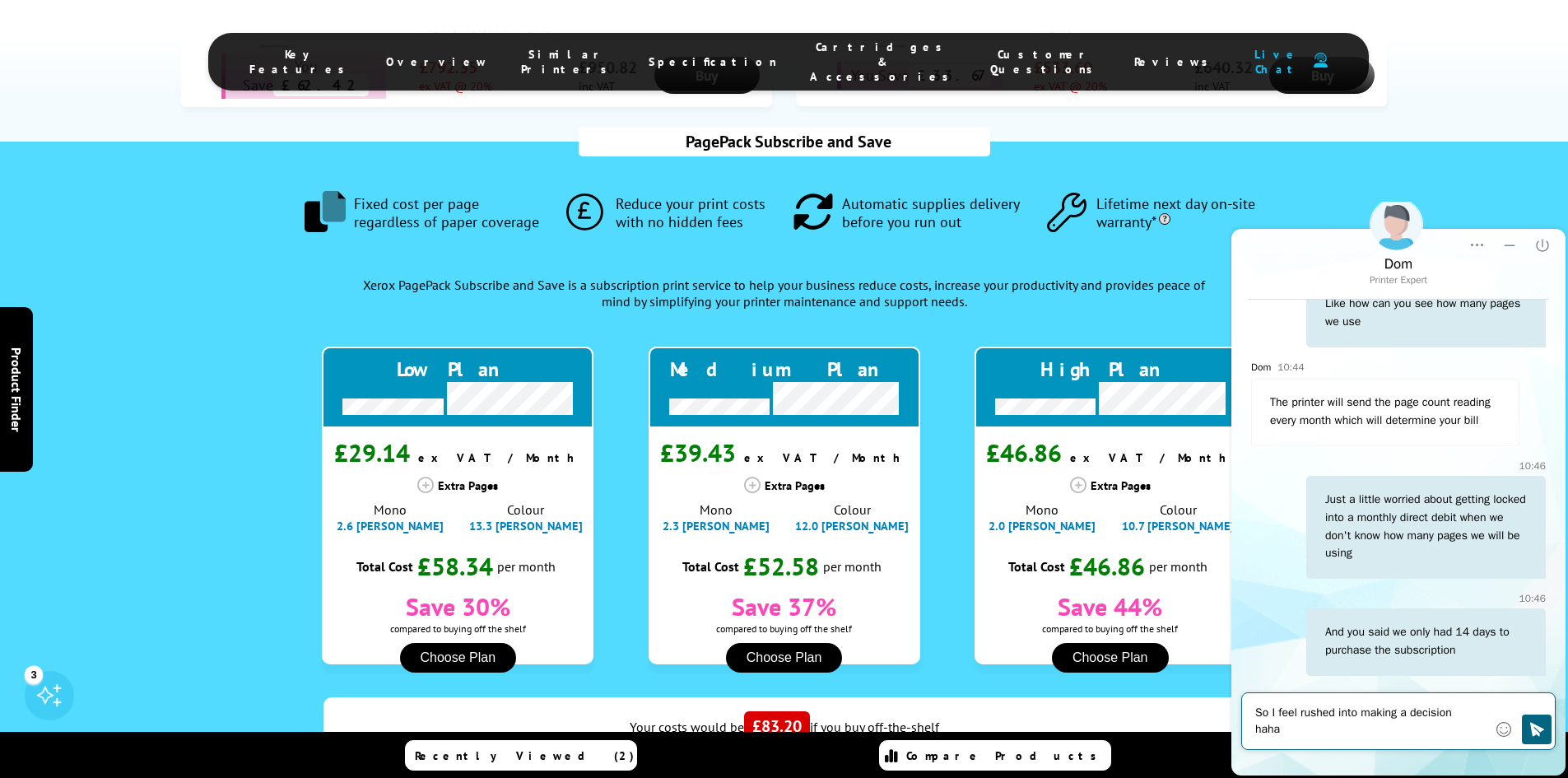 type on "So I feel rushed into making a decision haha!" 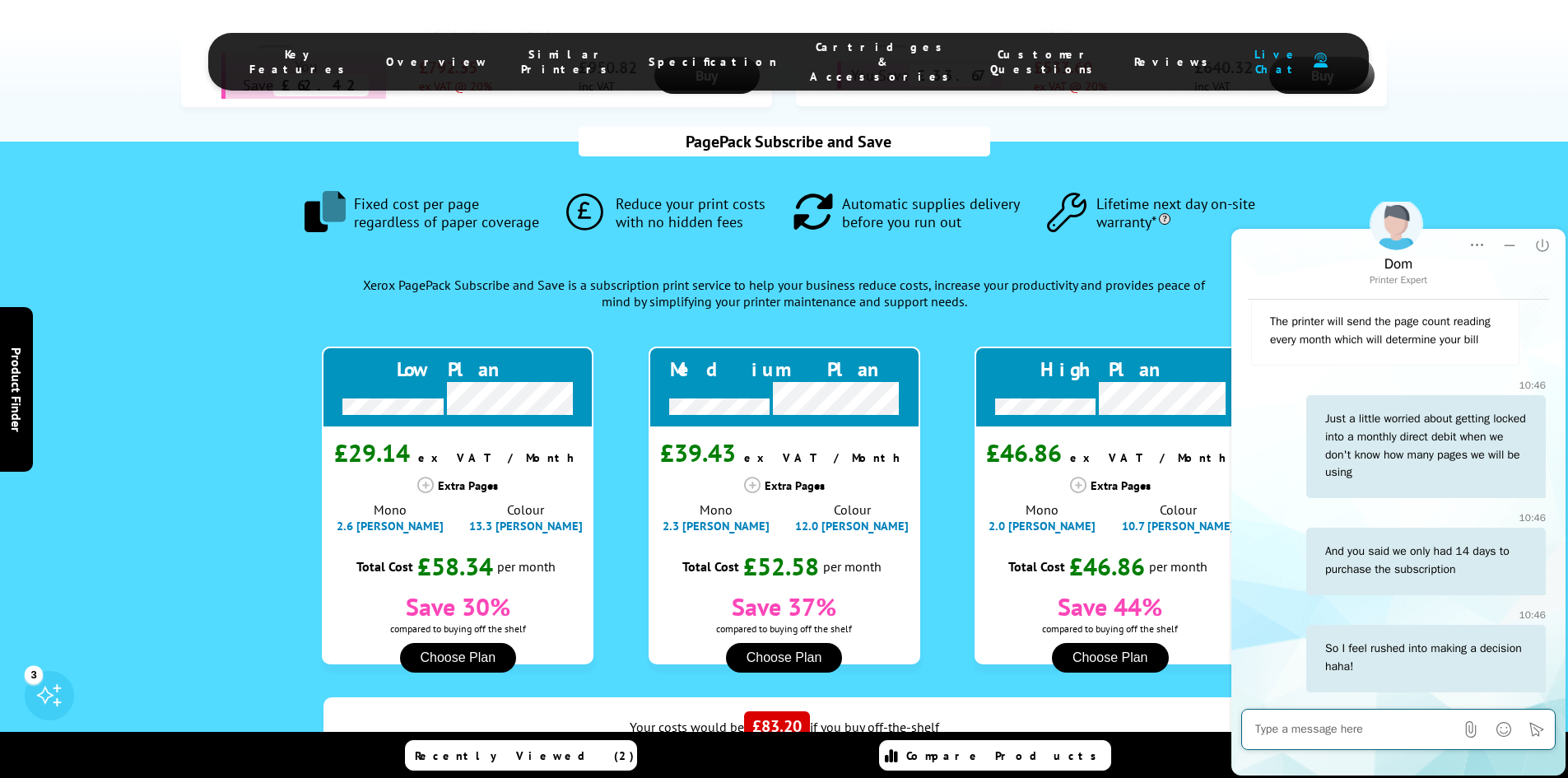scroll, scrollTop: 1759, scrollLeft: 0, axis: vertical 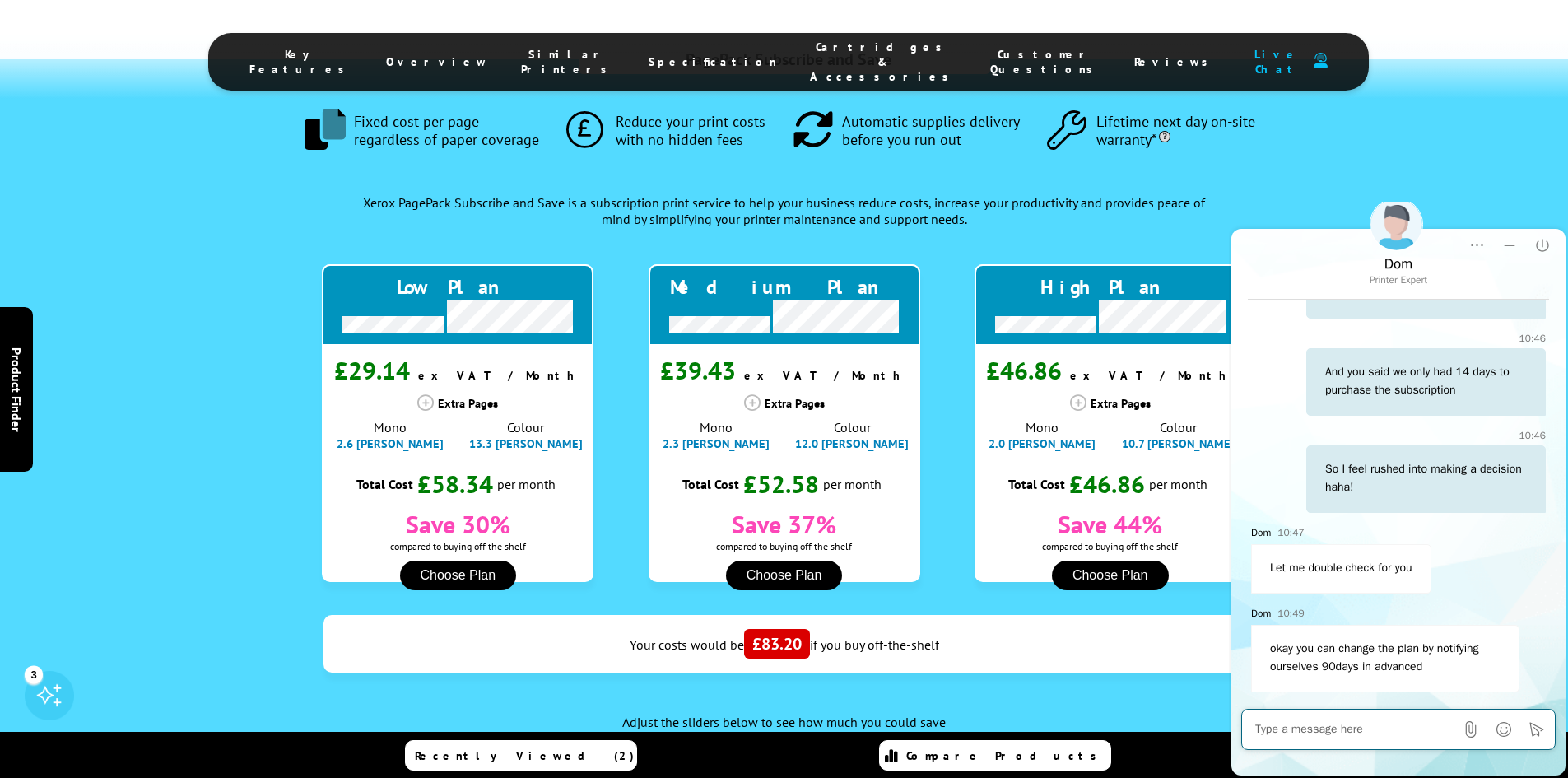 click at bounding box center (1355, 729) 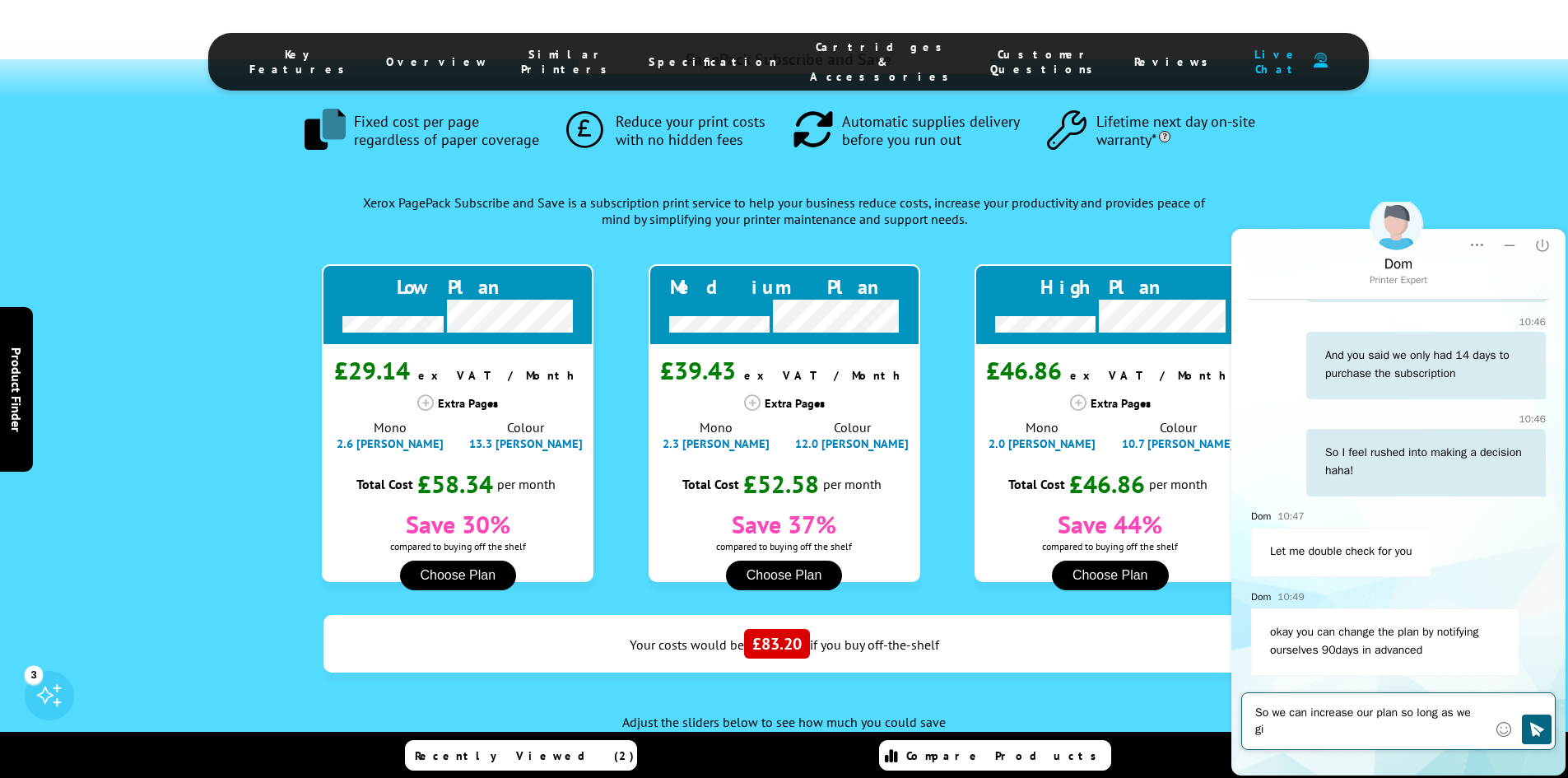 scroll, scrollTop: 1955, scrollLeft: 0, axis: vertical 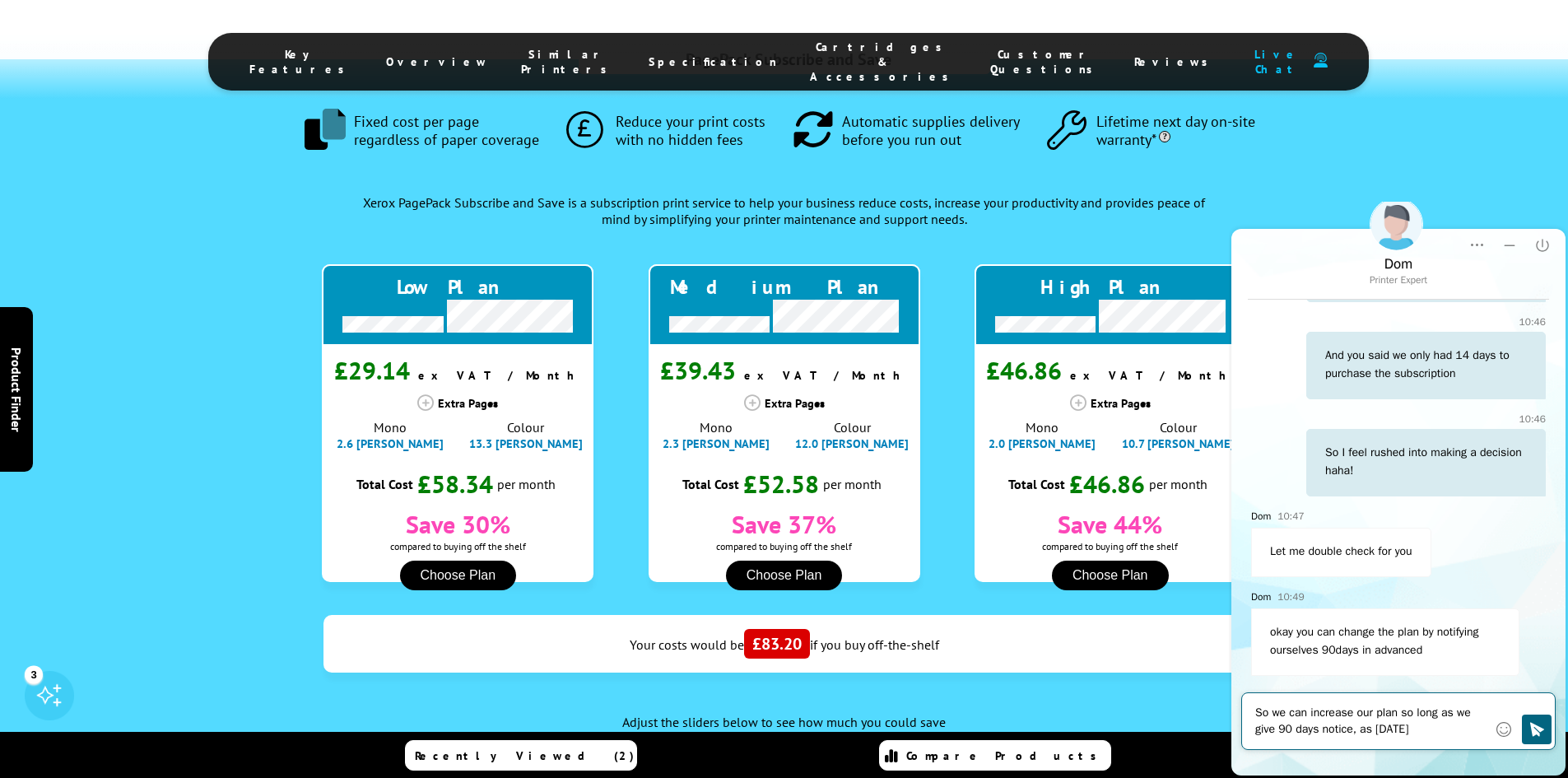 type on "So we can increase our plan so long as we give 90 days notice, as [DATE]?" 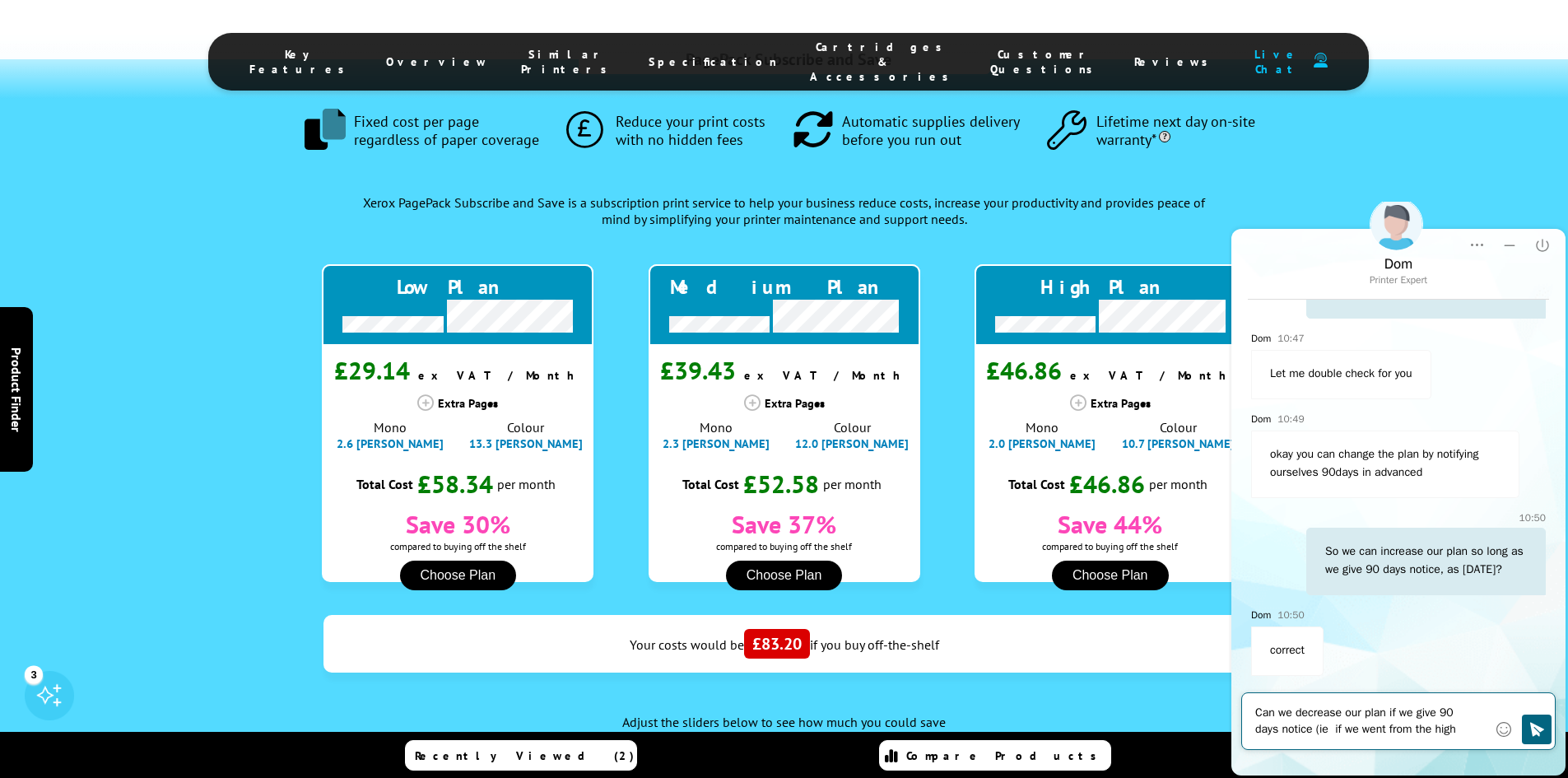 scroll, scrollTop: 2168, scrollLeft: 0, axis: vertical 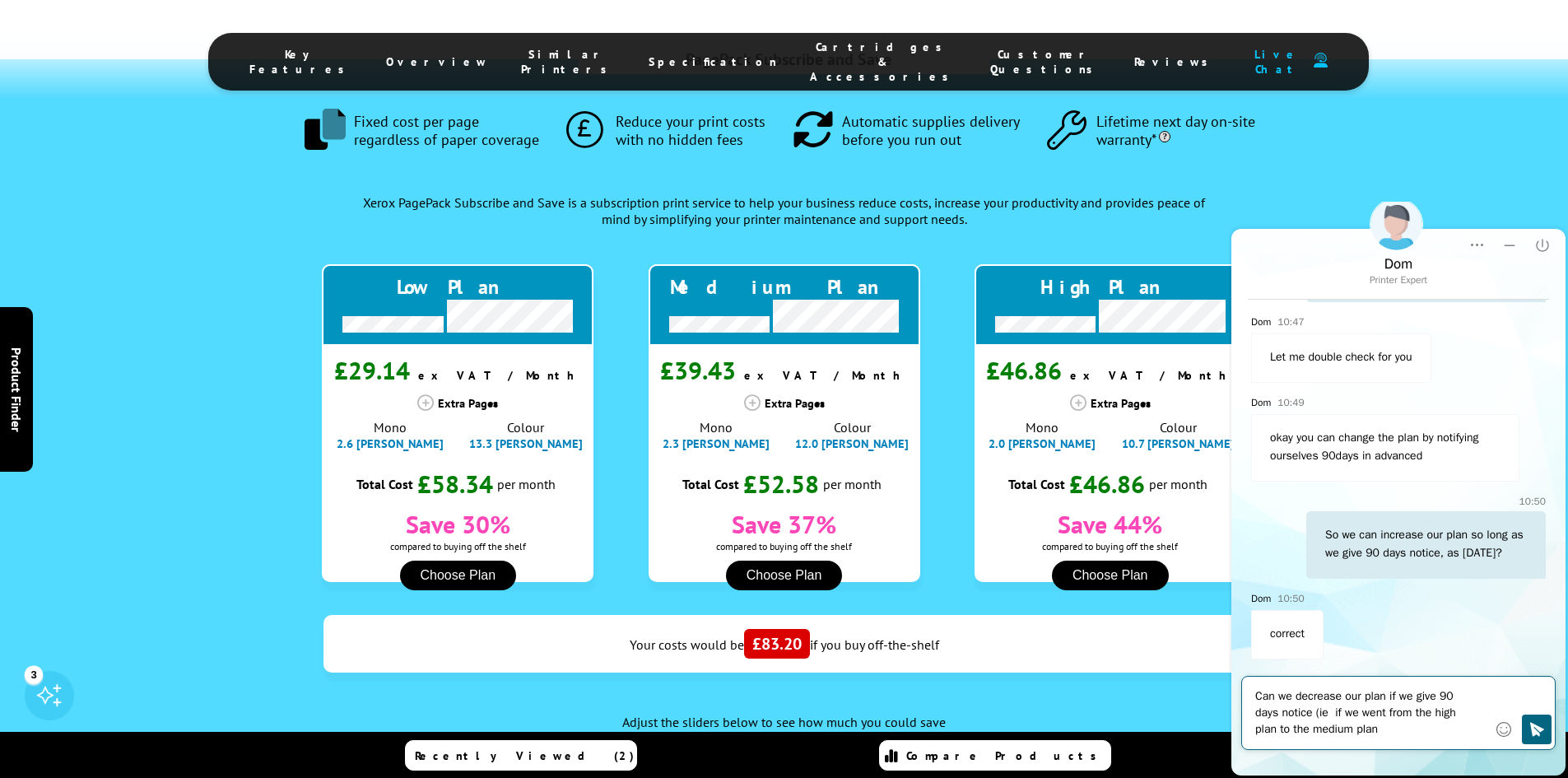 type on "Can we decrease our plan if we give 90 days notice (ie  if we went from the high plan to the medium plan)" 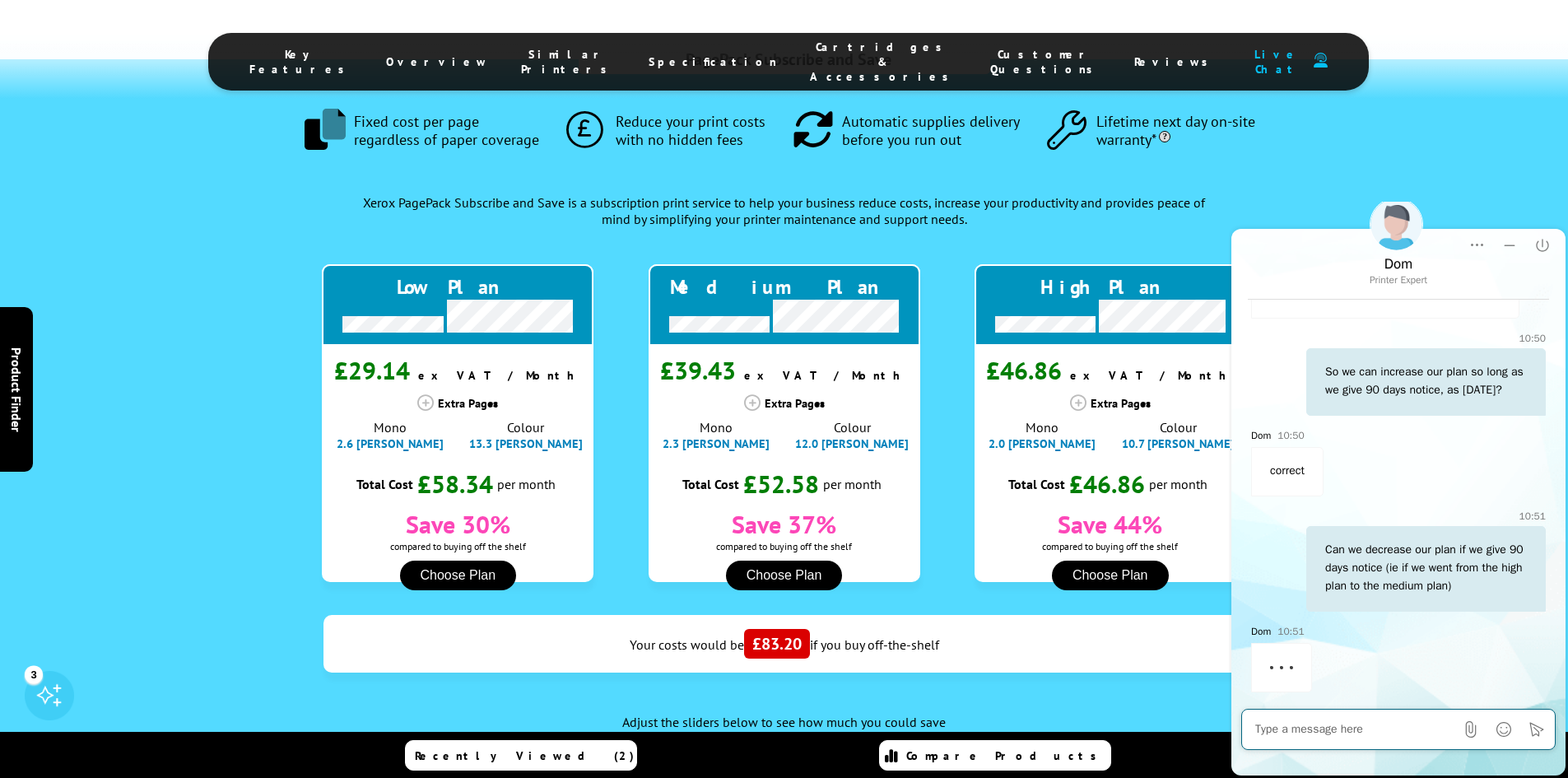 scroll, scrollTop: 2330, scrollLeft: 0, axis: vertical 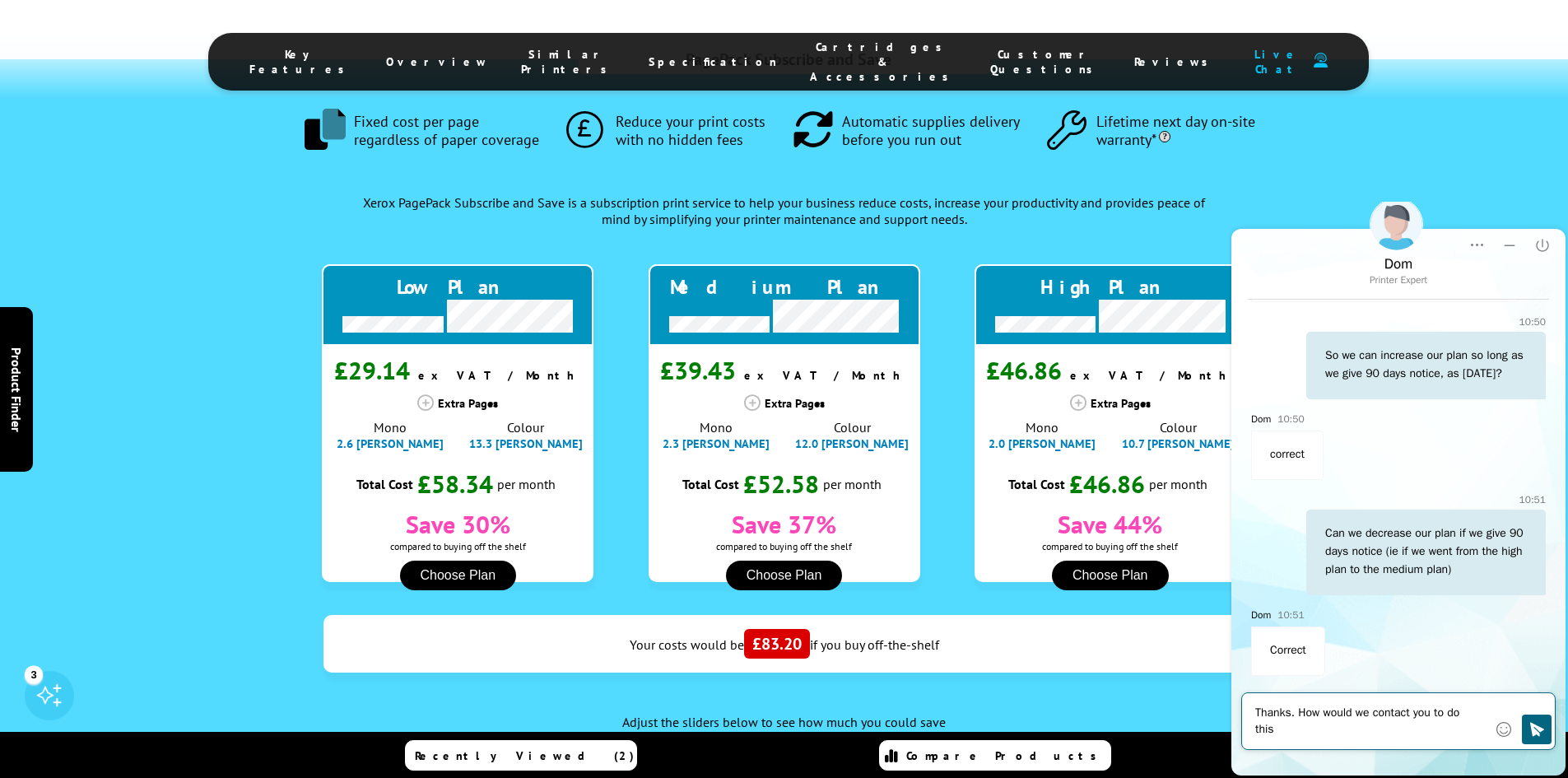 type on "Thanks. How would we contact you to do this?" 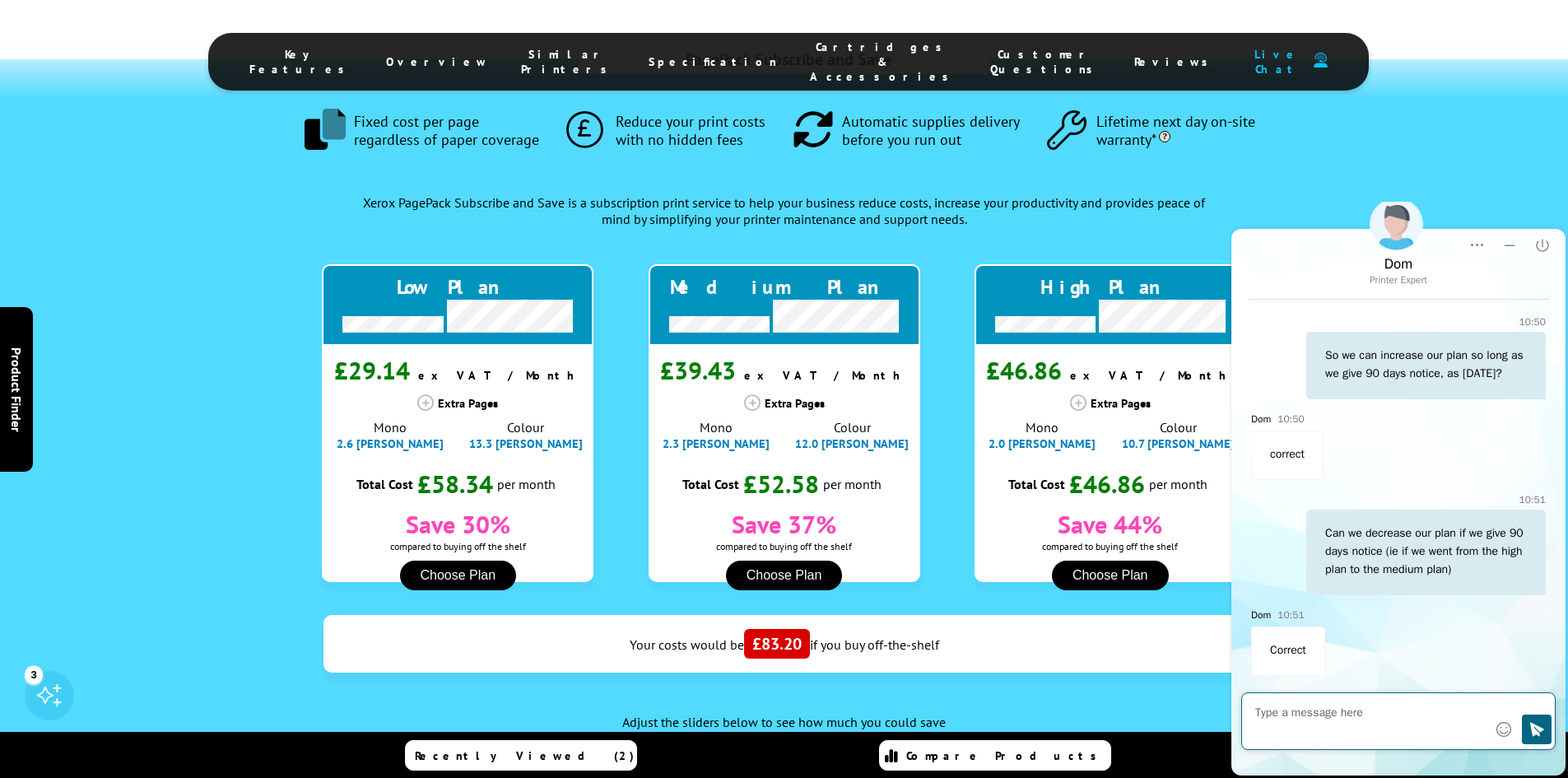 scroll, scrollTop: 2427, scrollLeft: 0, axis: vertical 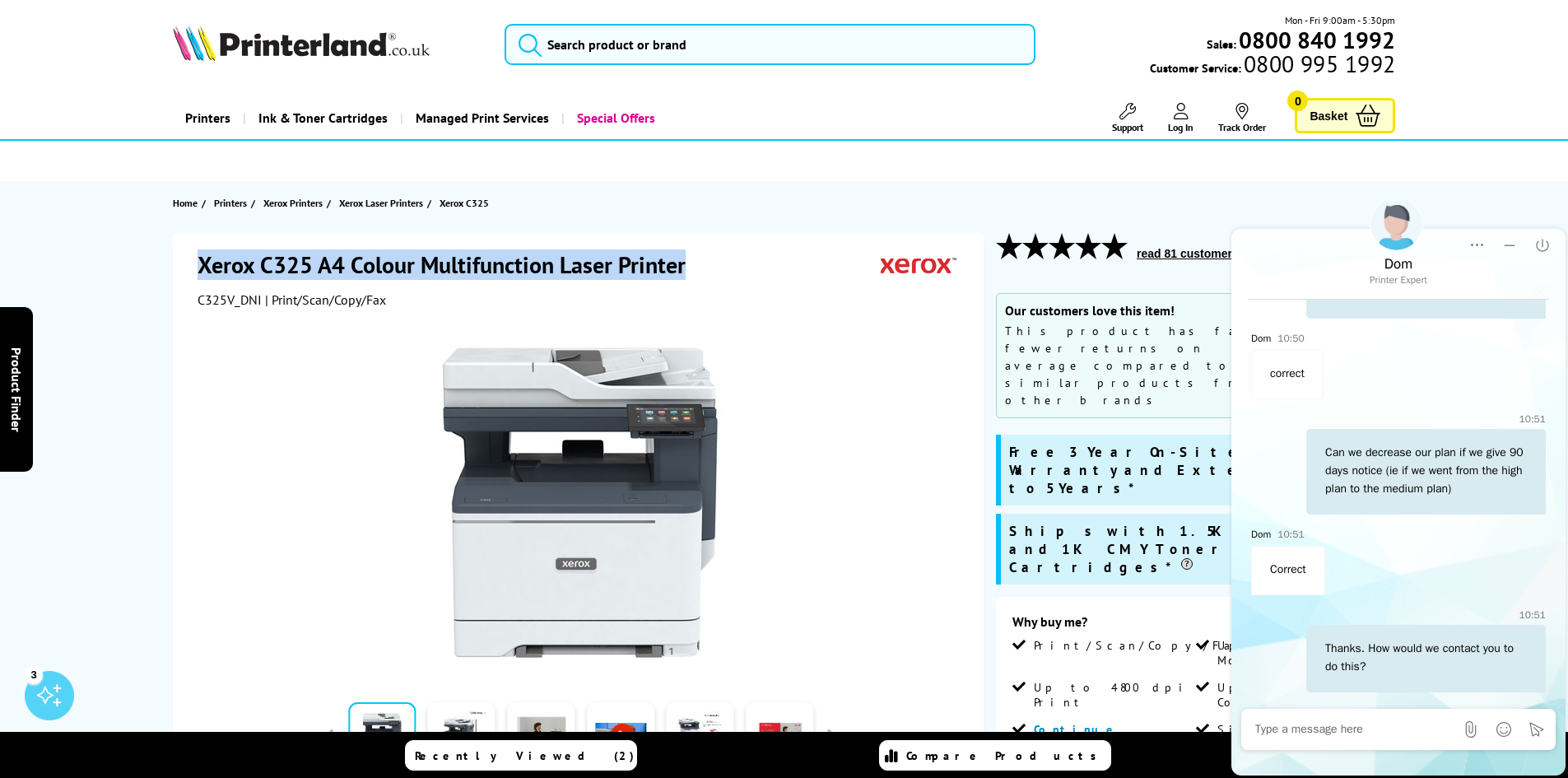 drag, startPoint x: 706, startPoint y: 262, endPoint x: 170, endPoint y: 270, distance: 536.0597 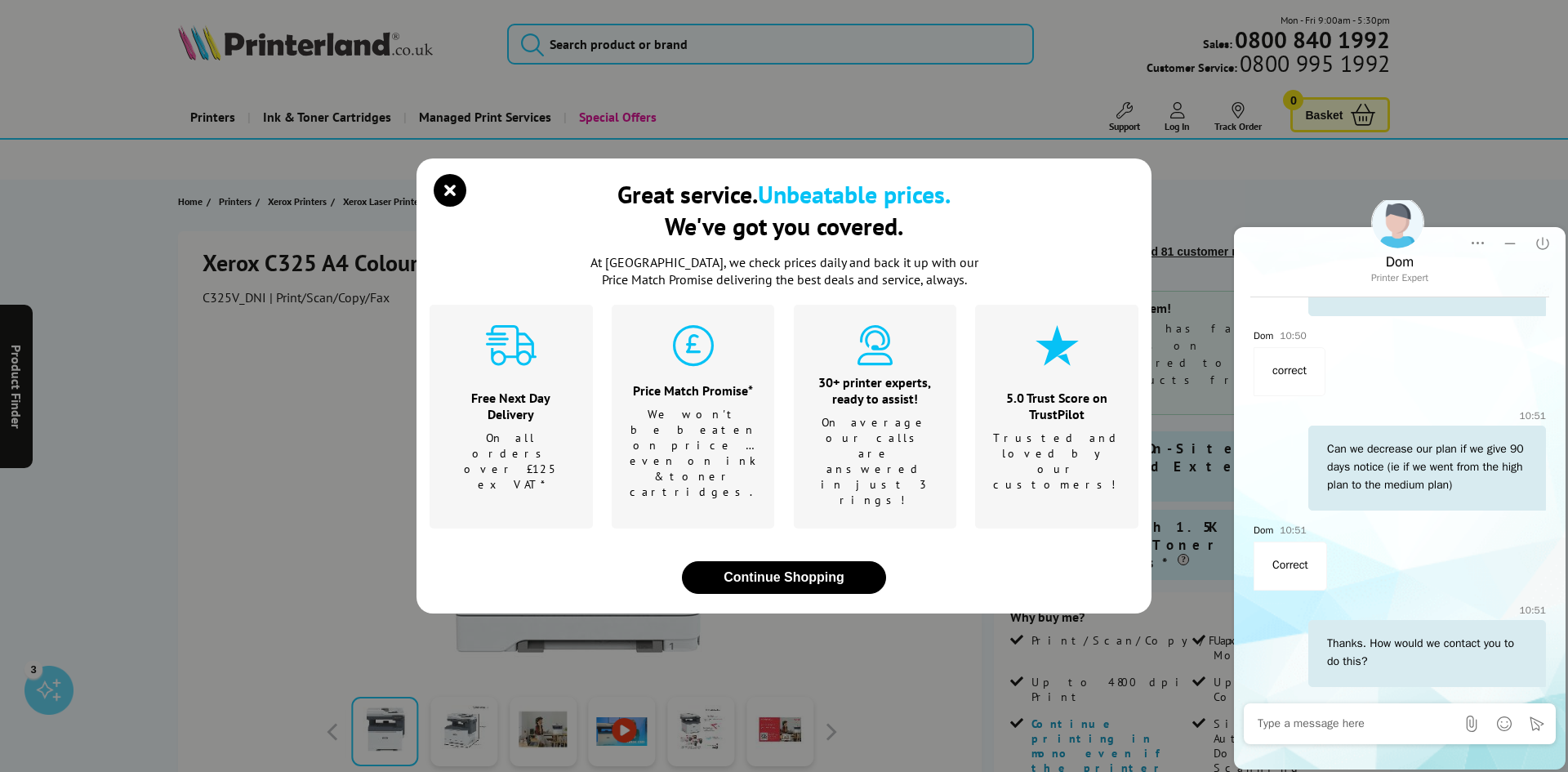 drag, startPoint x: 207, startPoint y: 265, endPoint x: 163, endPoint y: 237, distance: 52.153619 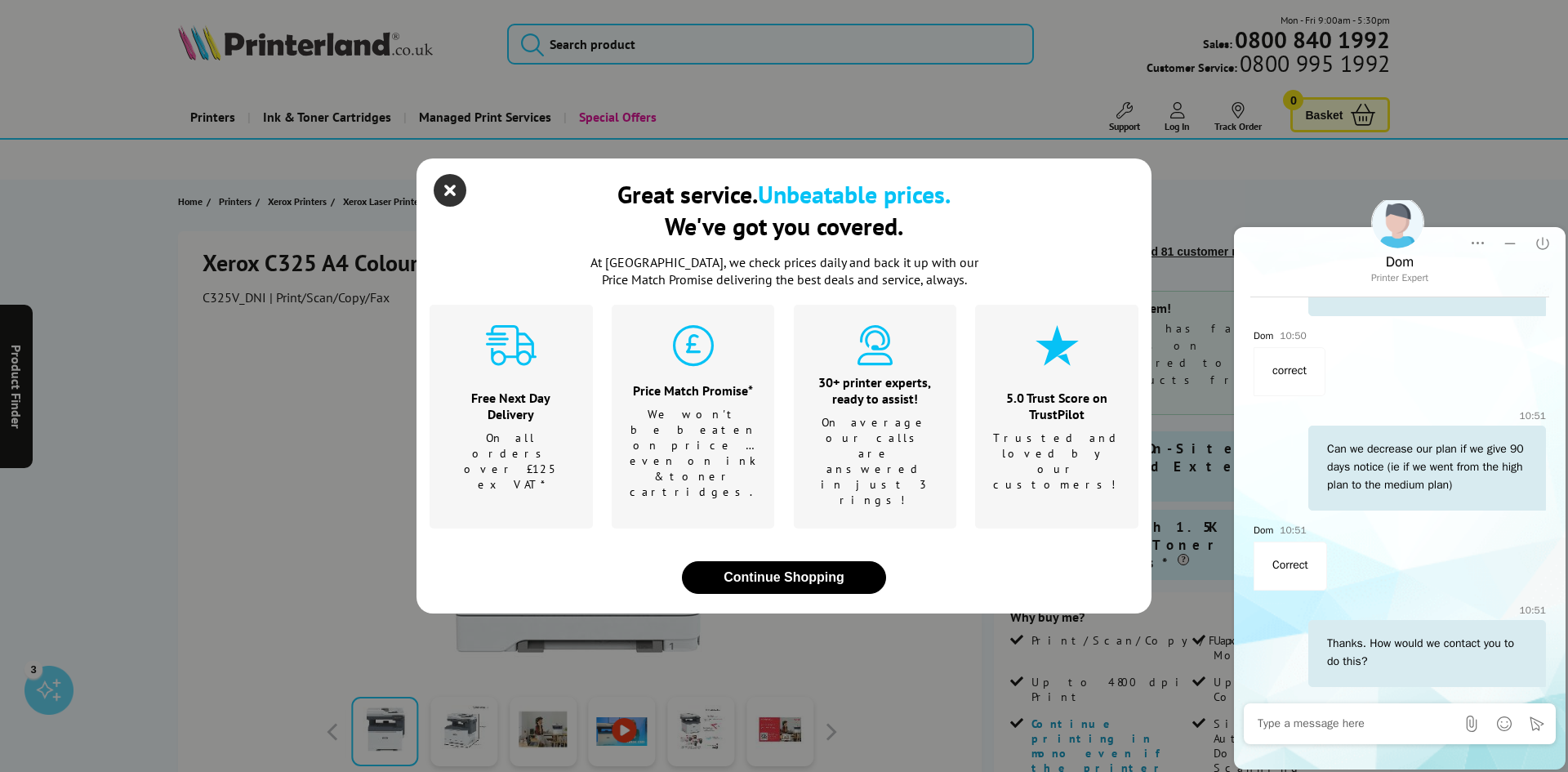 click at bounding box center (450, 190) 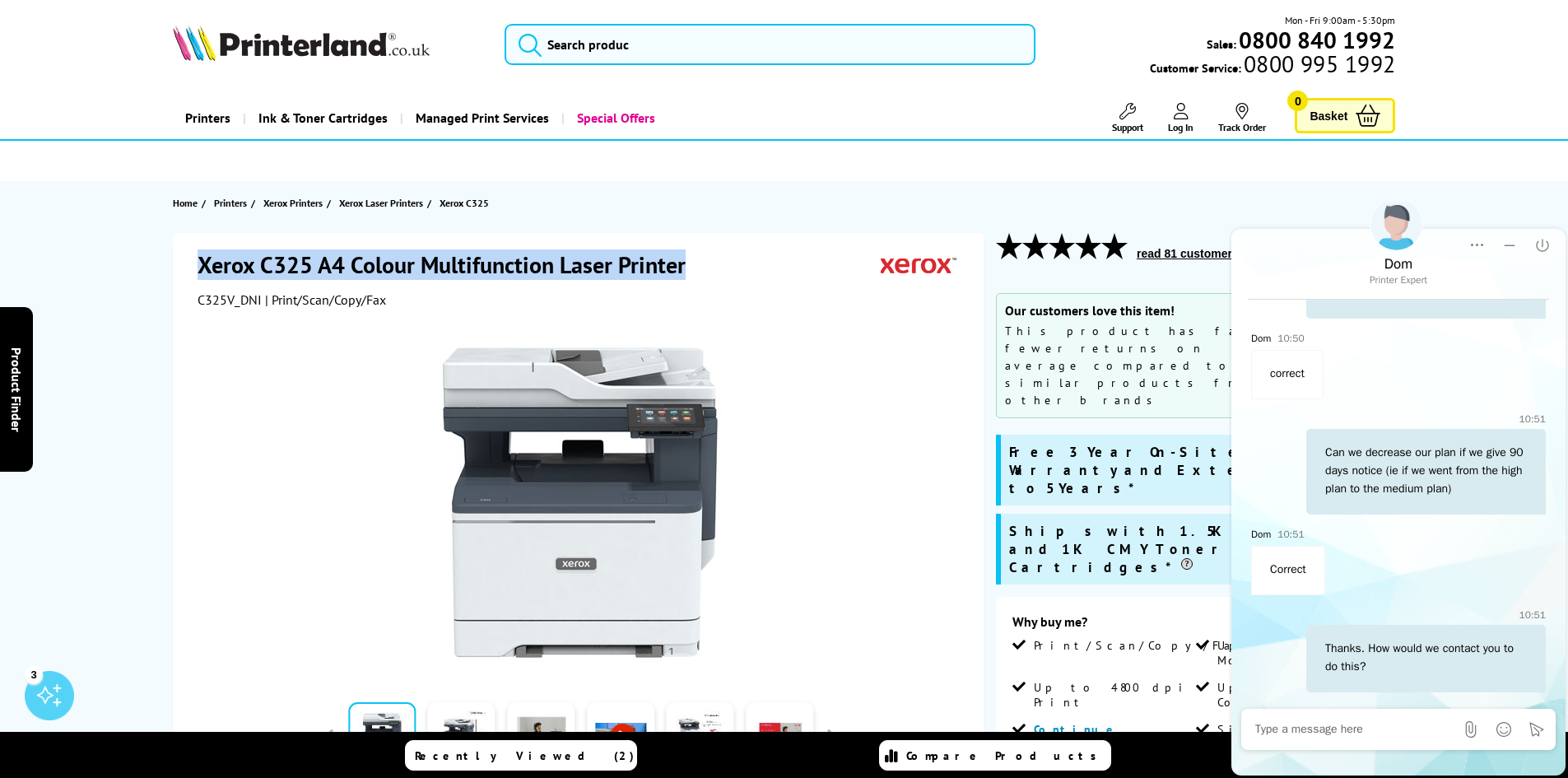 drag, startPoint x: 672, startPoint y: 264, endPoint x: 202, endPoint y: 275, distance: 470.12871 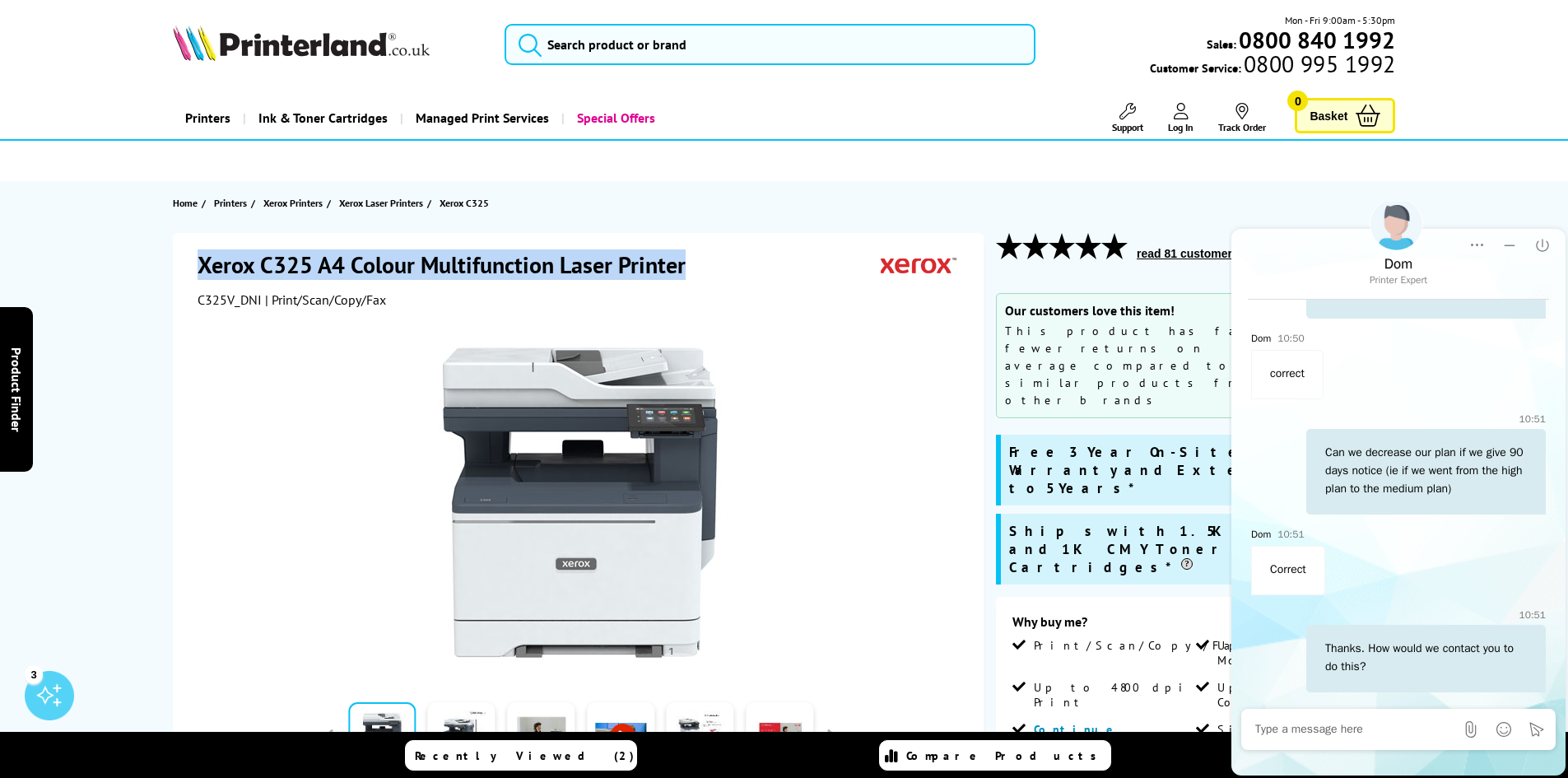 copy on "Xerox C325 A4 Colour Multifunction Laser Printer" 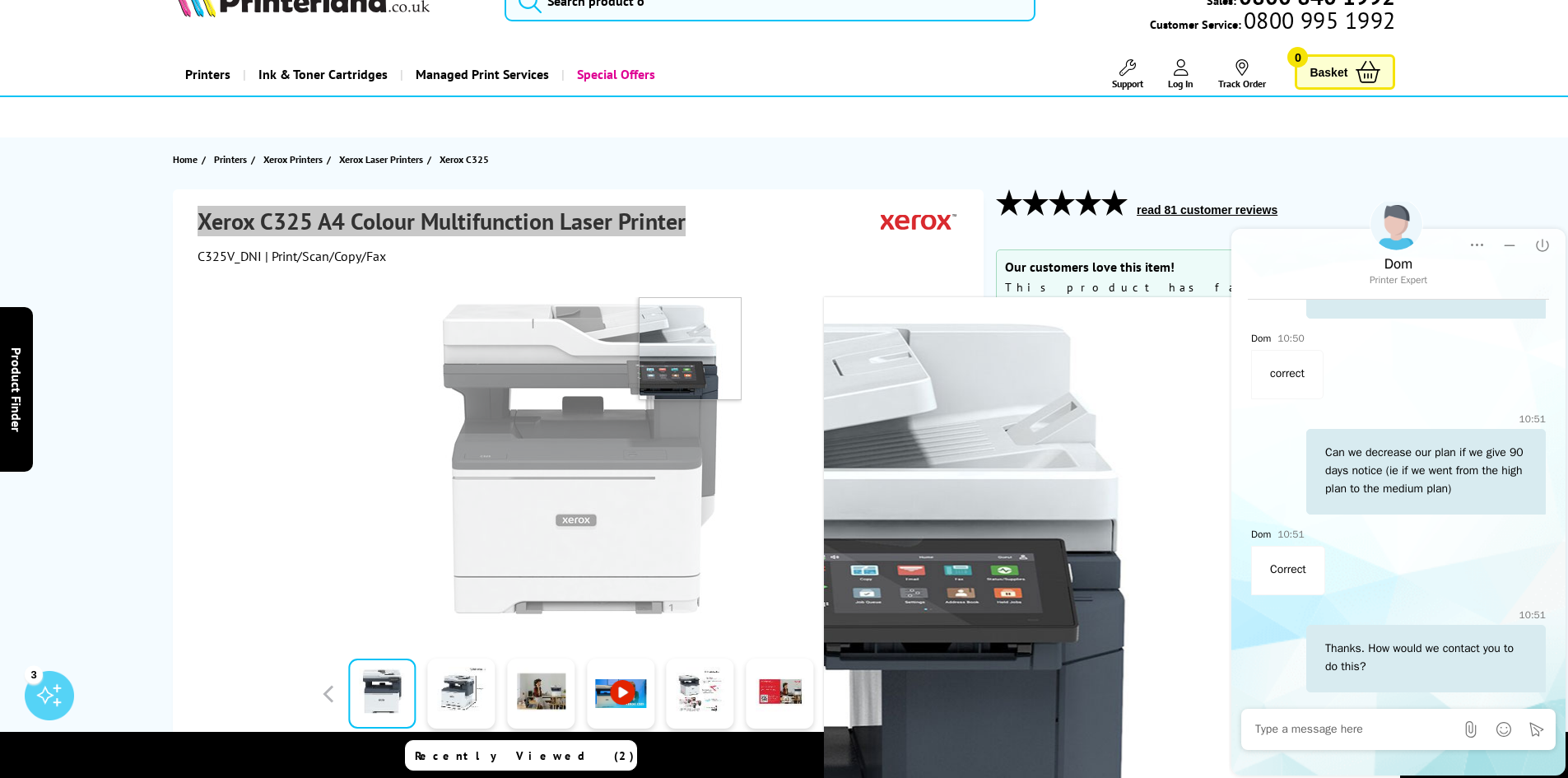scroll, scrollTop: 494, scrollLeft: 0, axis: vertical 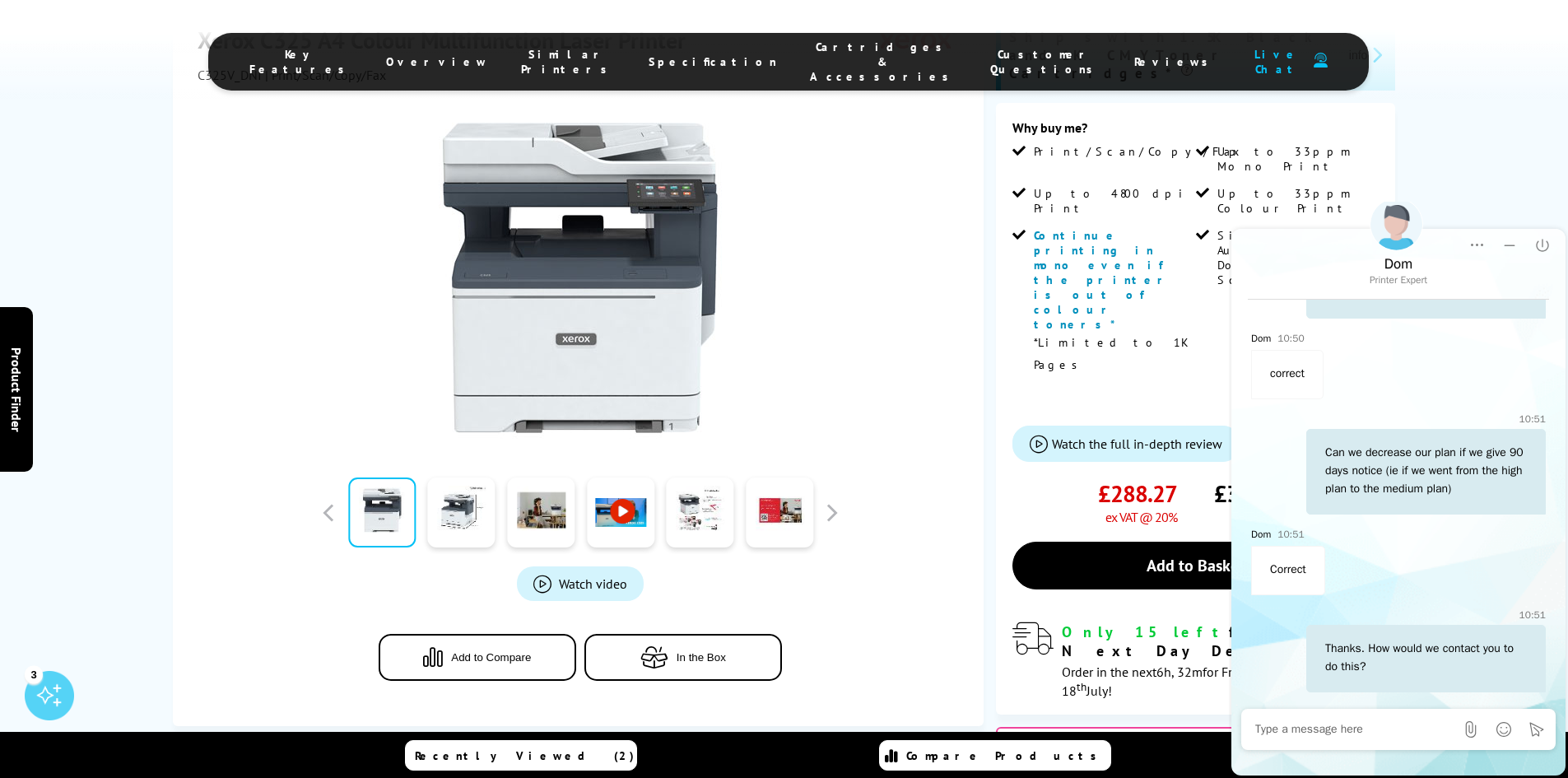click on "1.6p per mono page
9.6p per colour page" at bounding box center (1195, 837) 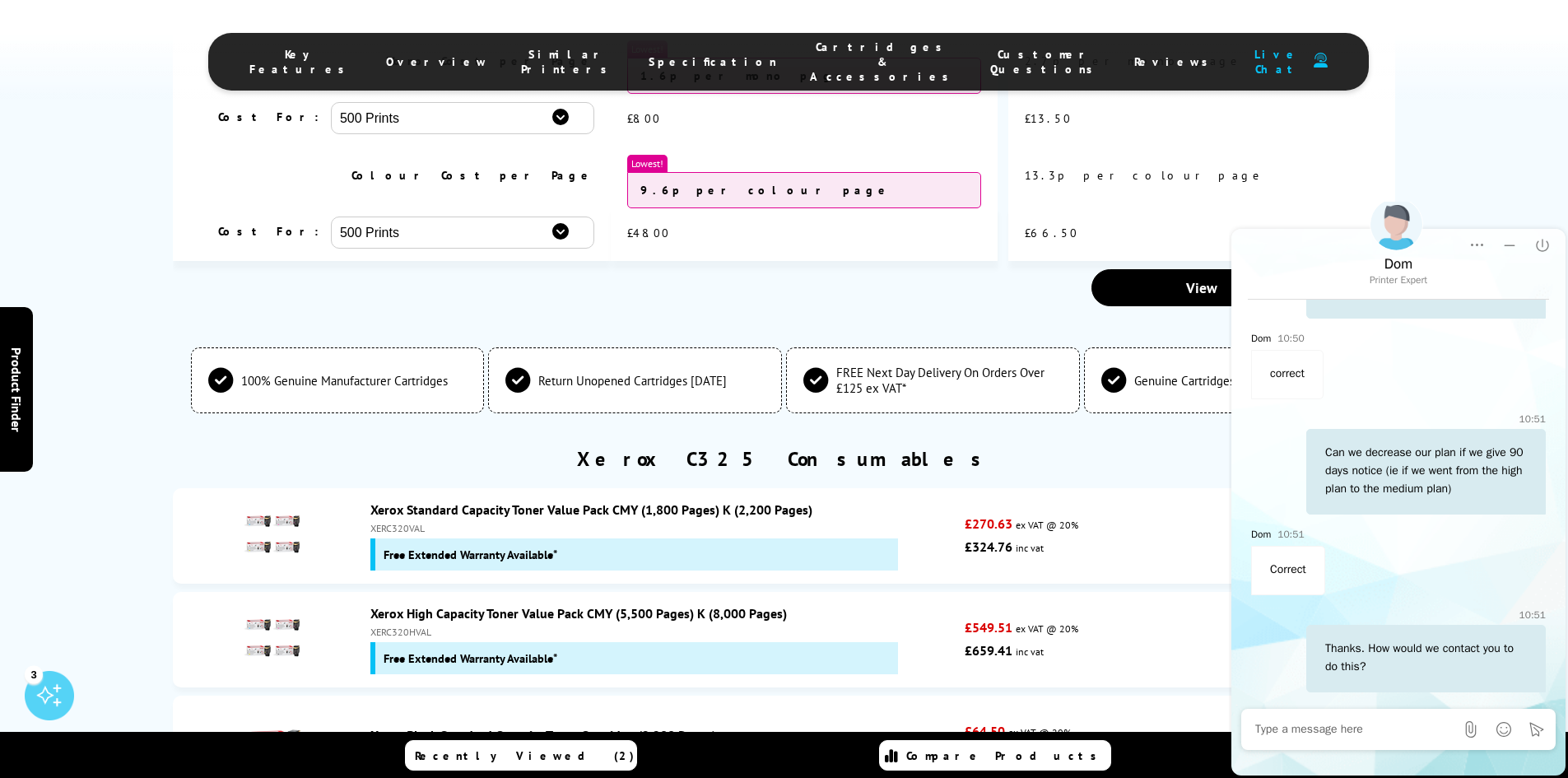 scroll, scrollTop: 6358, scrollLeft: 0, axis: vertical 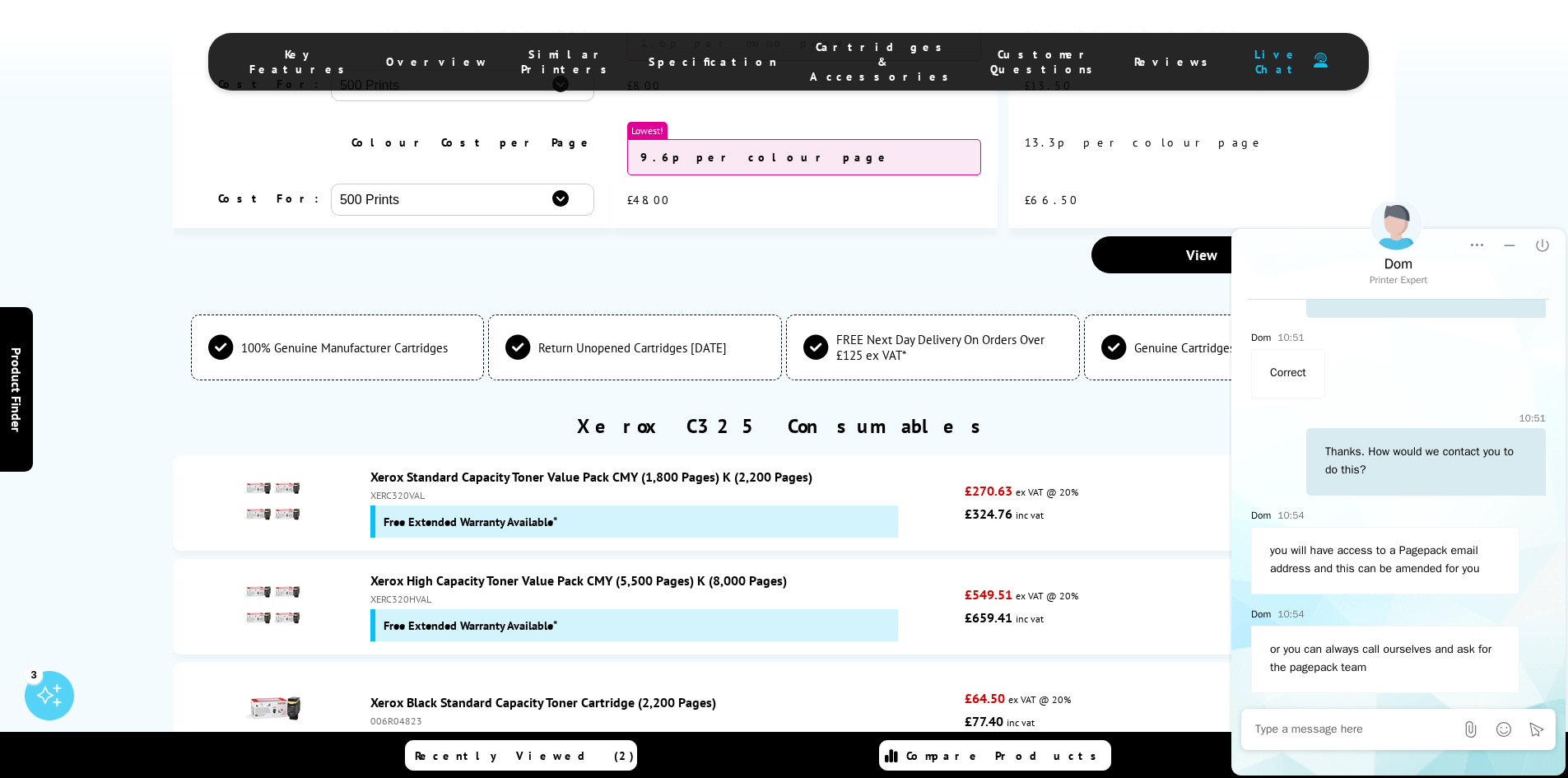 click at bounding box center [1355, 729] 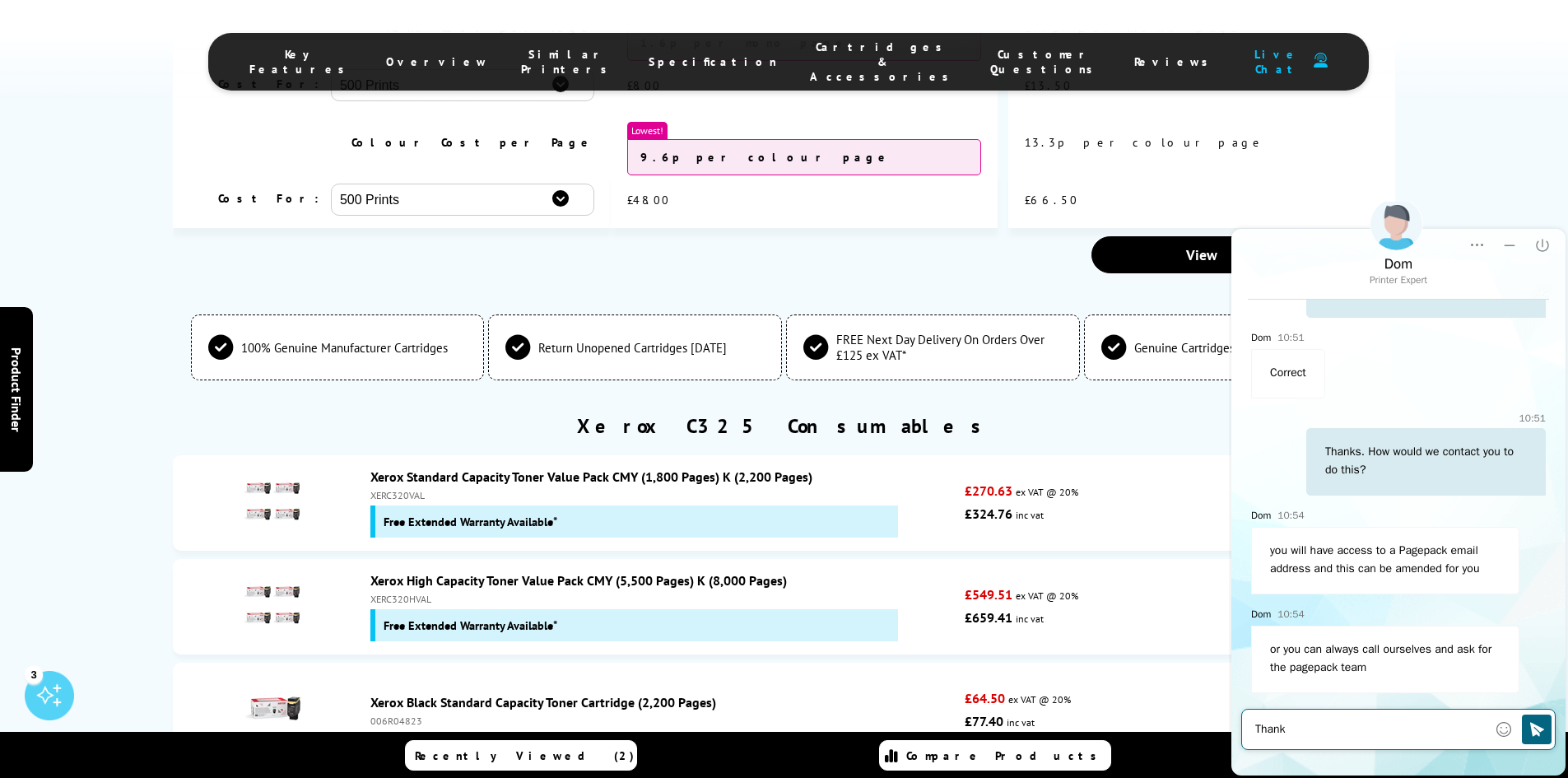 type on "Thanks" 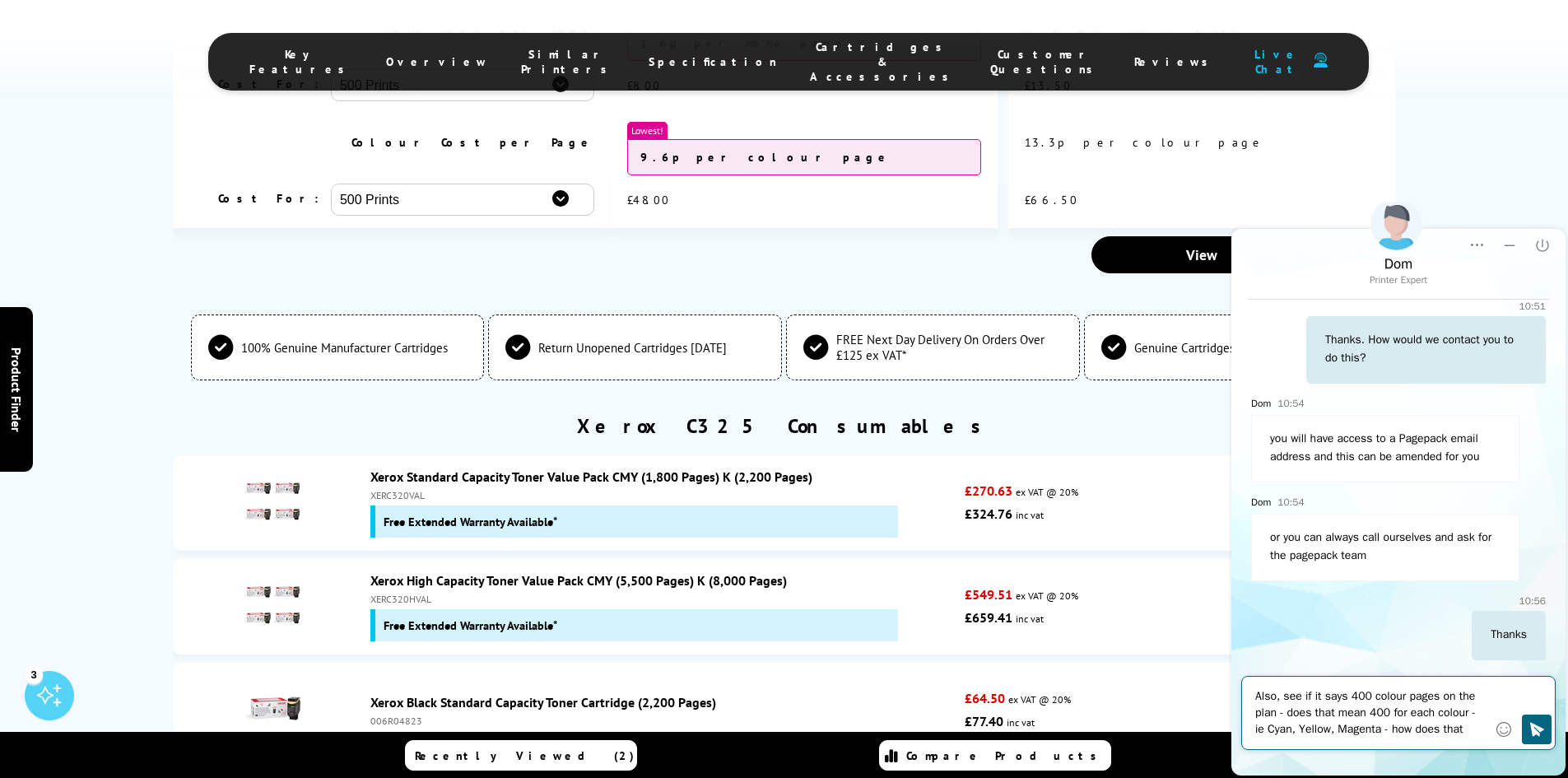 scroll, scrollTop: 2753, scrollLeft: 0, axis: vertical 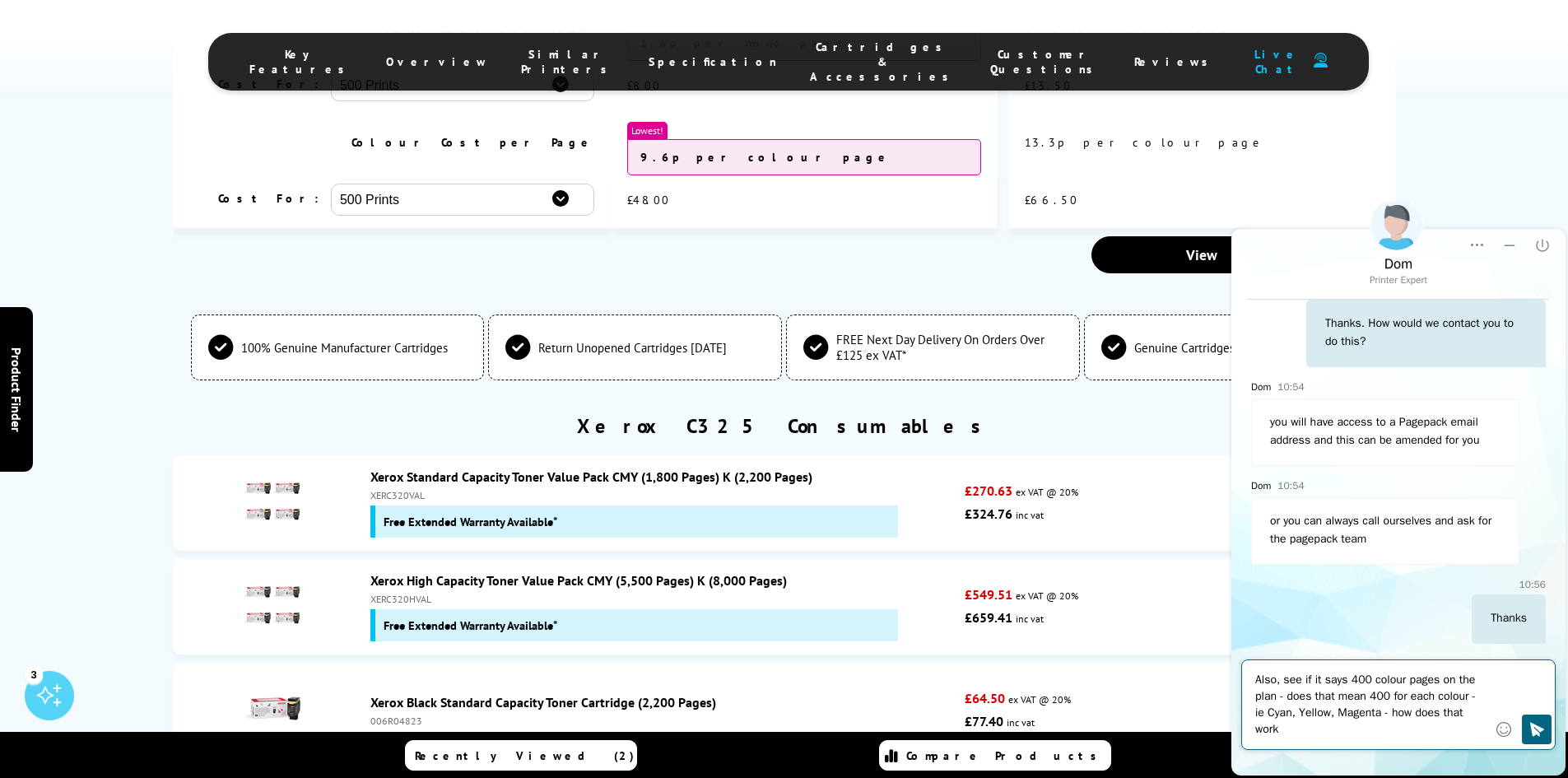 type on "Also, see if it says 400 colour pages on the plan - does that mean 400 for each colour - ie Cyan, Yellow, Magenta - how does that work?" 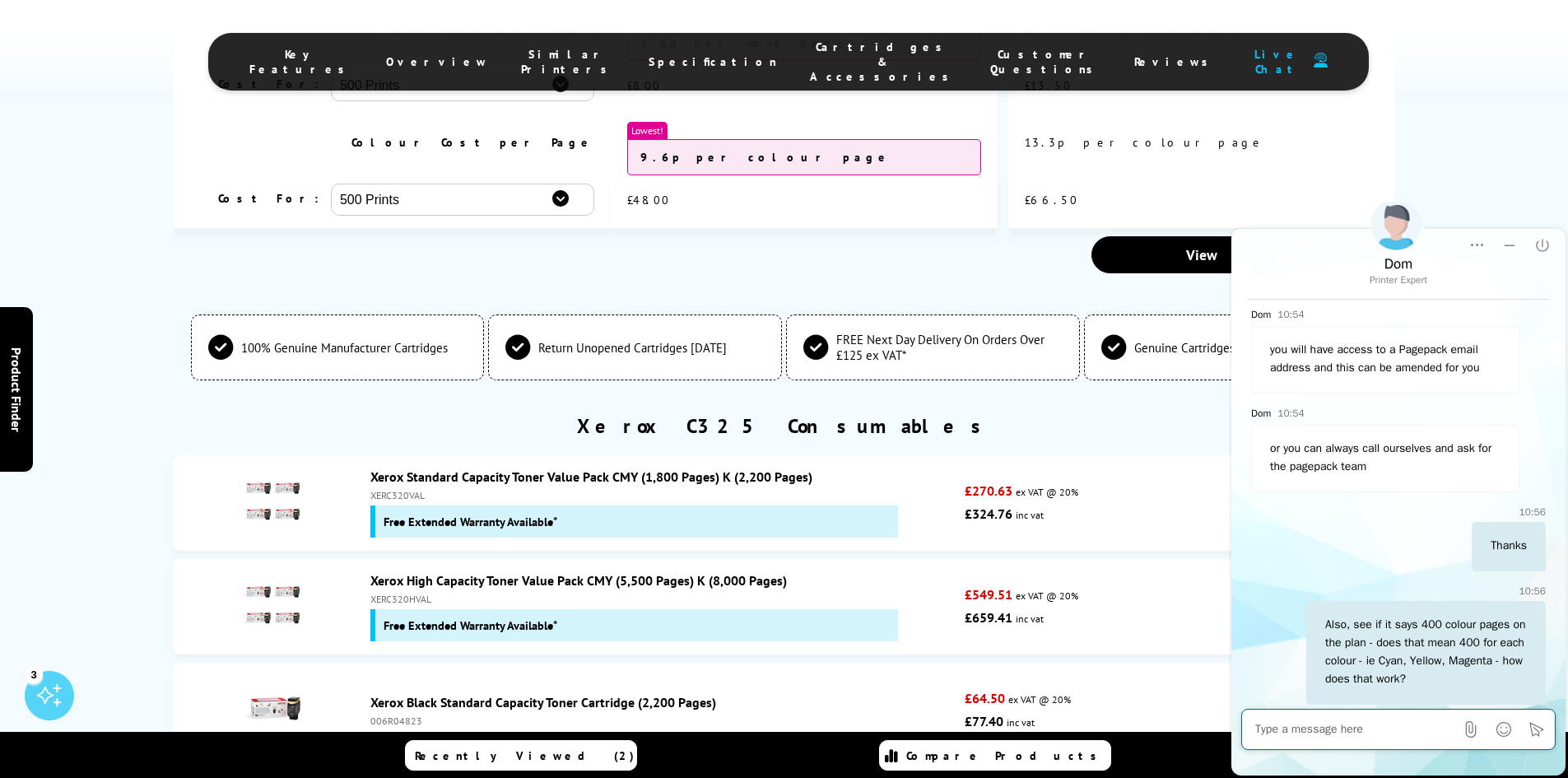 scroll, scrollTop: 2837, scrollLeft: 0, axis: vertical 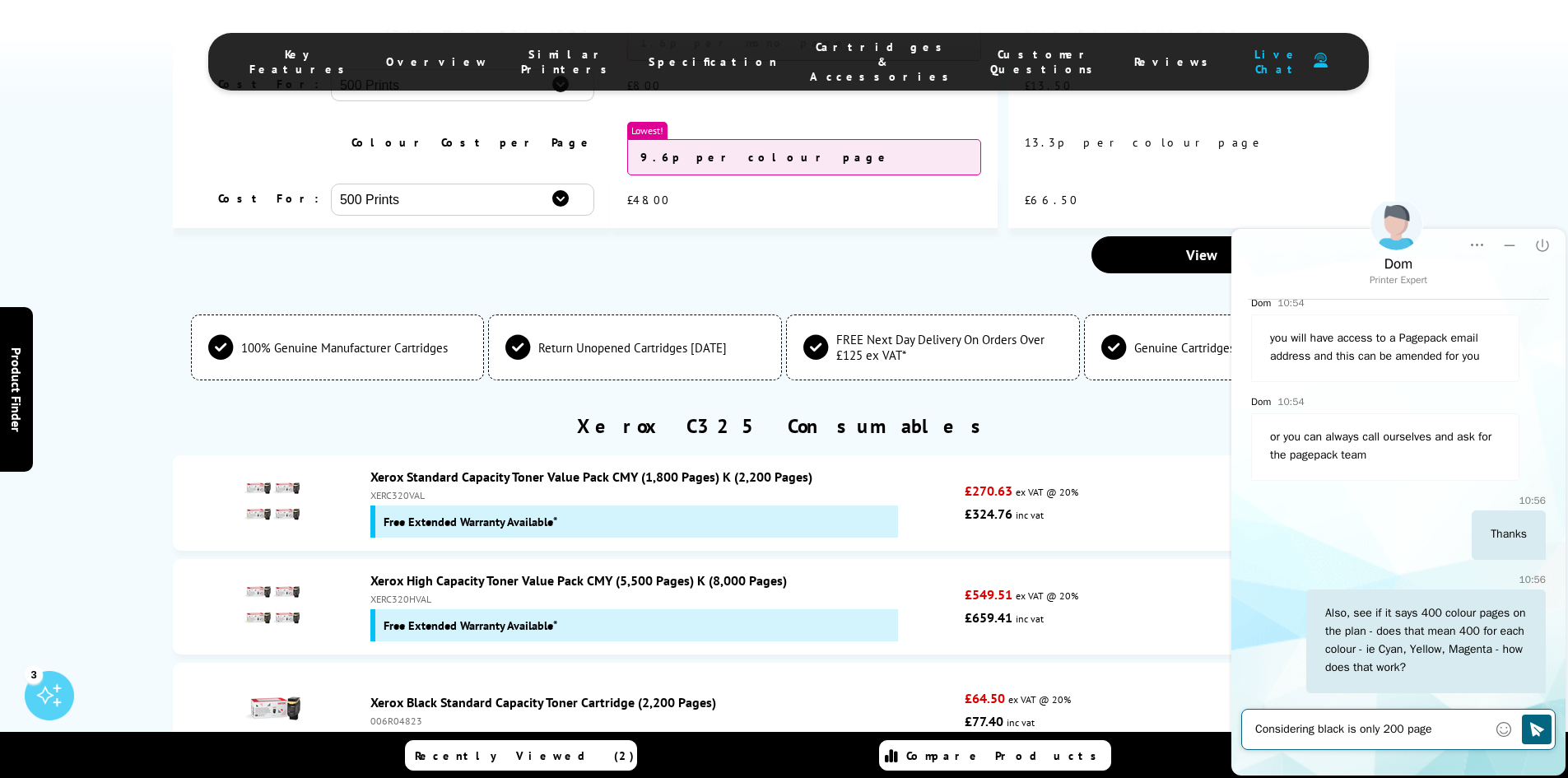 type on "Considering black is only 200 pages" 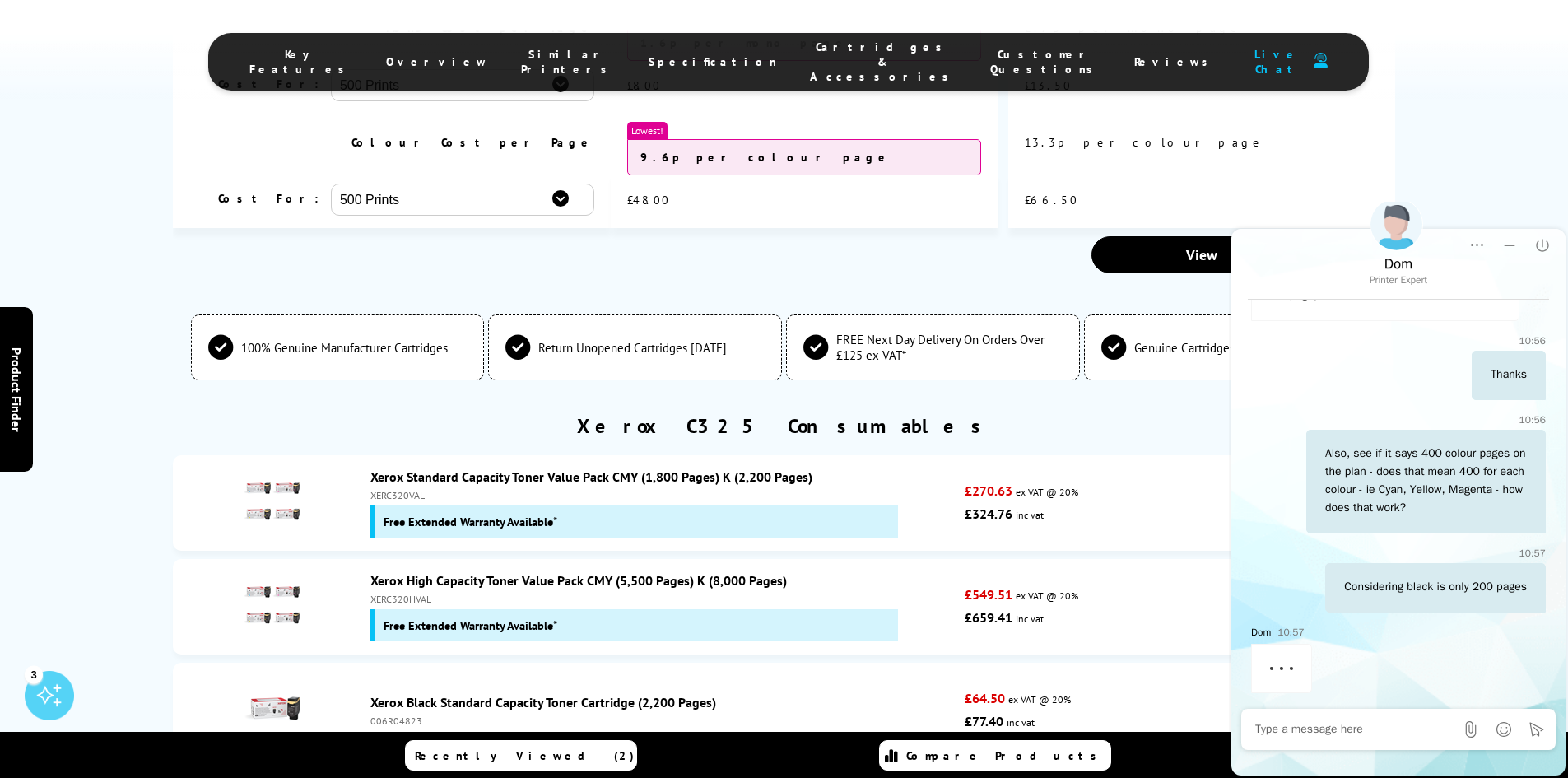 scroll, scrollTop: 2997, scrollLeft: 0, axis: vertical 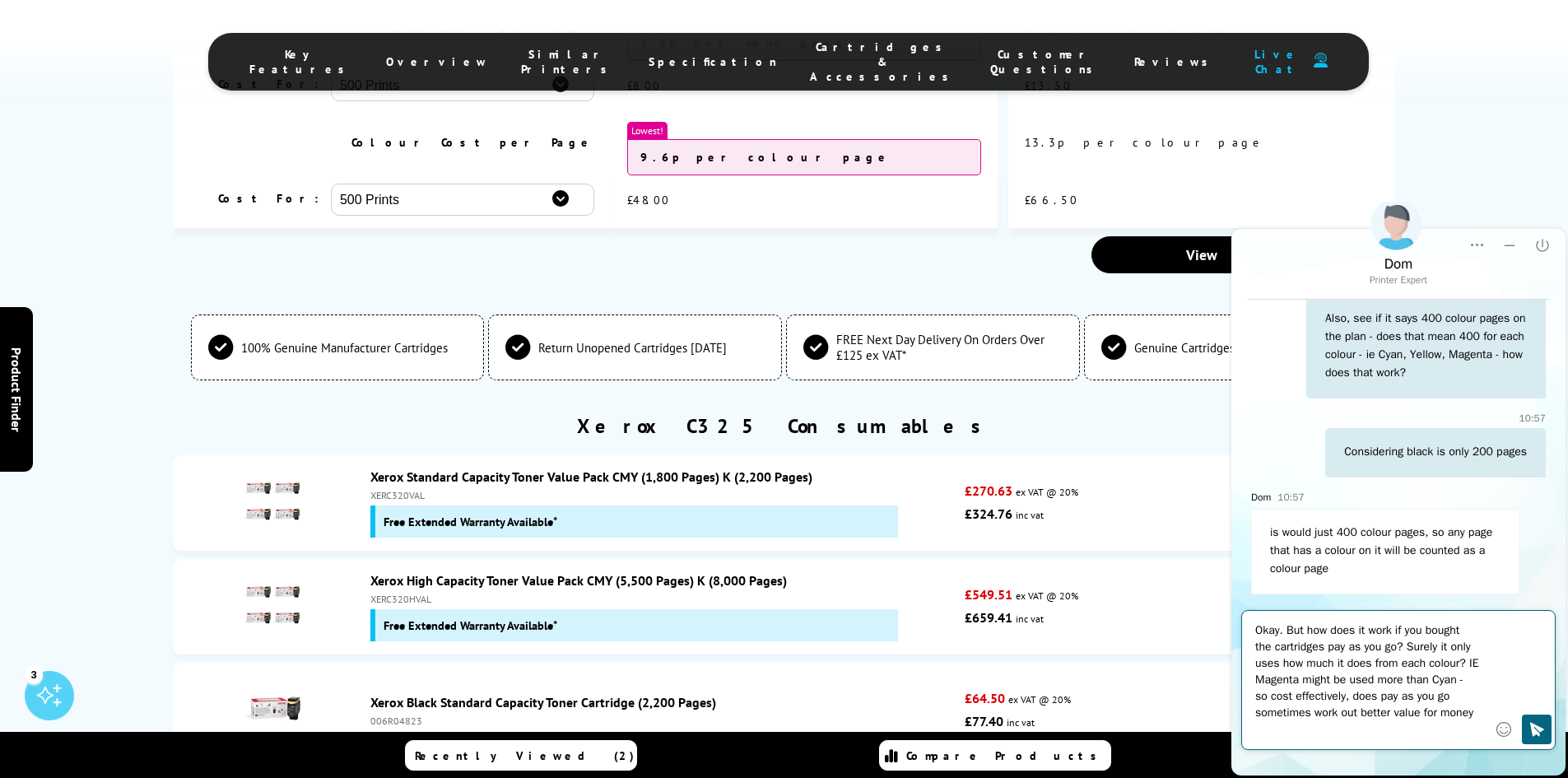 type on "Okay. But how does it work if you bought the cartridges pay as you go? Surely it only uses how much it does from each colour? IE Magenta might be used more than Cyan - so cost effectively, does pay as you go sometimes work out better value for money?" 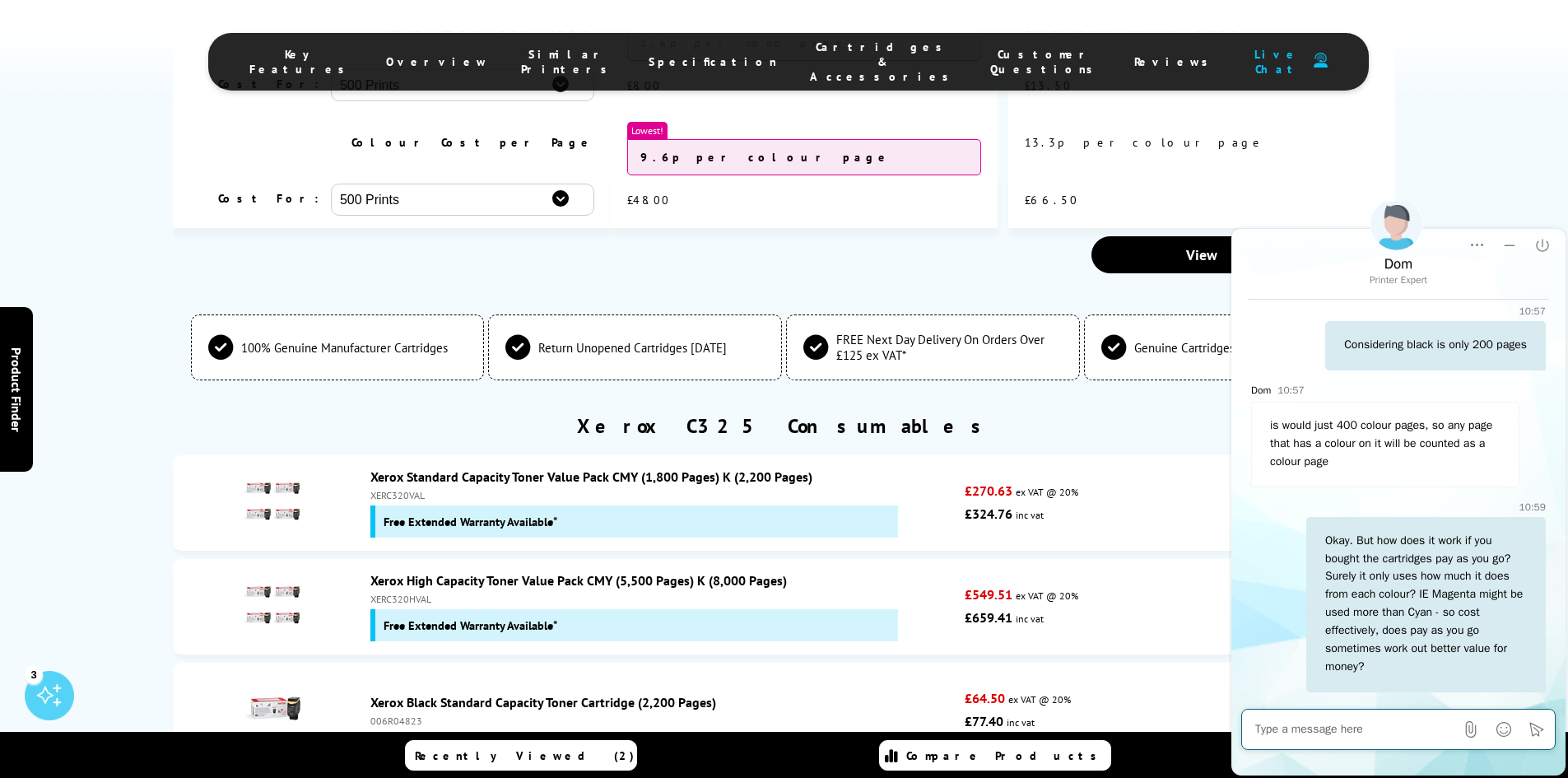 scroll, scrollTop: 3239, scrollLeft: 0, axis: vertical 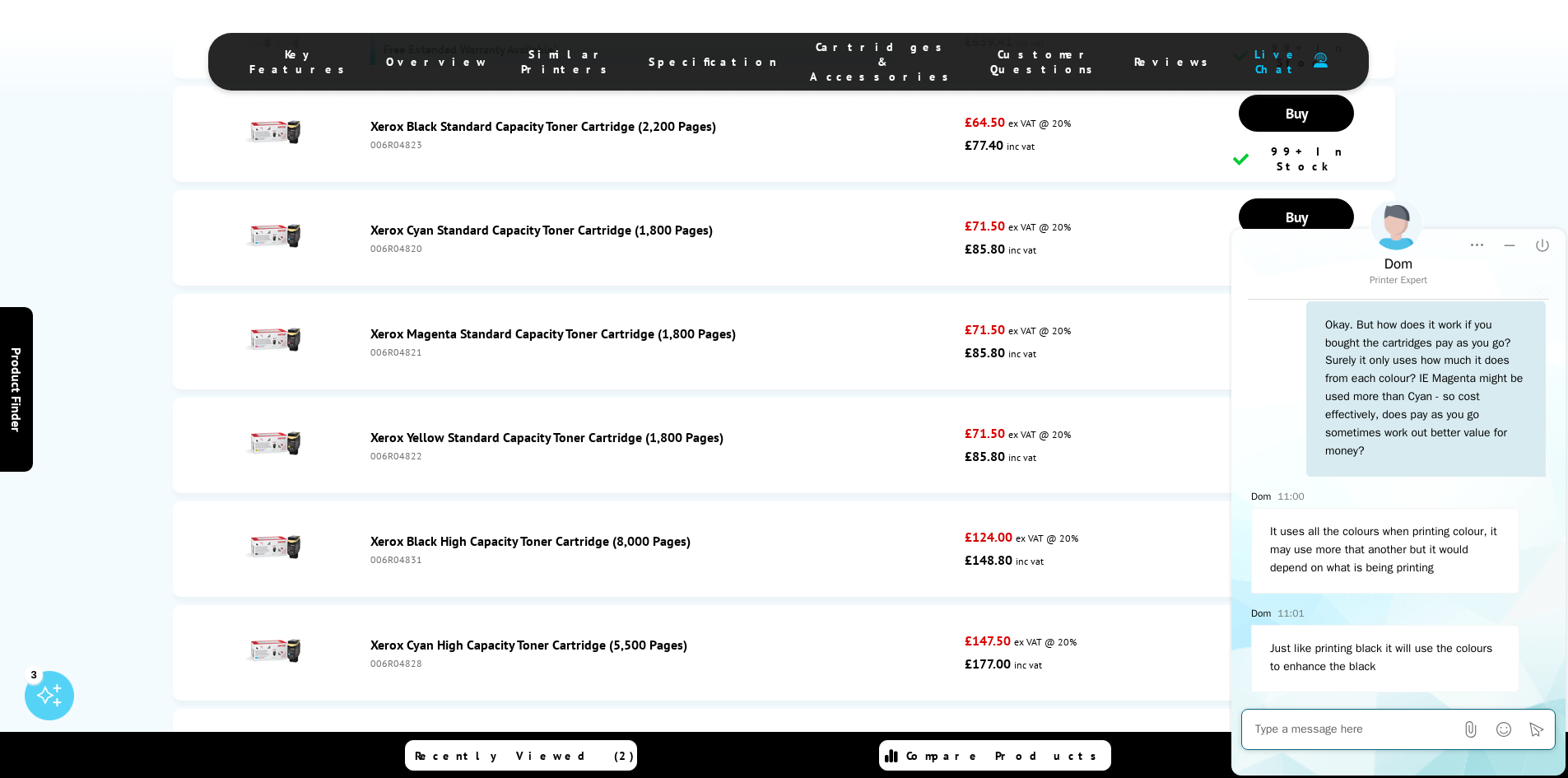 click at bounding box center (1355, 729) 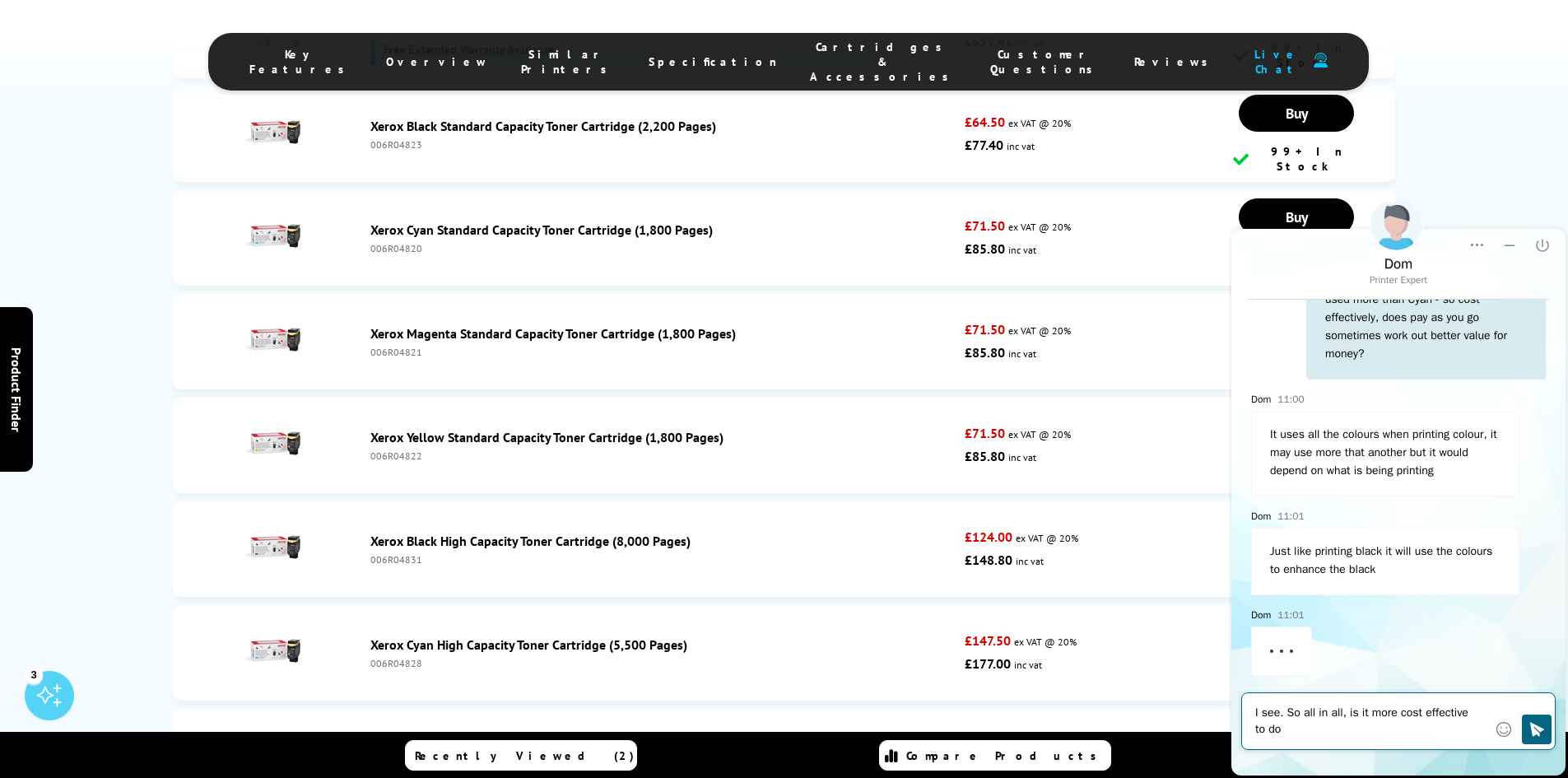 scroll, scrollTop: 3552, scrollLeft: 0, axis: vertical 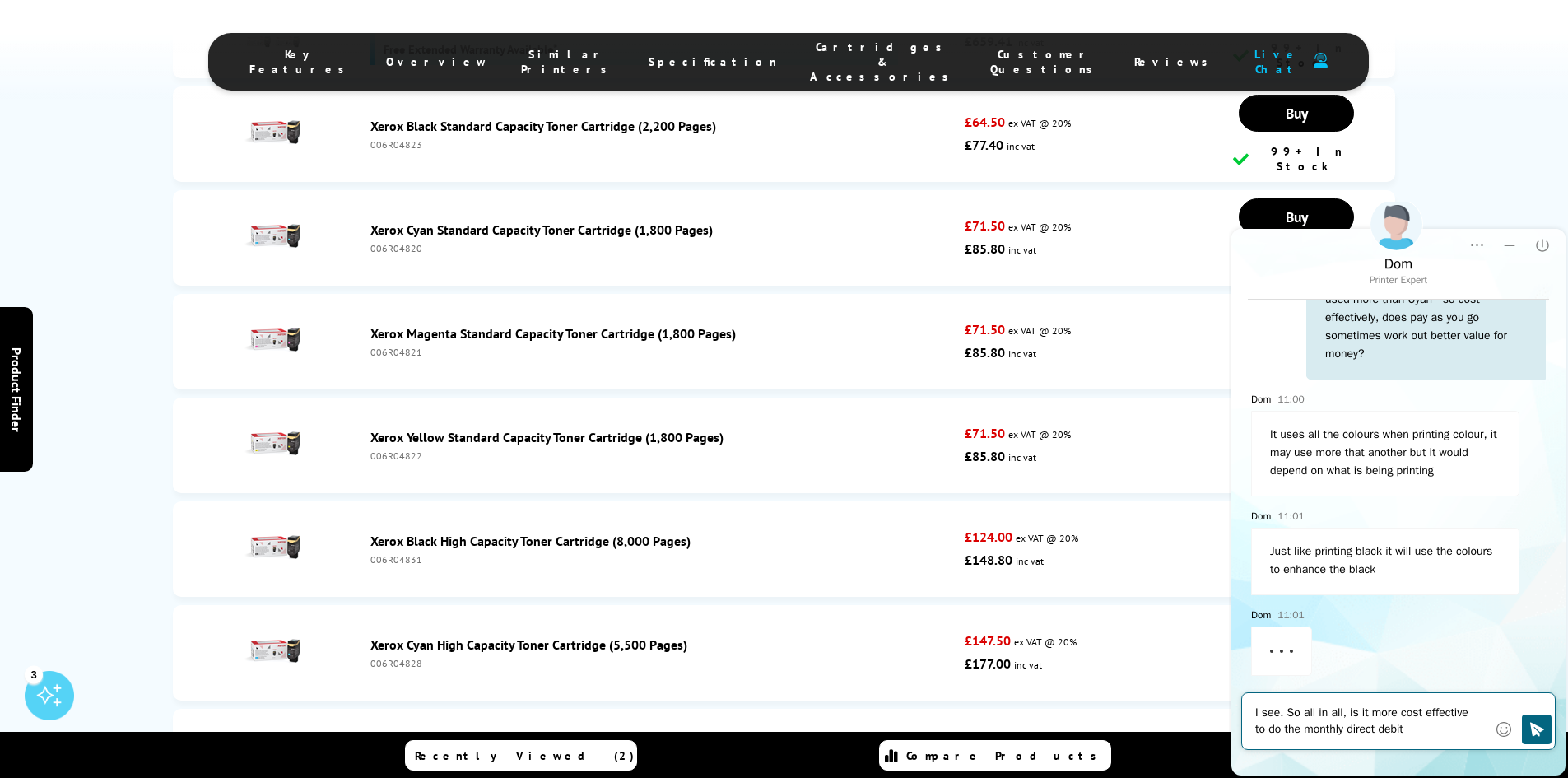 type on "I see. So all in all, is it more cost effective to do the monthly direct debit>" 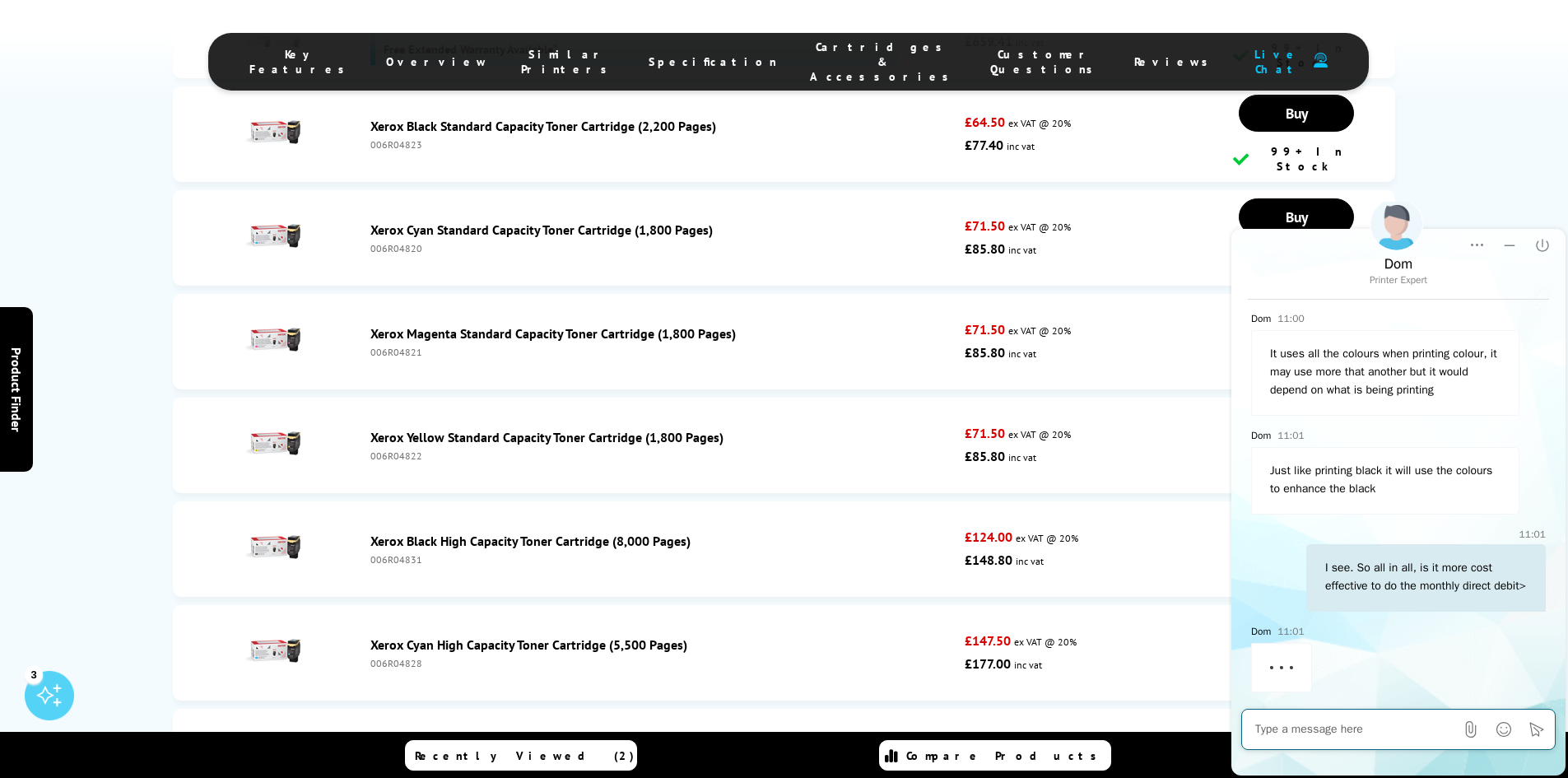 scroll, scrollTop: 3650, scrollLeft: 0, axis: vertical 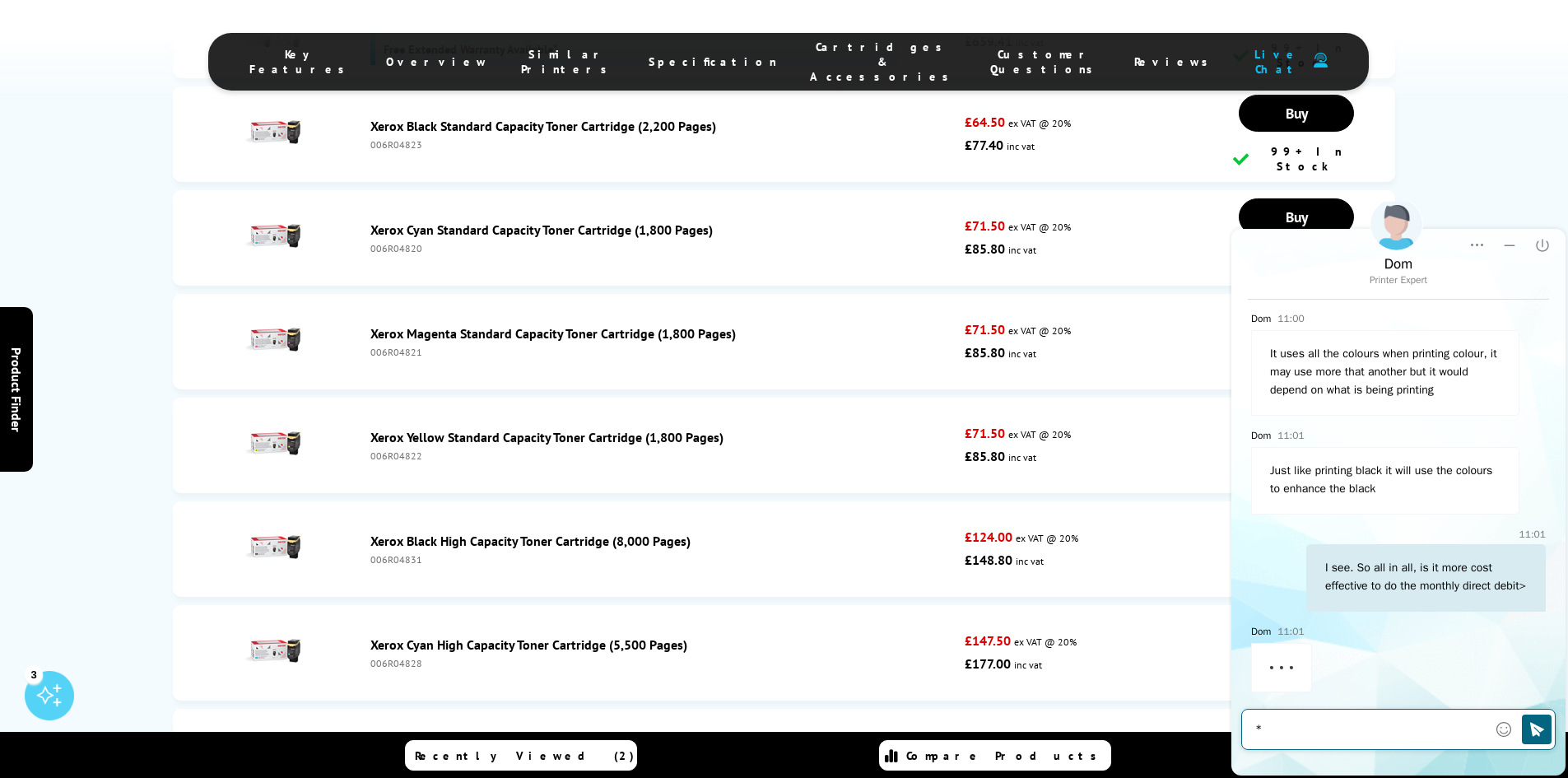 type on "*?" 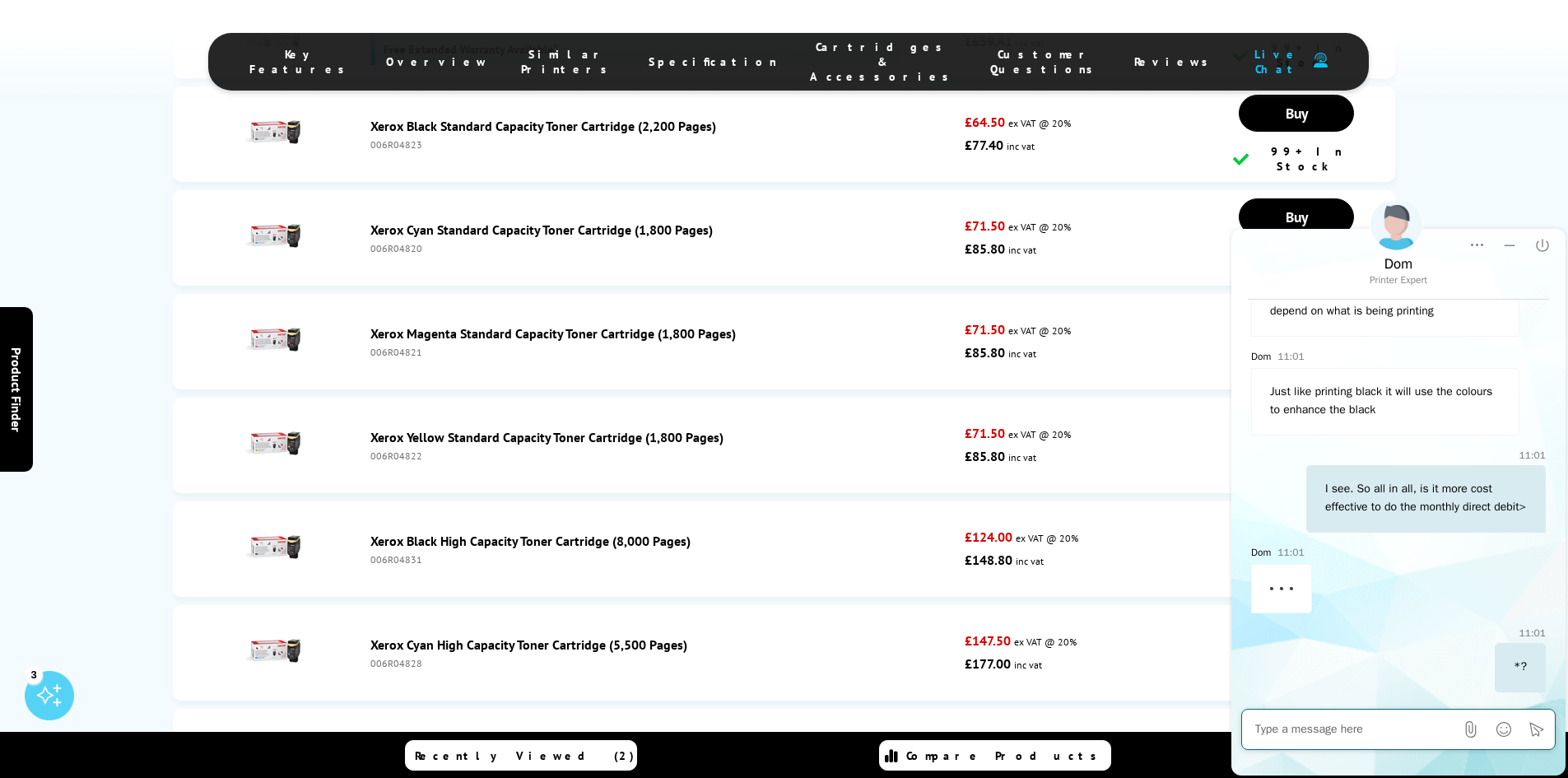 scroll, scrollTop: 3729, scrollLeft: 0, axis: vertical 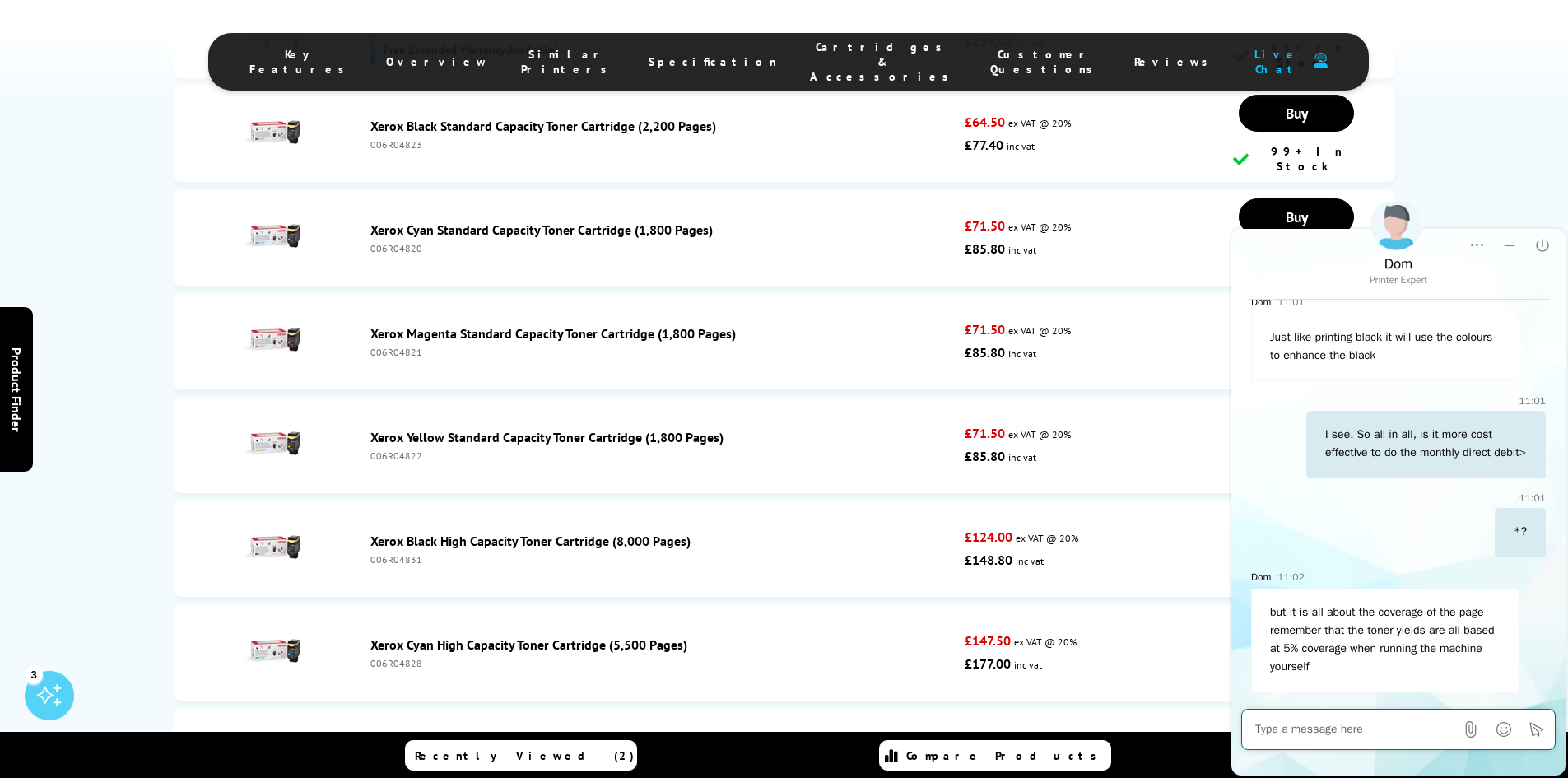 click at bounding box center [1355, 729] 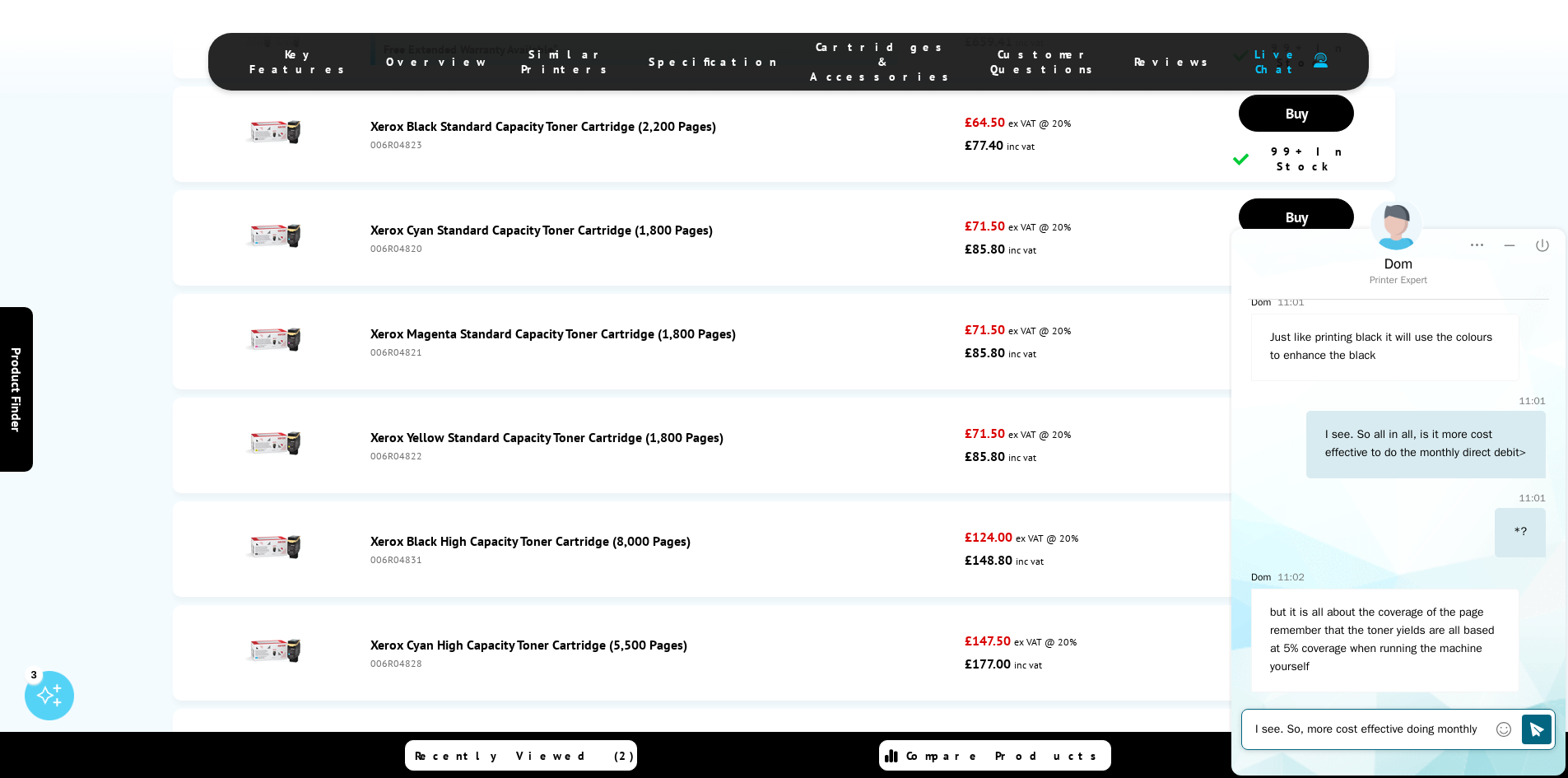 scroll, scrollTop: 3799, scrollLeft: 0, axis: vertical 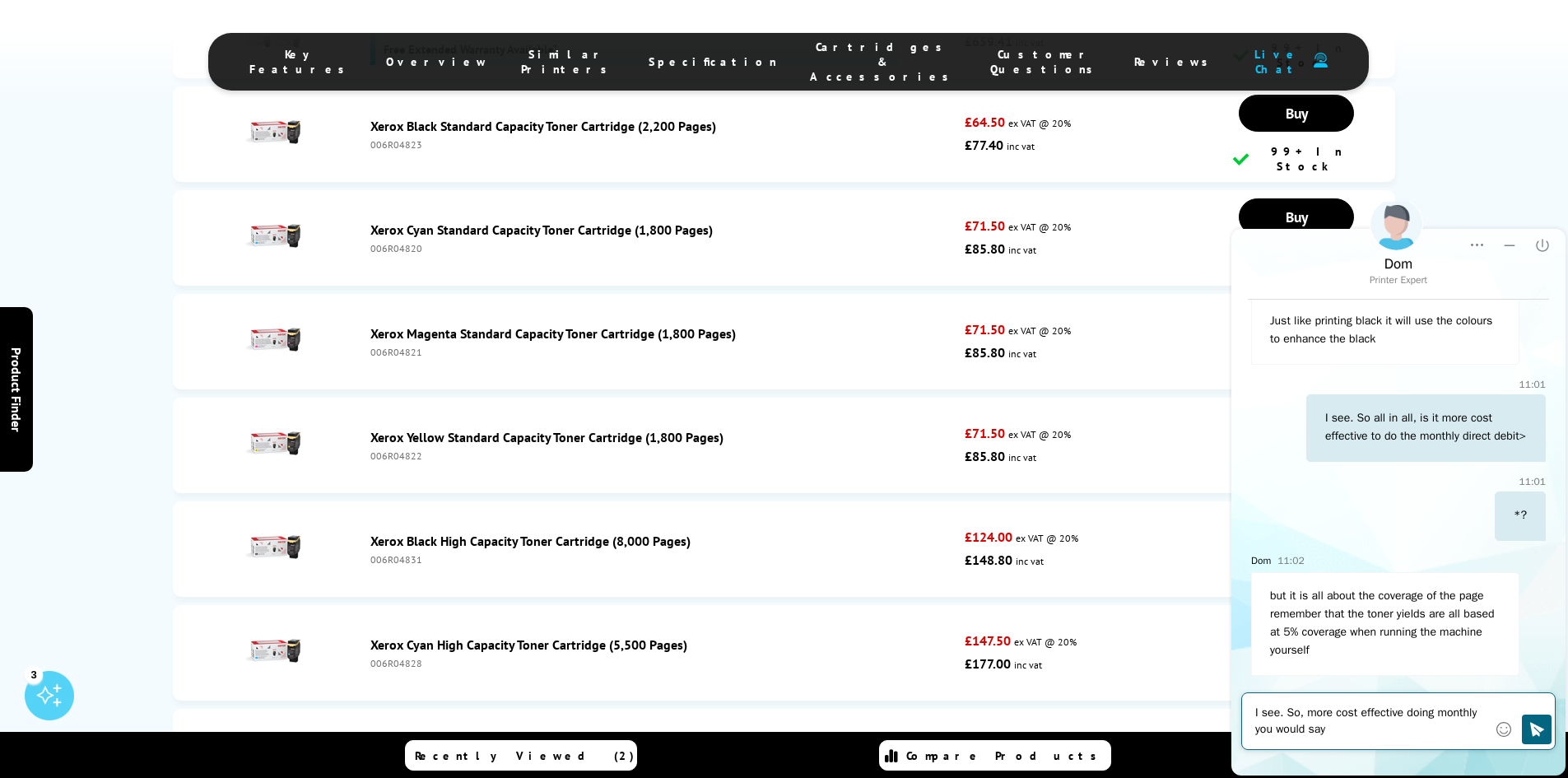 type on "I see. So, more cost effective doing monthly you would say?" 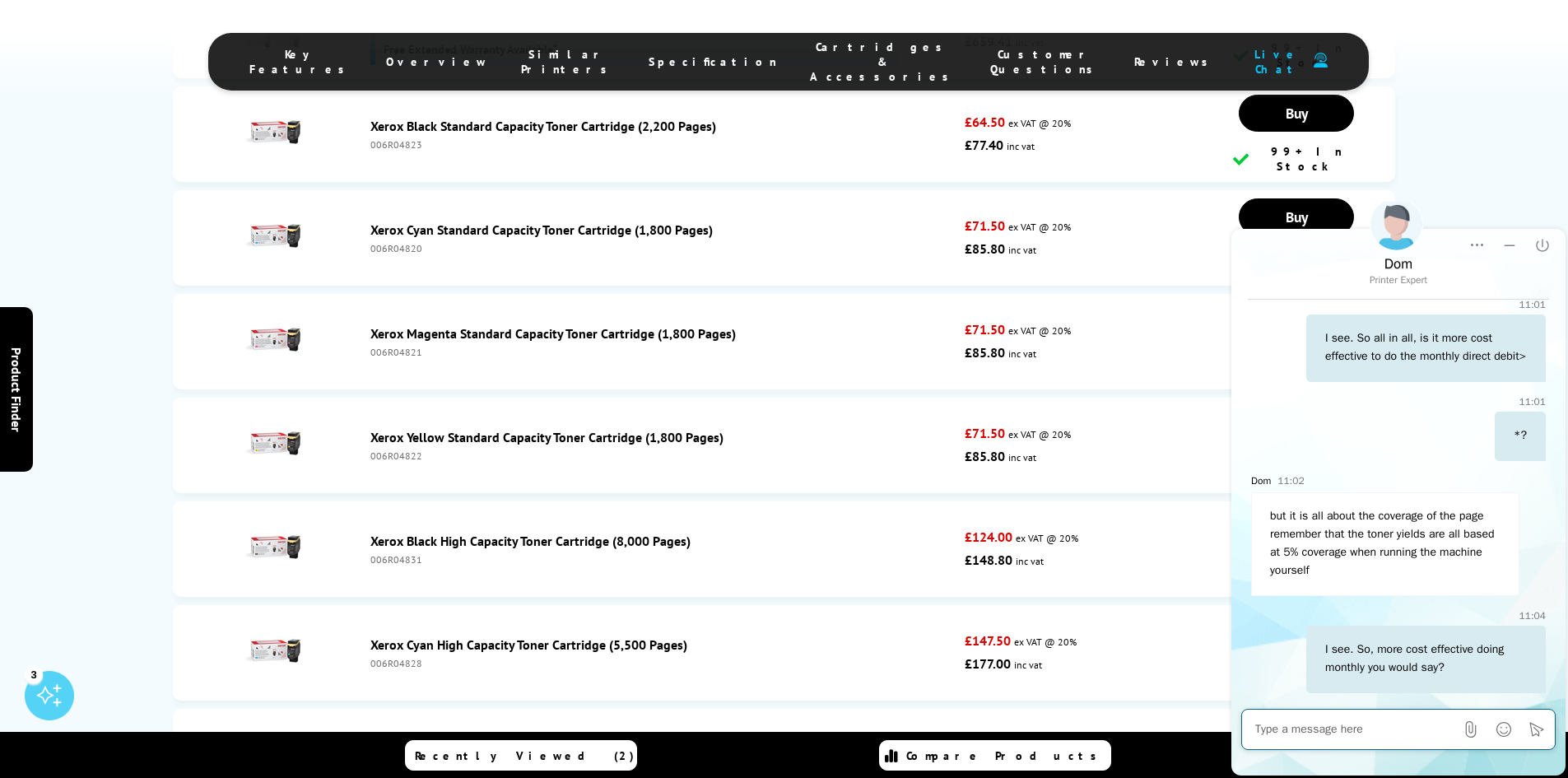 scroll, scrollTop: 3880, scrollLeft: 0, axis: vertical 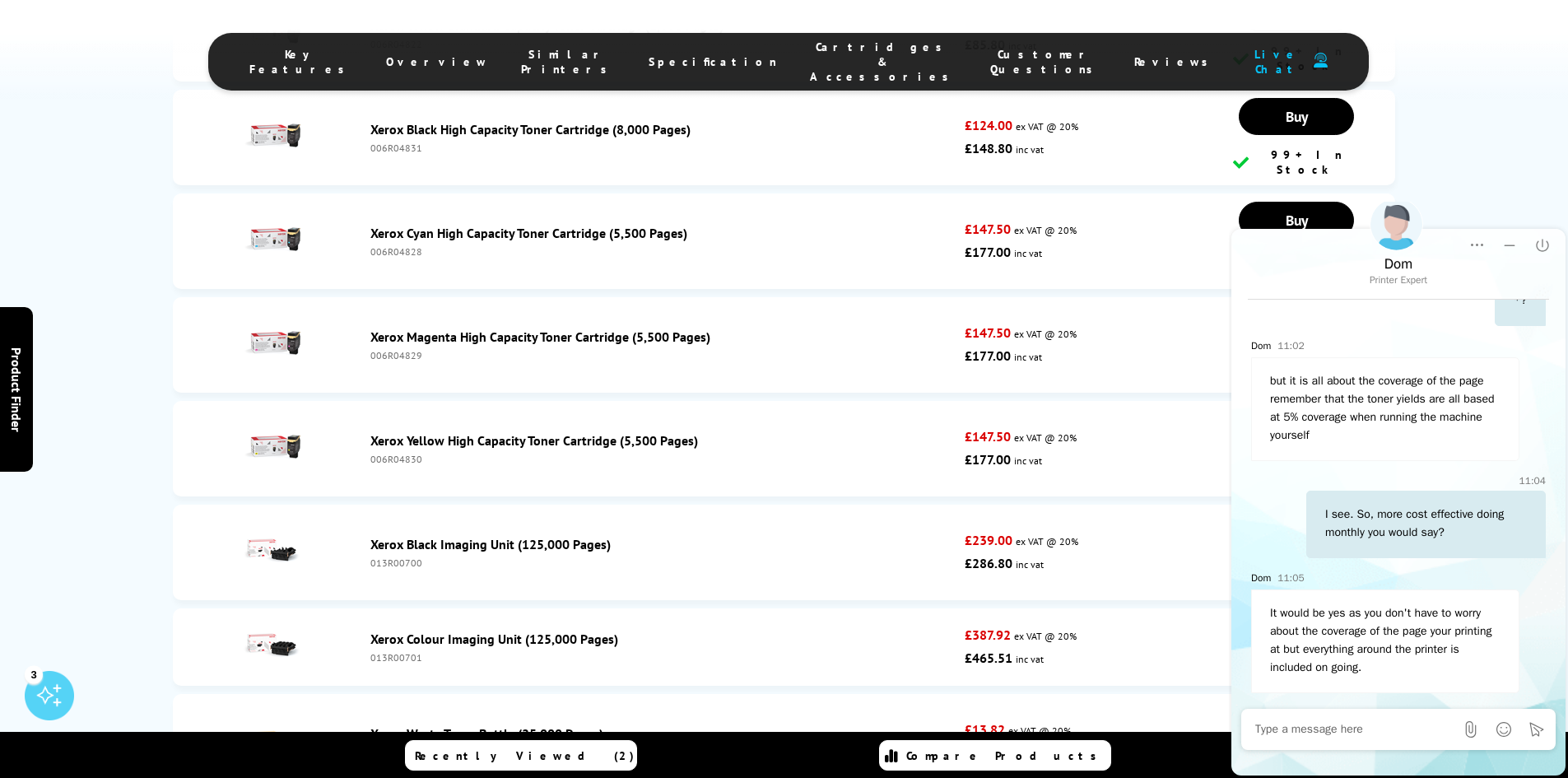 click at bounding box center [1355, 729] 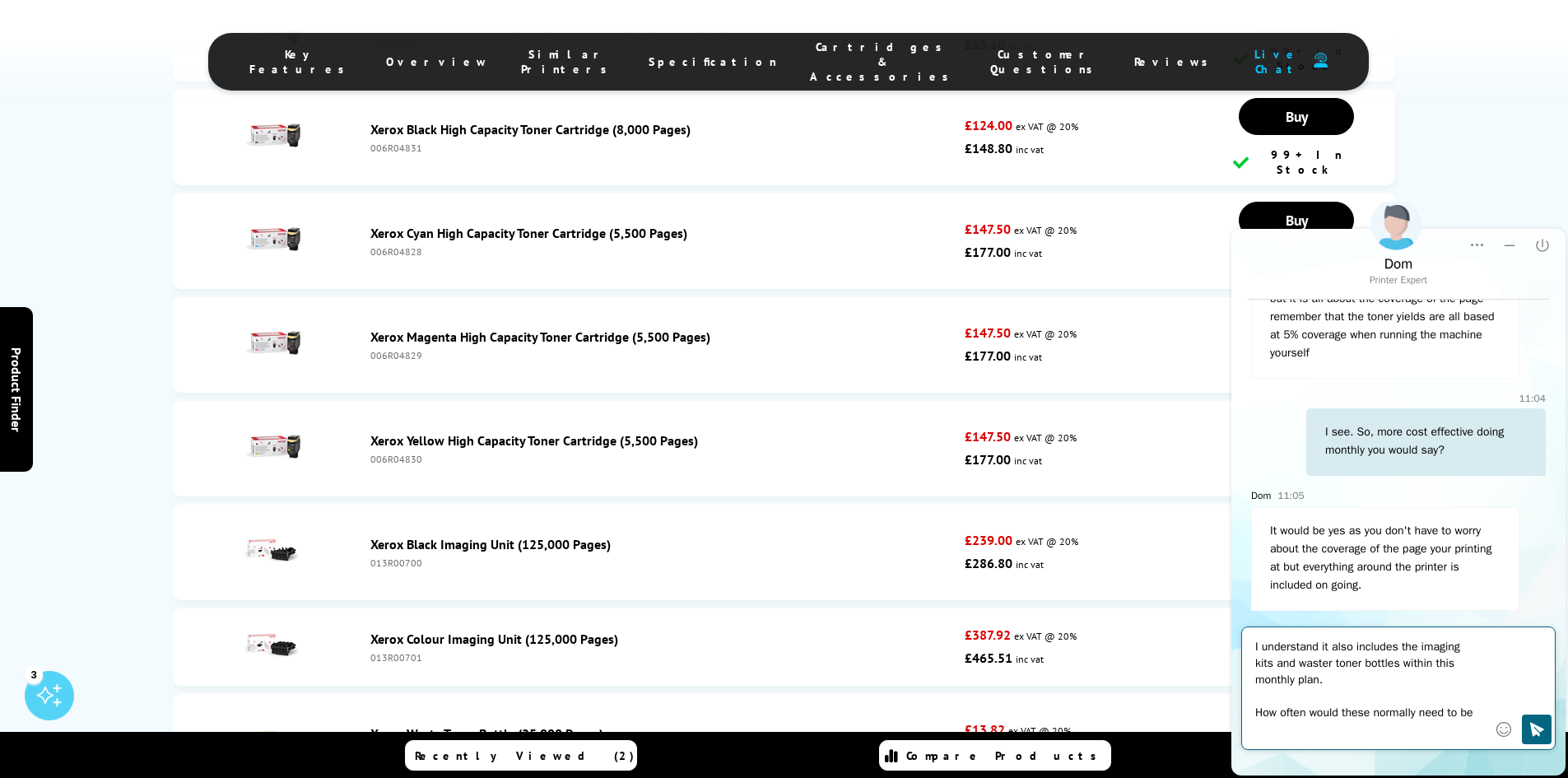 scroll, scrollTop: 4097, scrollLeft: 0, axis: vertical 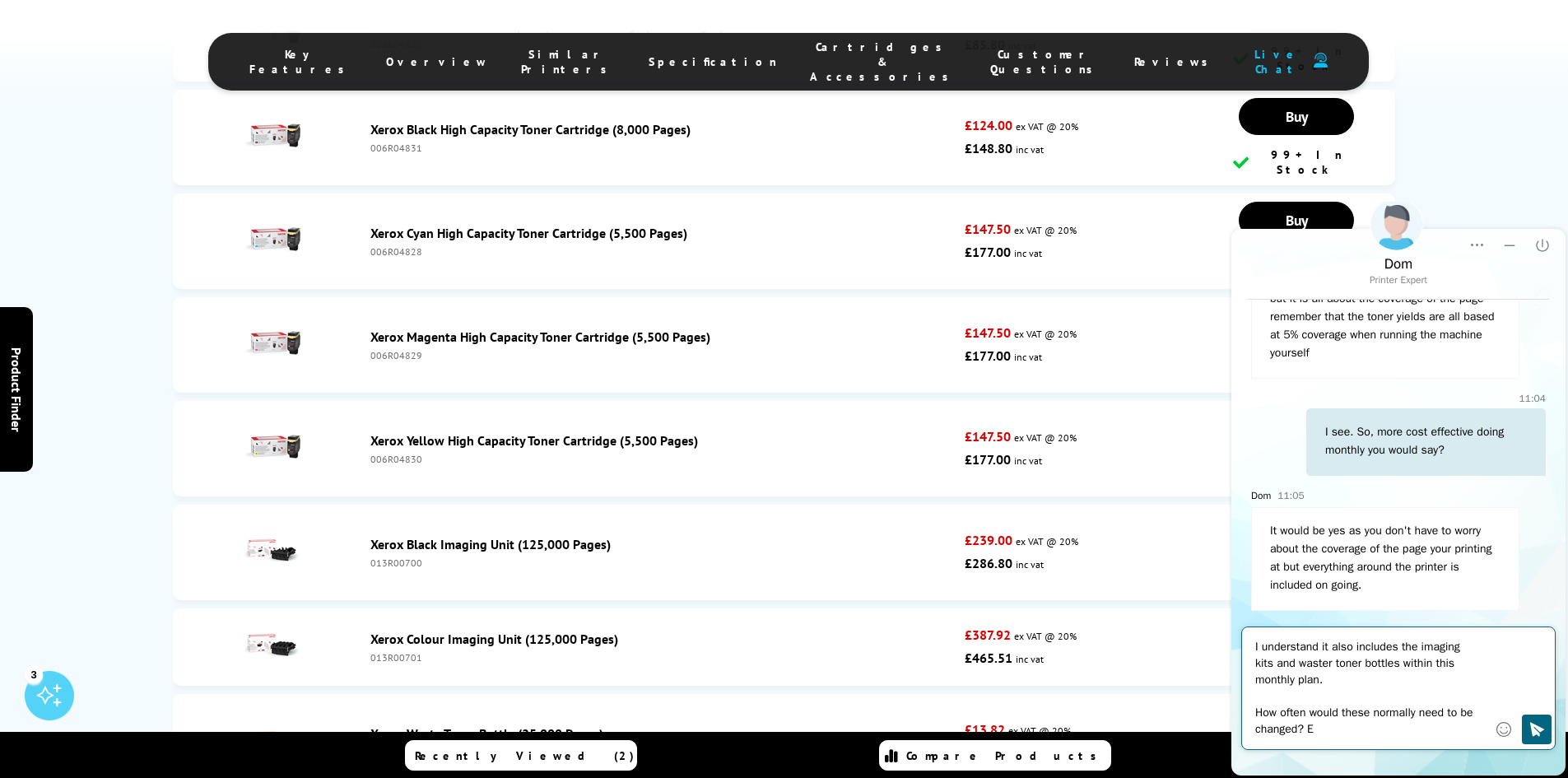 type on "I understand it also includes the imaging kits and waster toner bottles within this monthly plan.
How often would these normally need to be changed?" 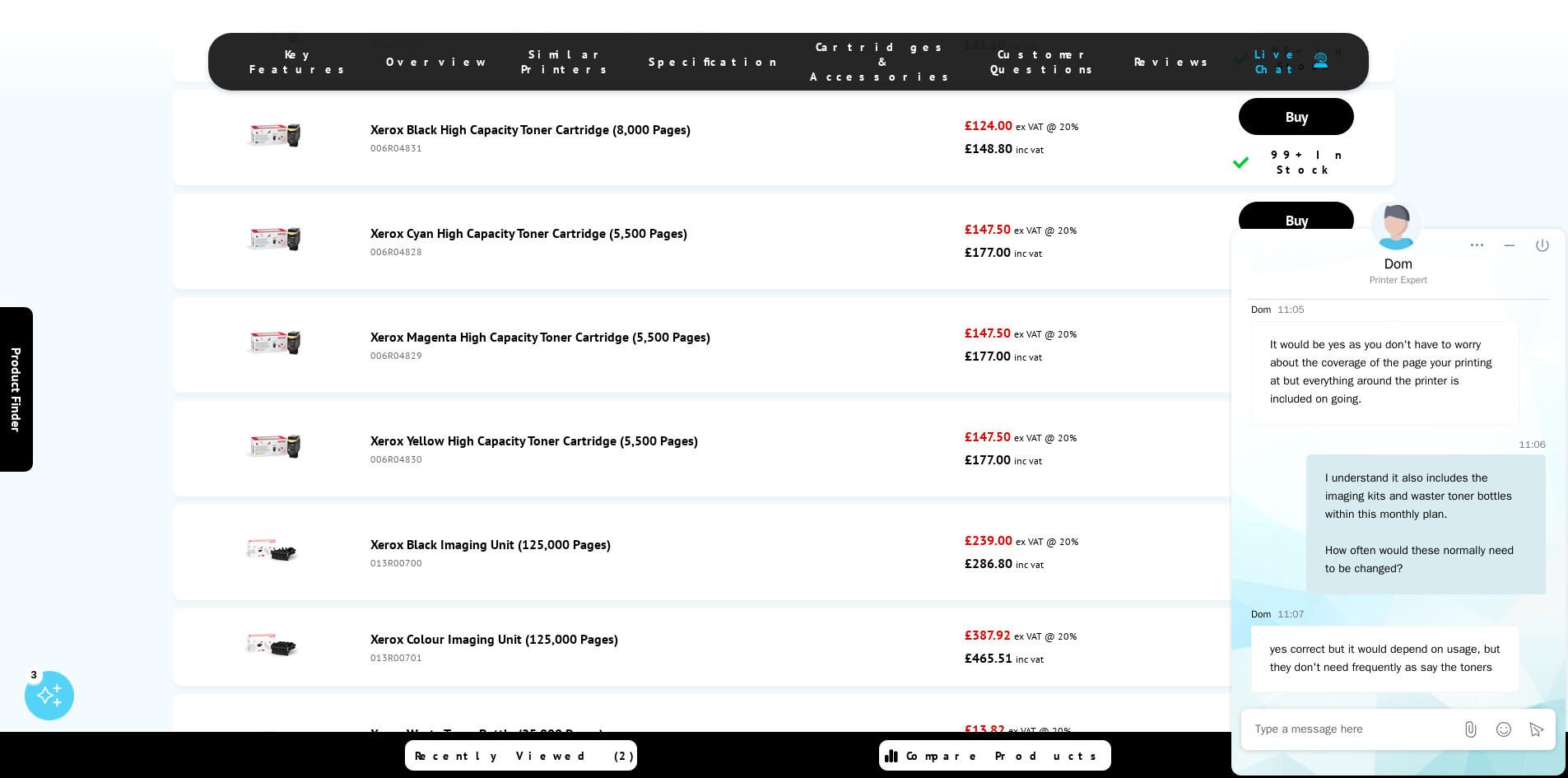 scroll, scrollTop: 4302, scrollLeft: 0, axis: vertical 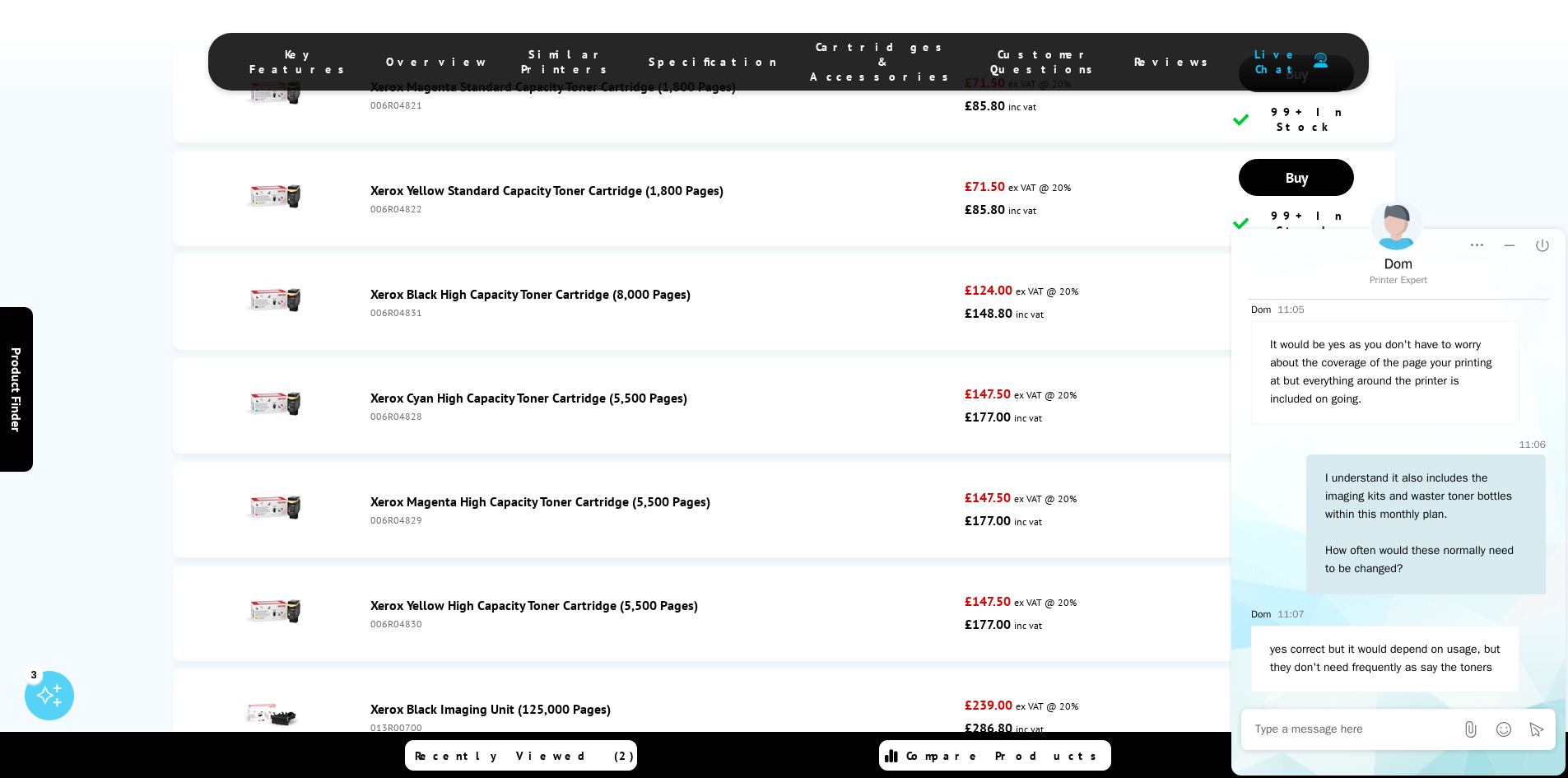 click at bounding box center [1355, 729] 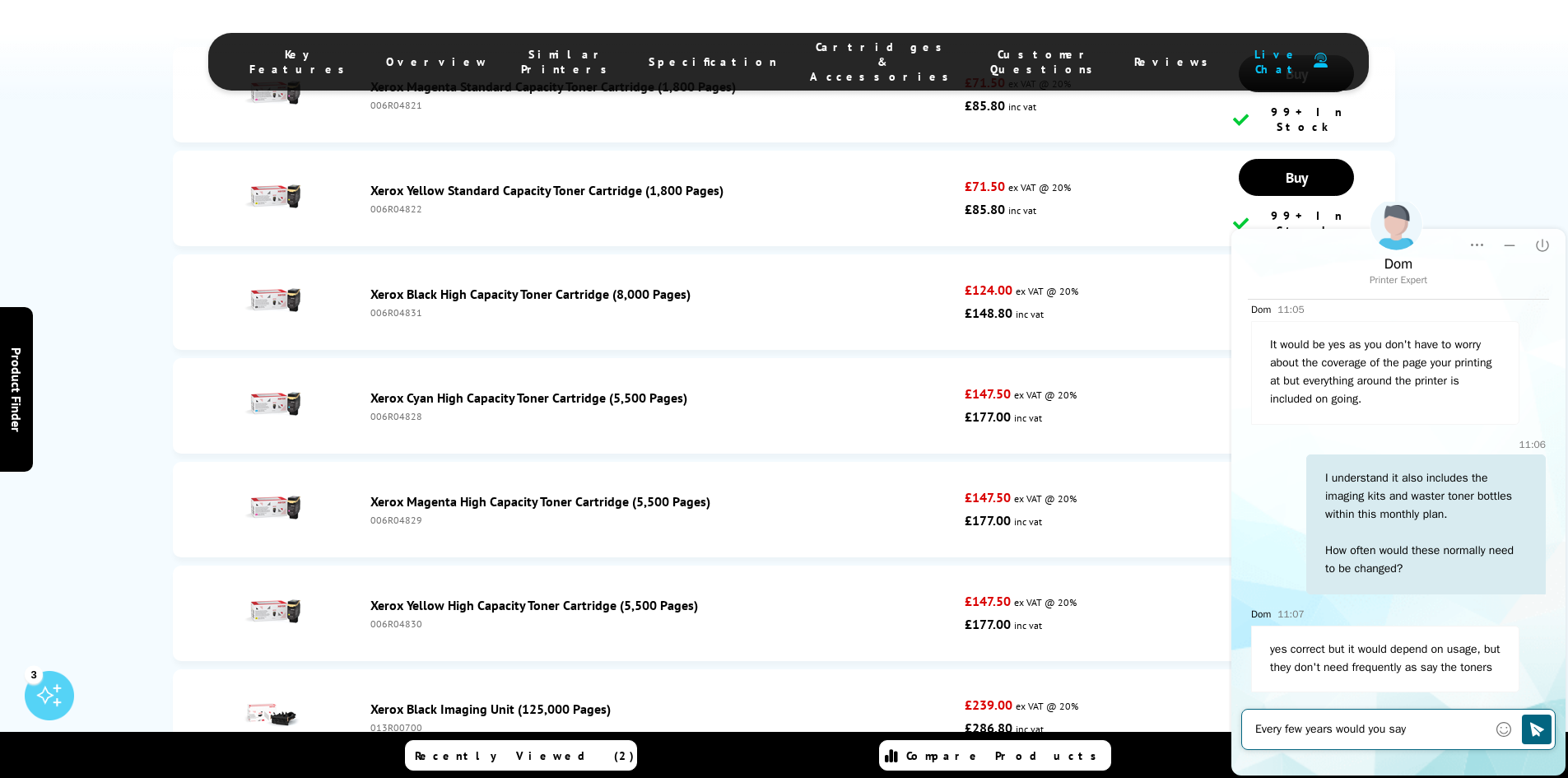 type on "Every few years would you say?" 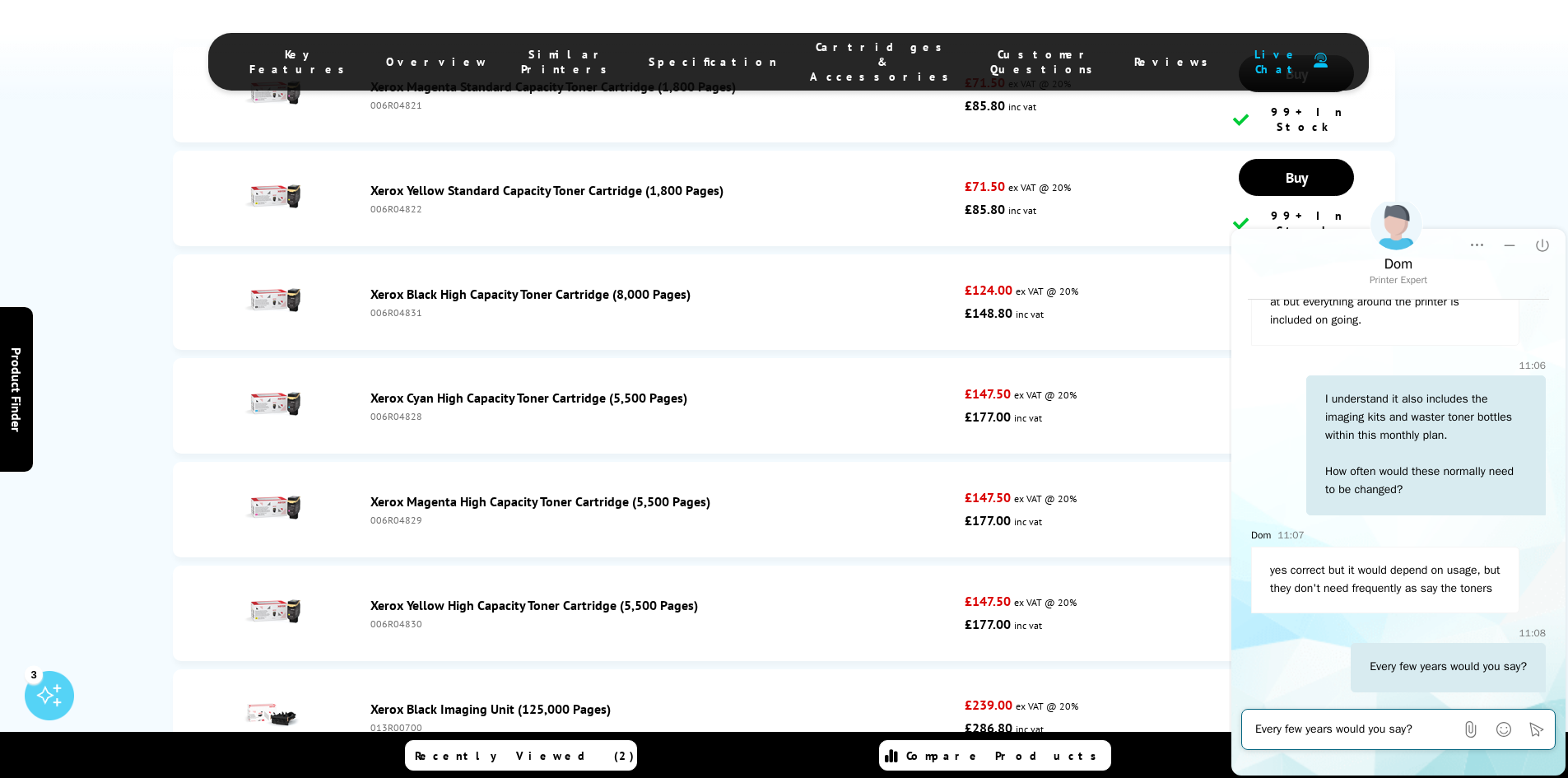 type 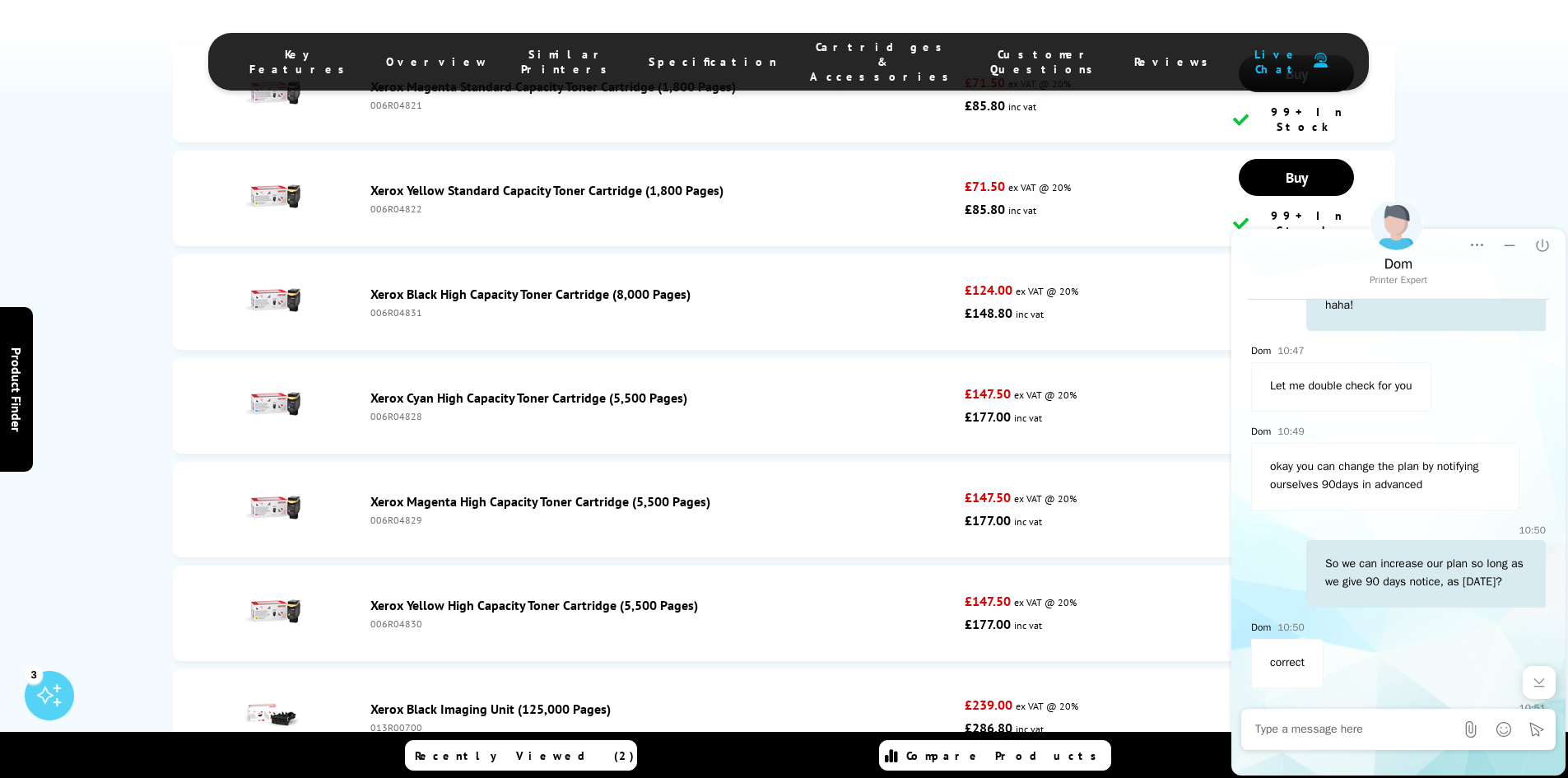 scroll, scrollTop: 1993, scrollLeft: 0, axis: vertical 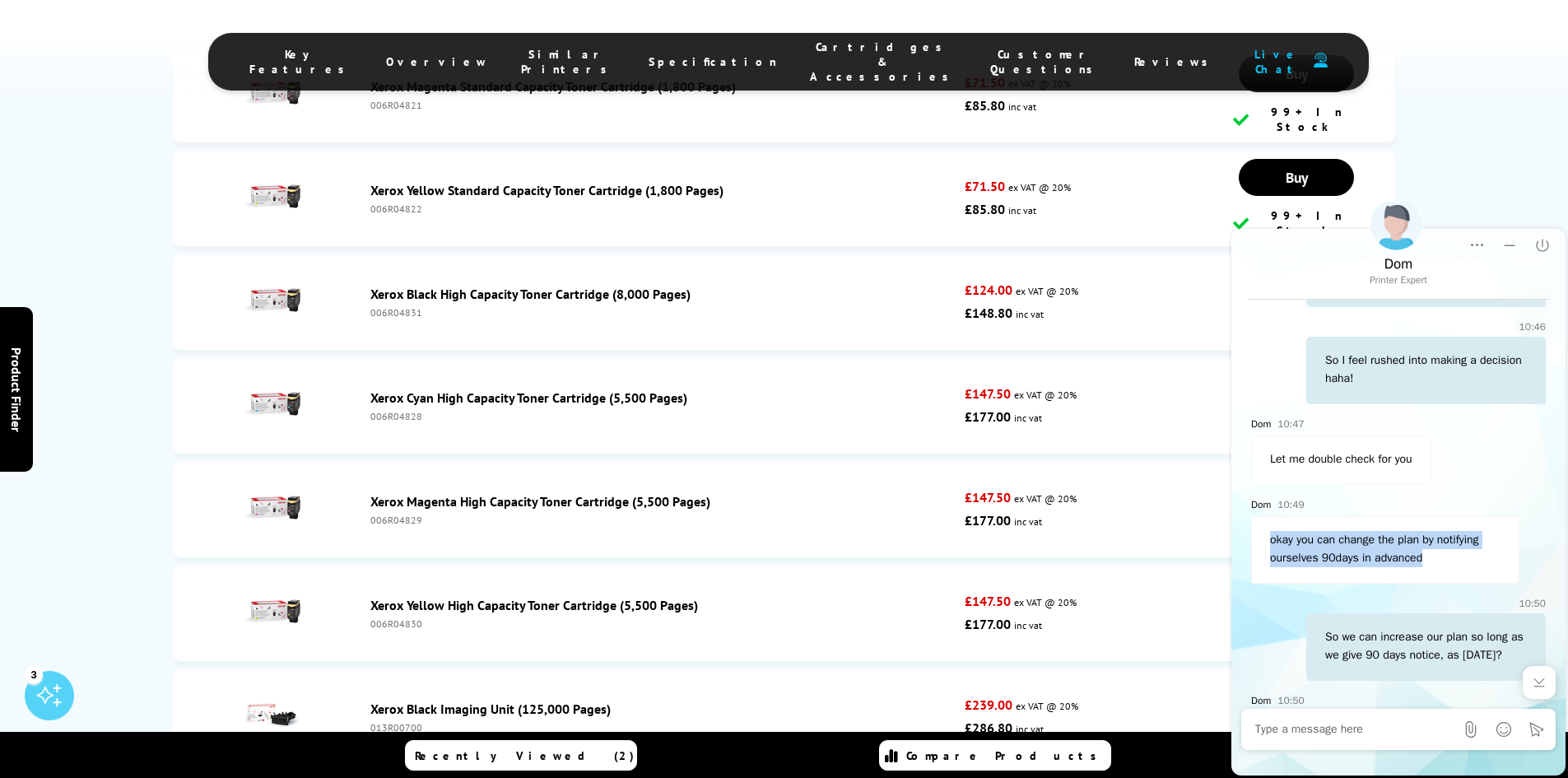 drag, startPoint x: 1401, startPoint y: 613, endPoint x: 1273, endPoint y: 594, distance: 129.40247 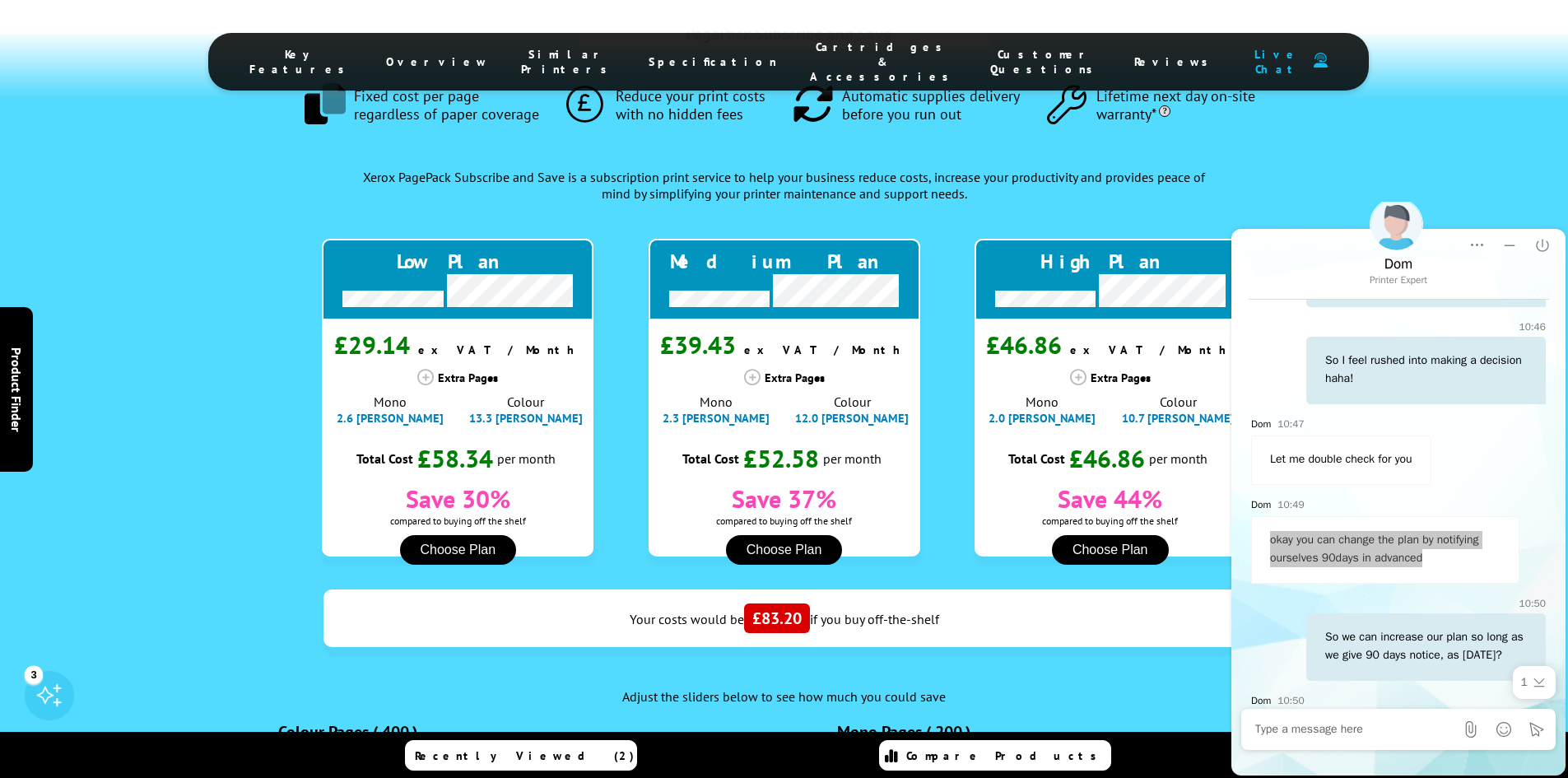 scroll, scrollTop: 1583, scrollLeft: 0, axis: vertical 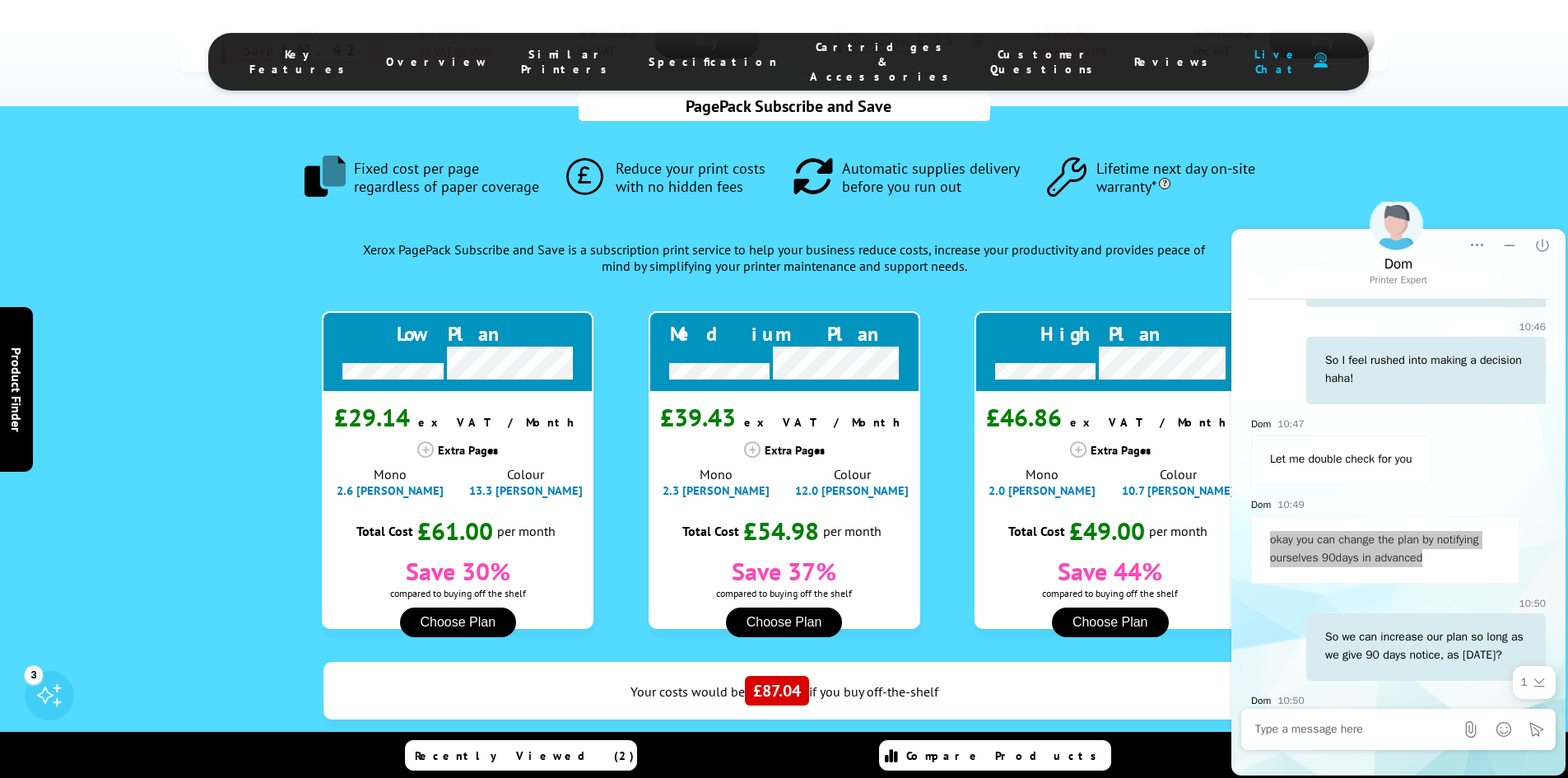 type on "400" 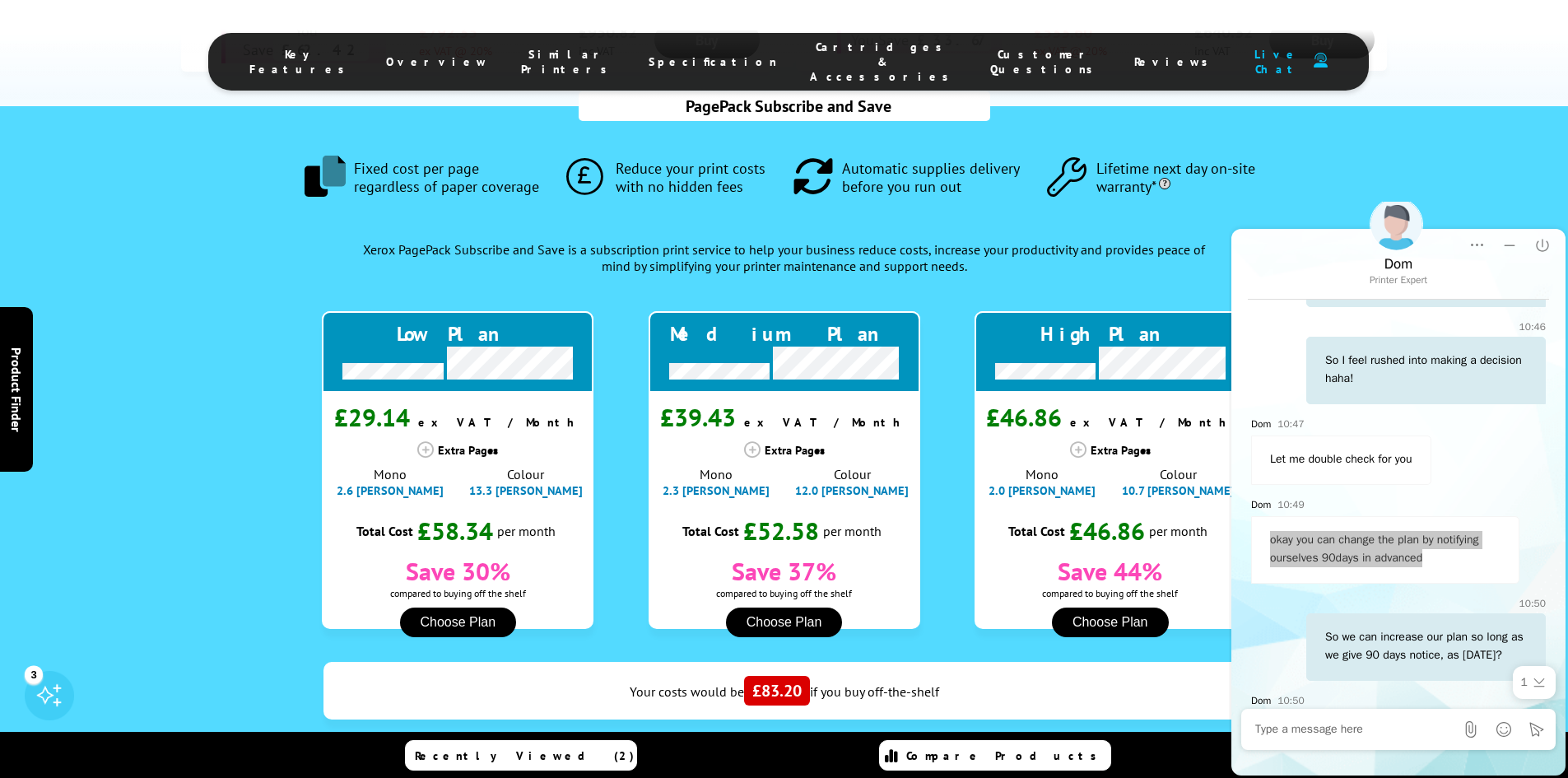 click at bounding box center [502, 826] 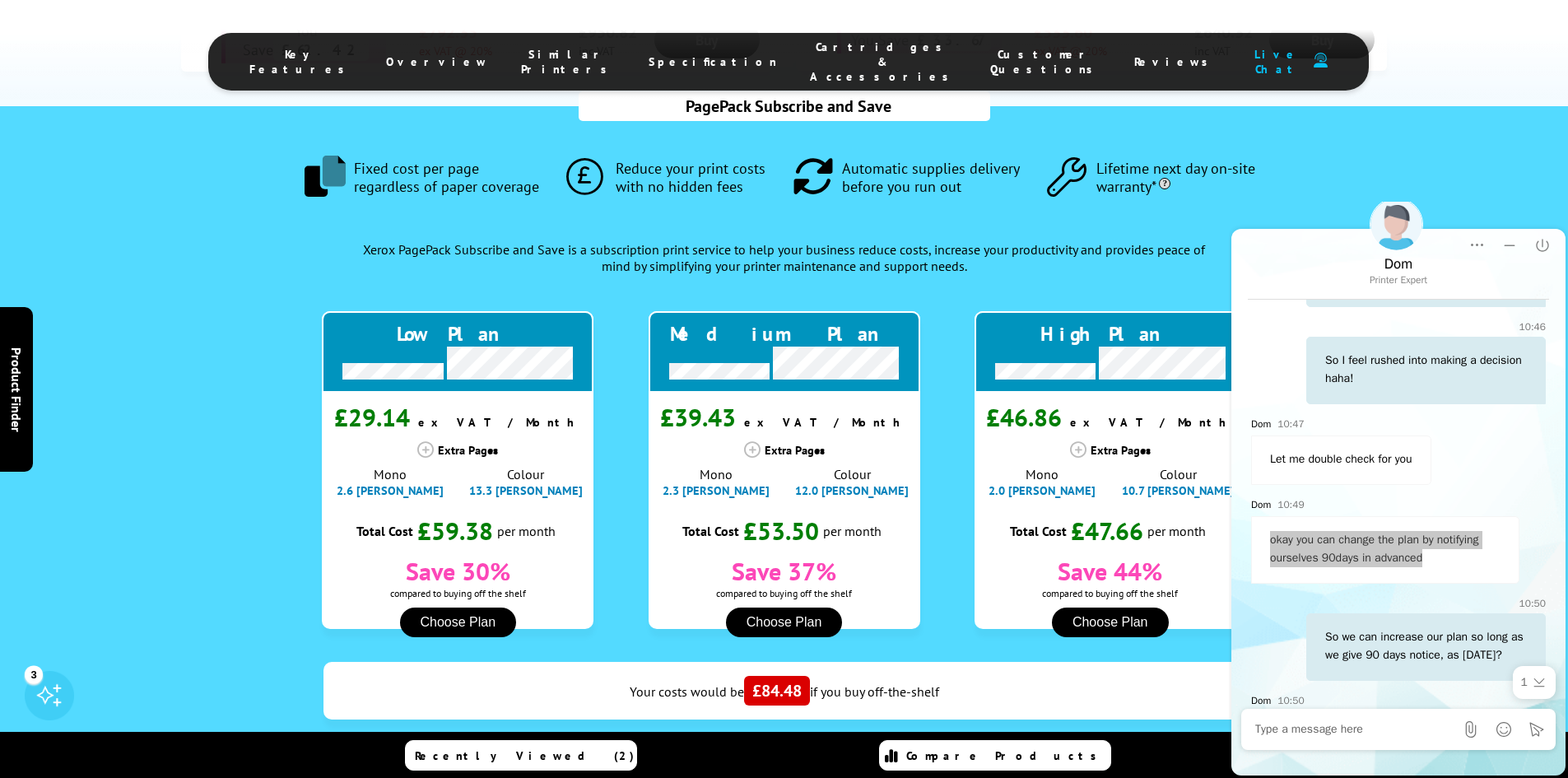 type on "200" 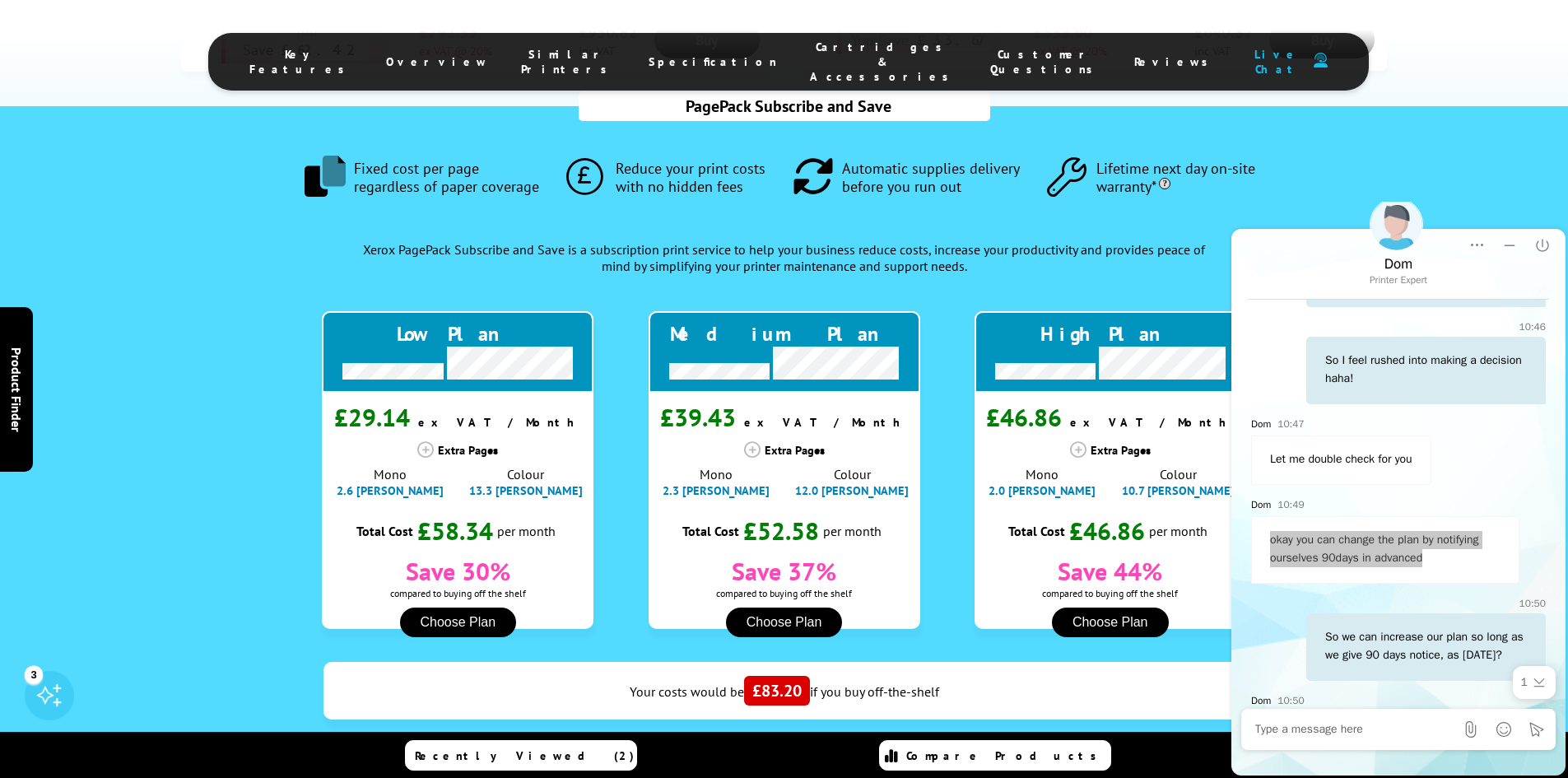 click at bounding box center (1061, 826) 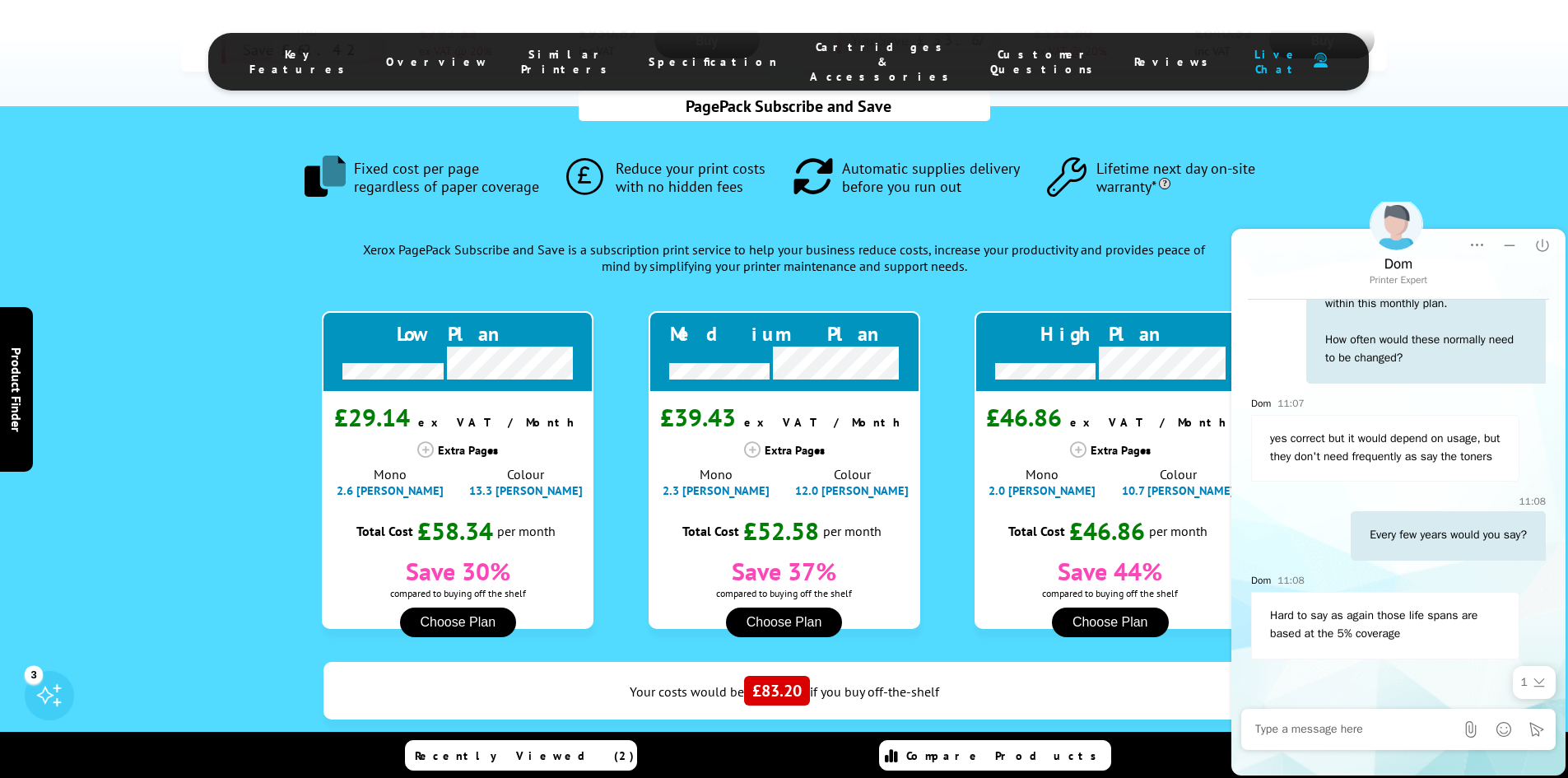 scroll, scrollTop: 4479, scrollLeft: 0, axis: vertical 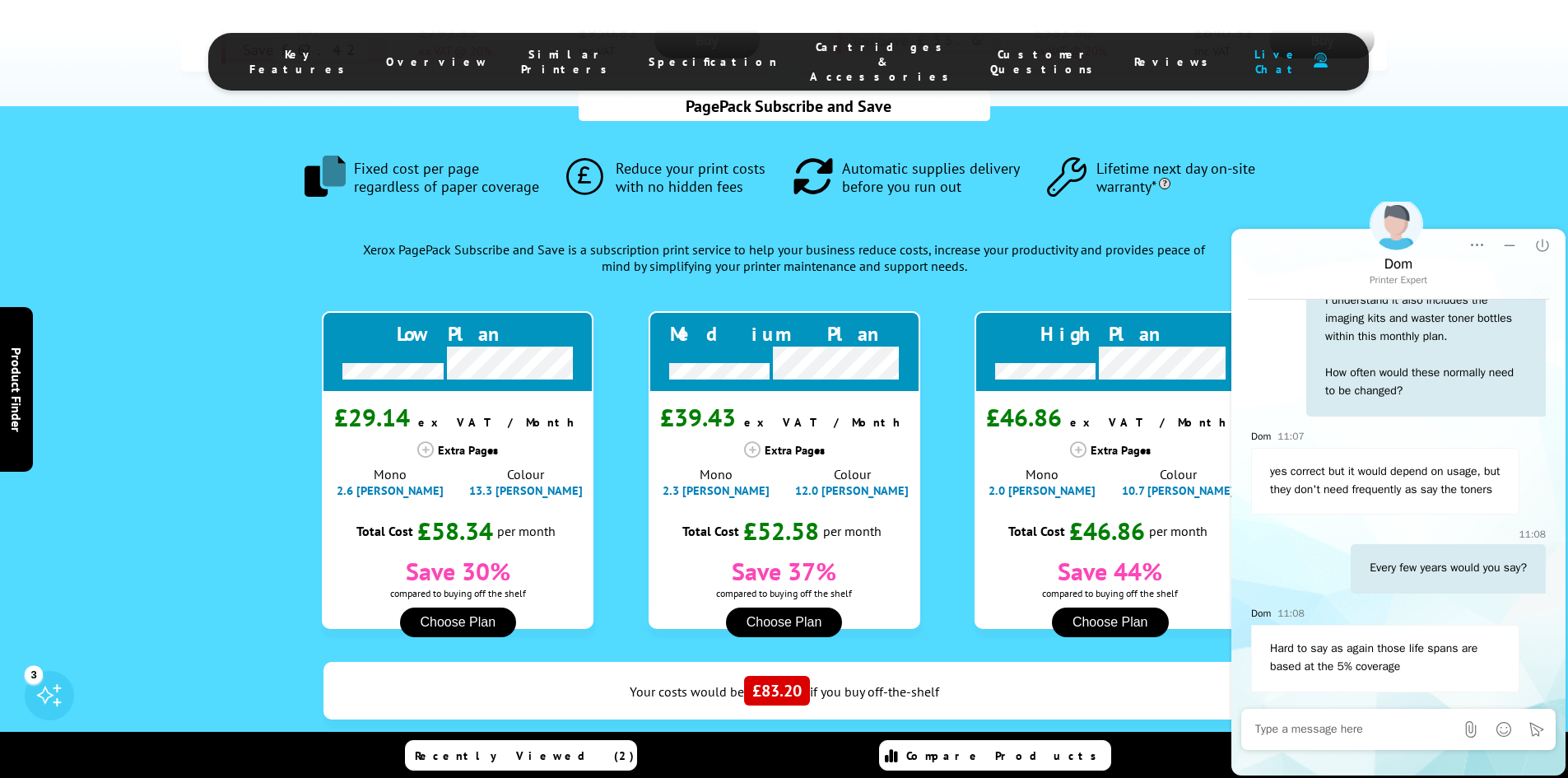 click at bounding box center [1355, 729] 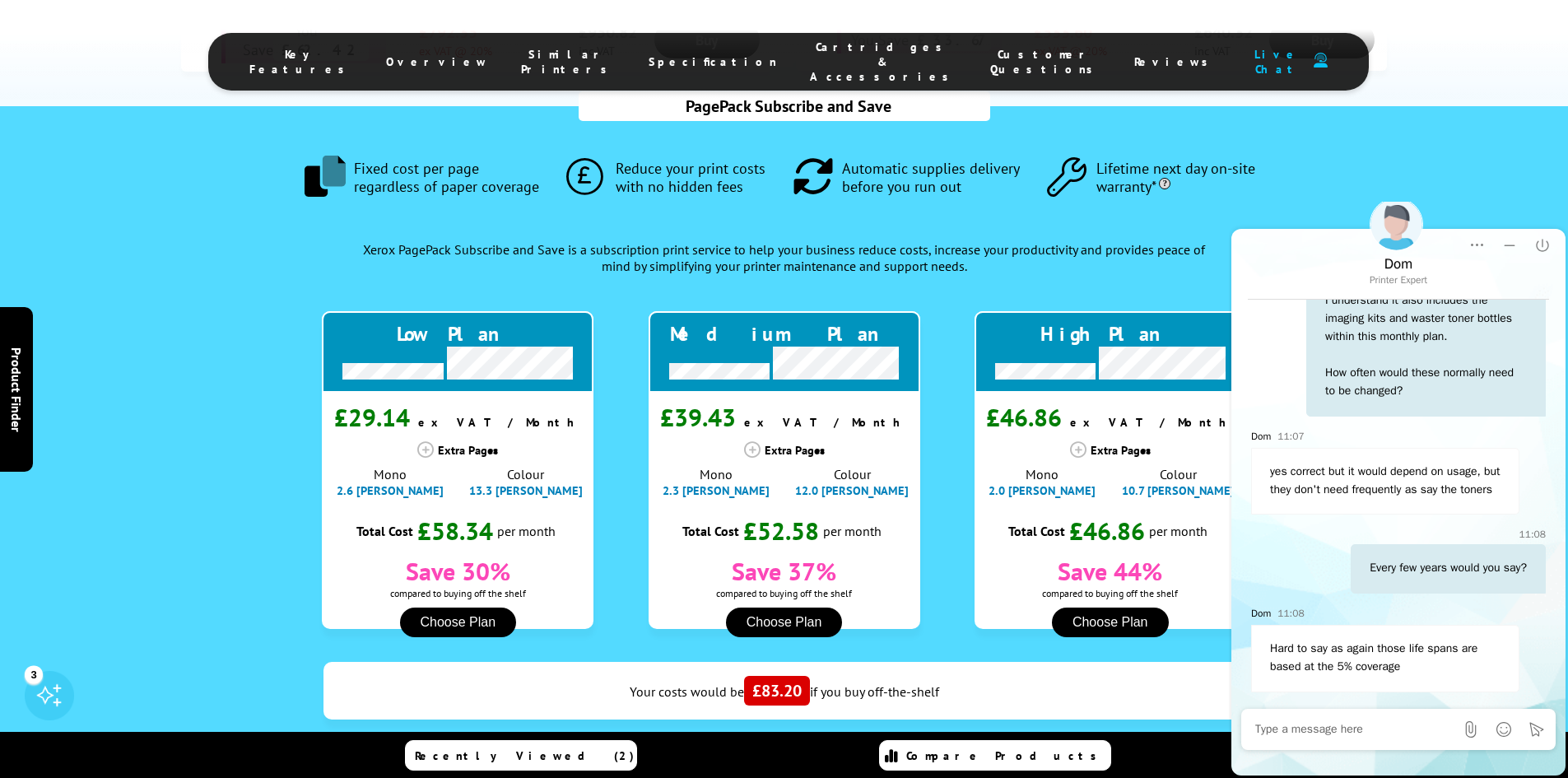 click at bounding box center [1355, 729] 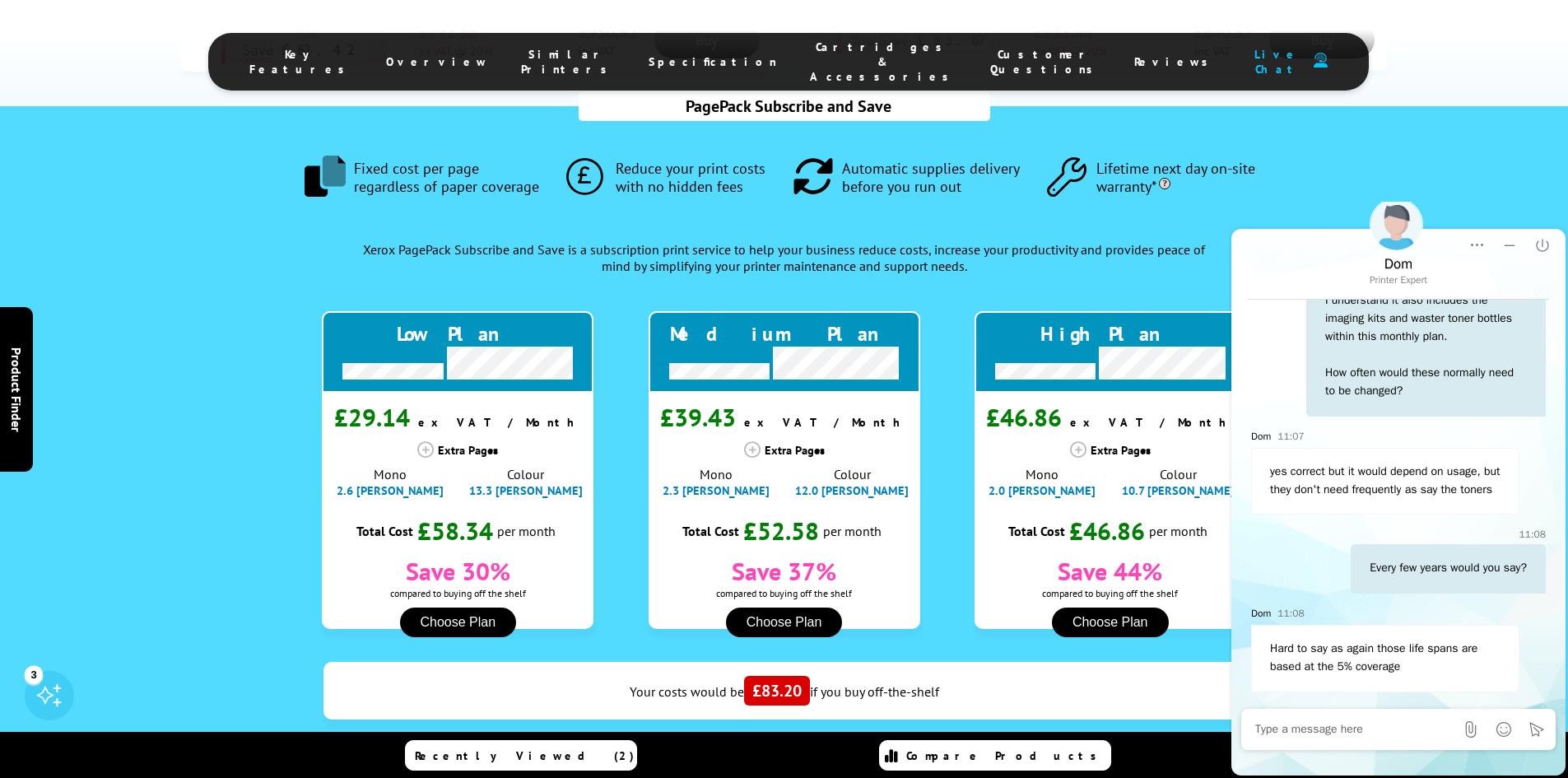click at bounding box center (1355, 729) 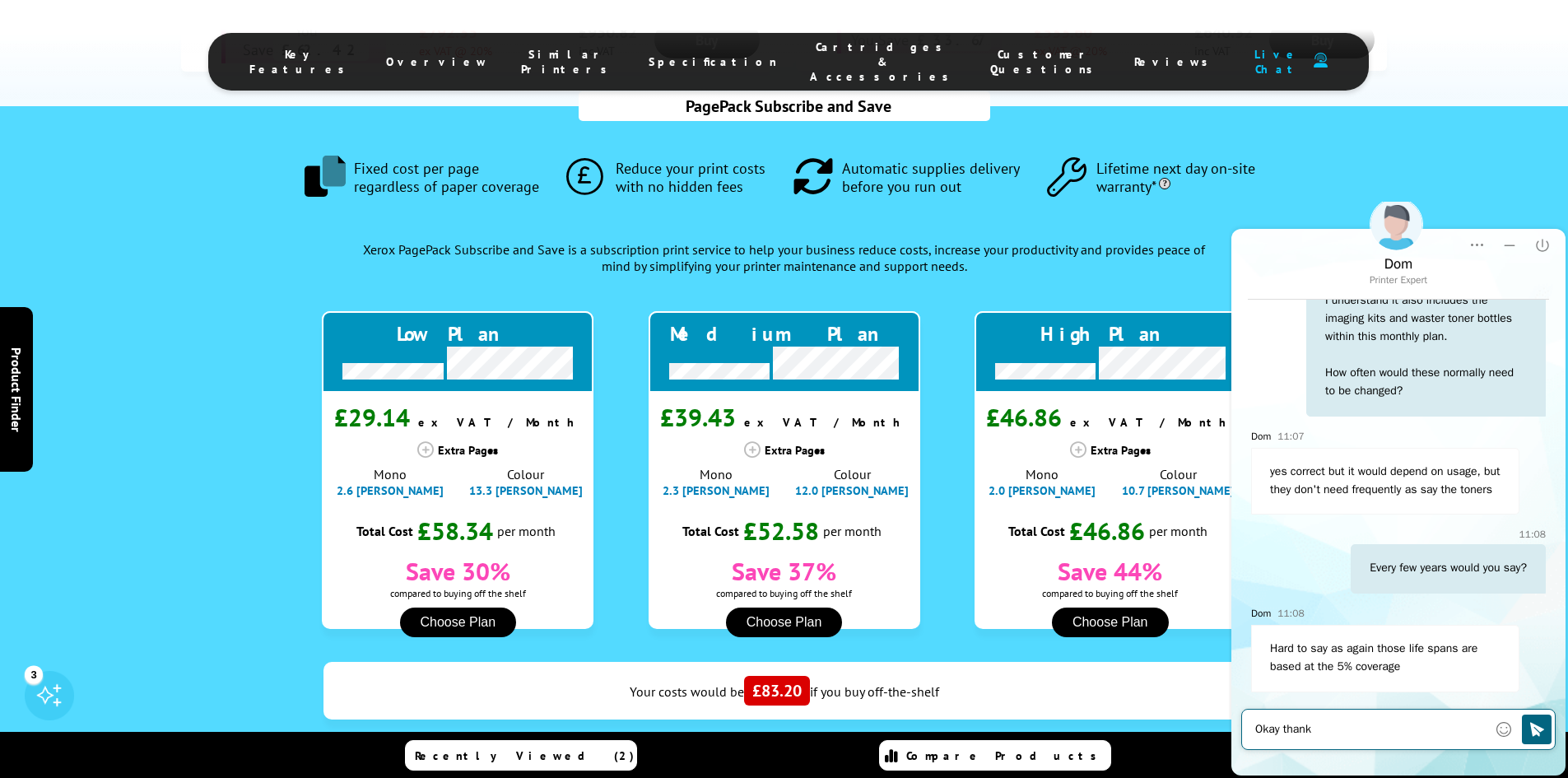 type on "Okay thanks" 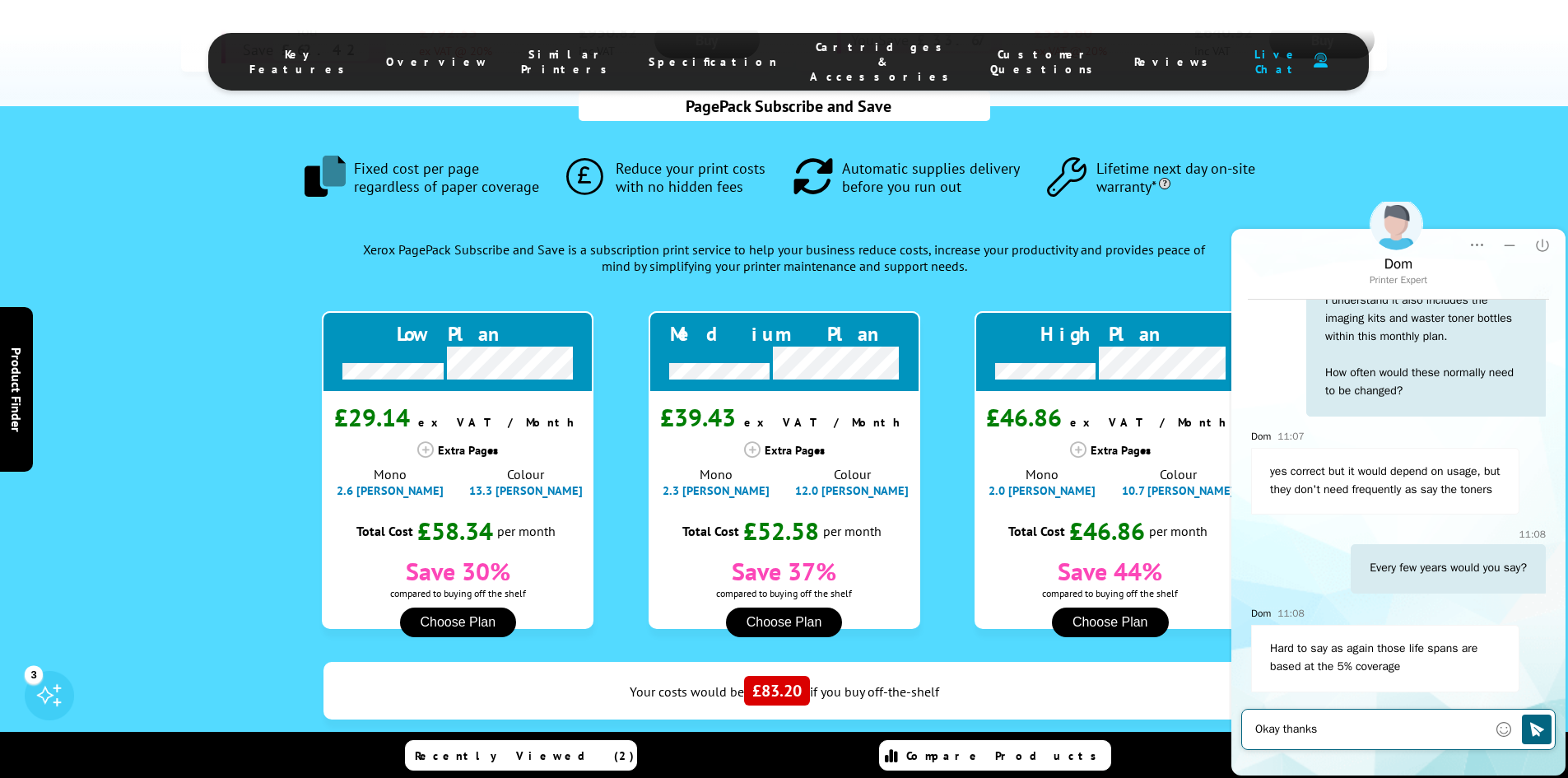 type 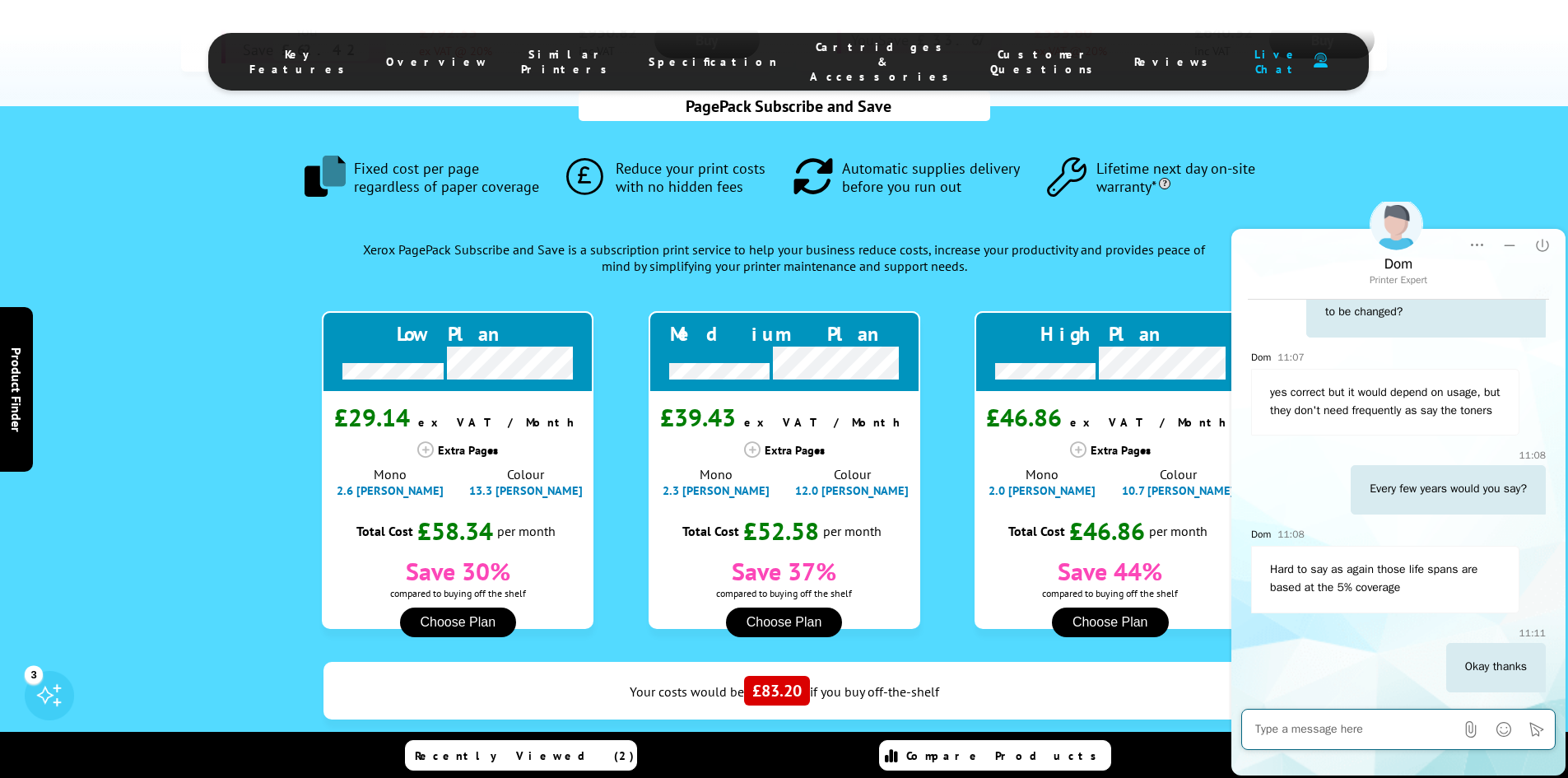 scroll, scrollTop: 4559, scrollLeft: 0, axis: vertical 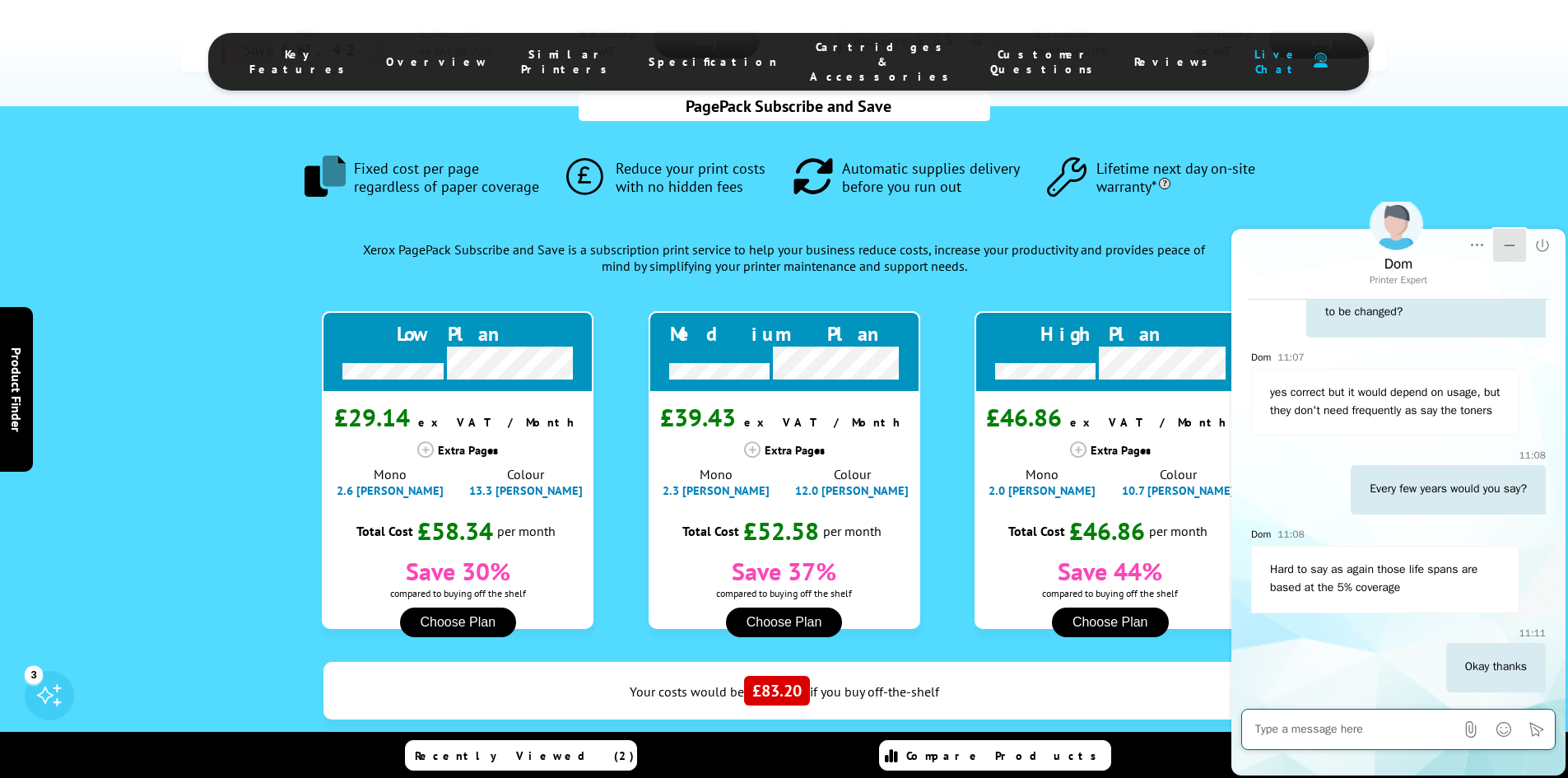 click at bounding box center (1510, 245) 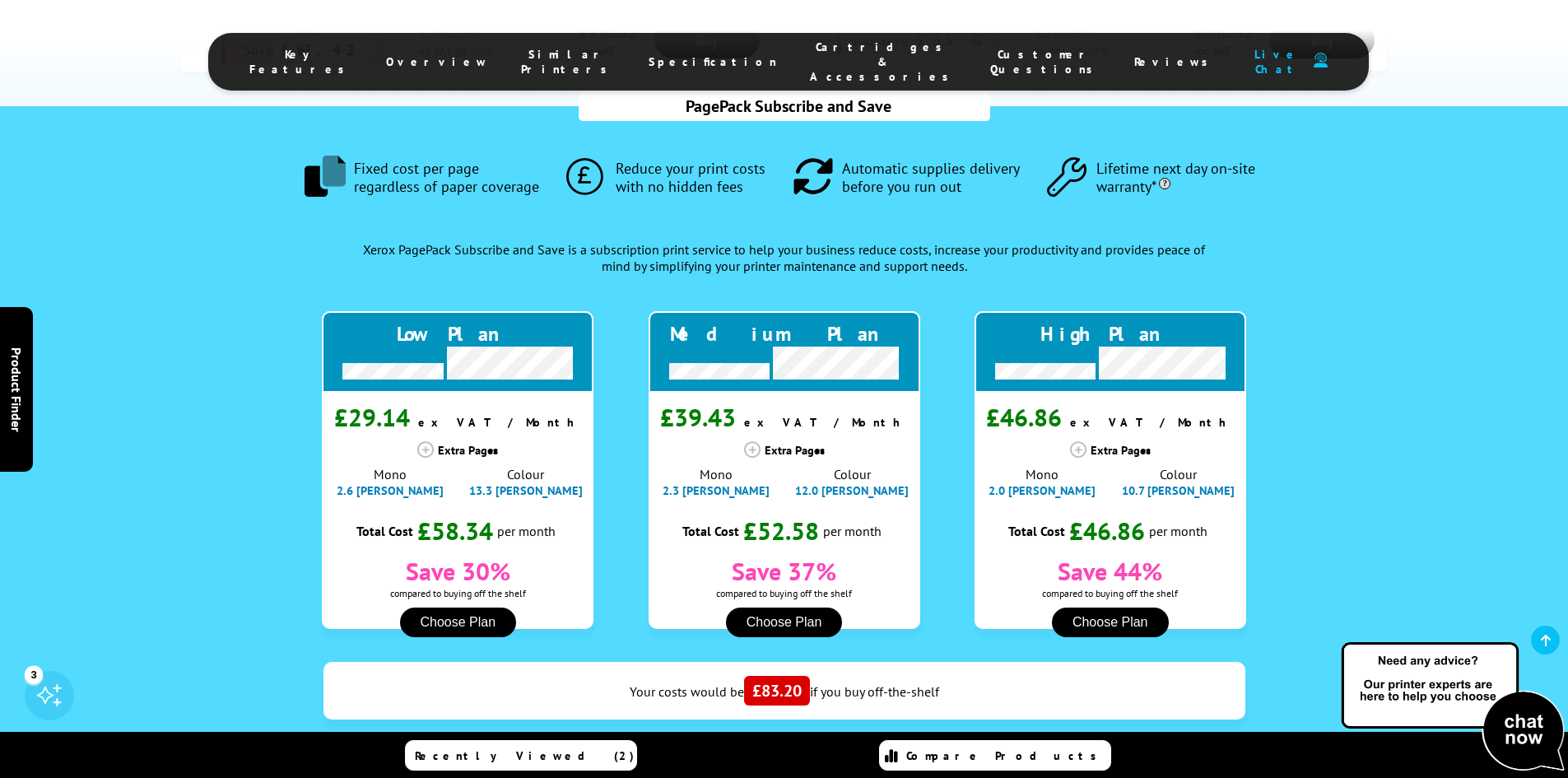 scroll, scrollTop: 0, scrollLeft: 0, axis: both 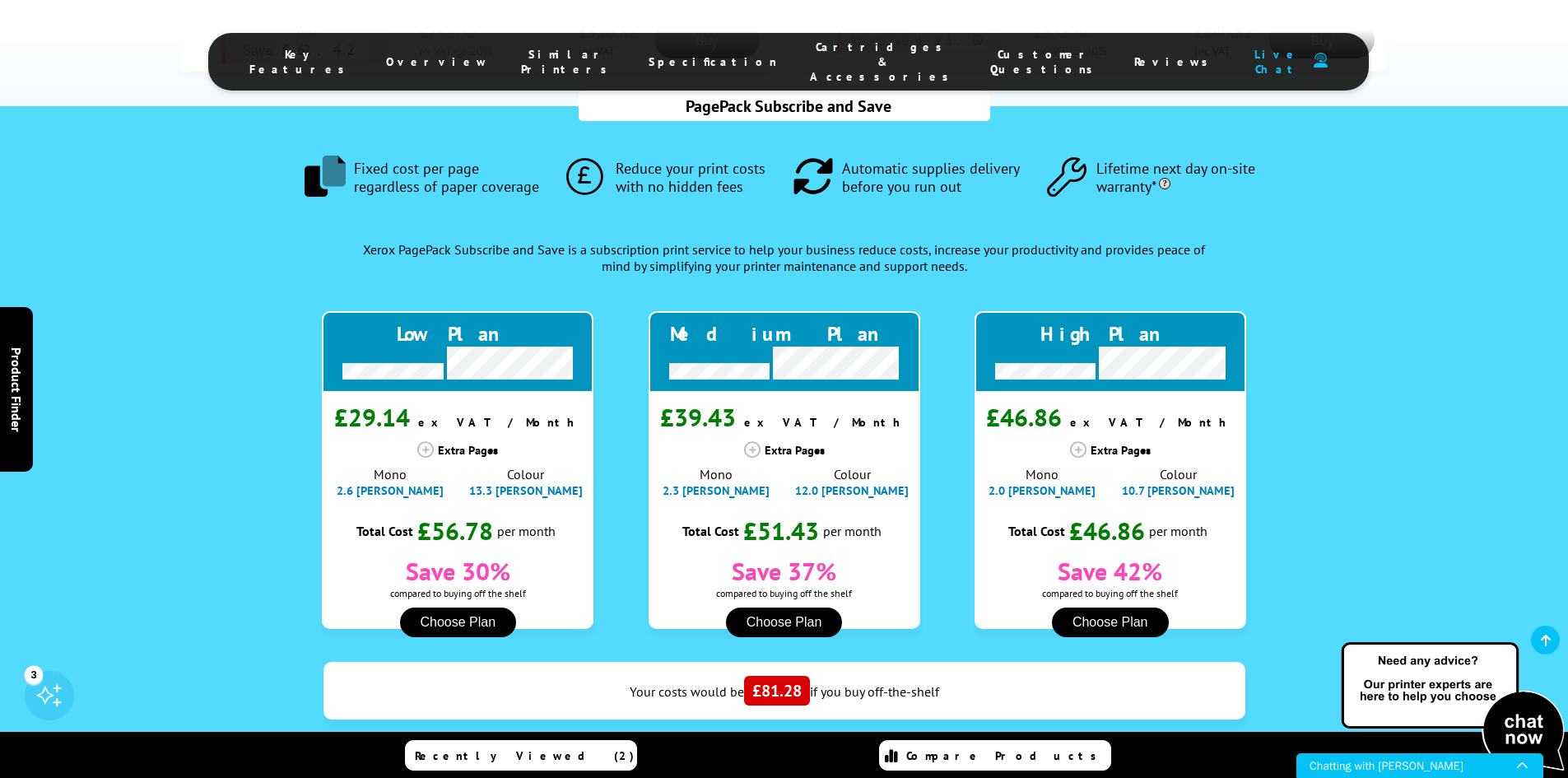 type on "140" 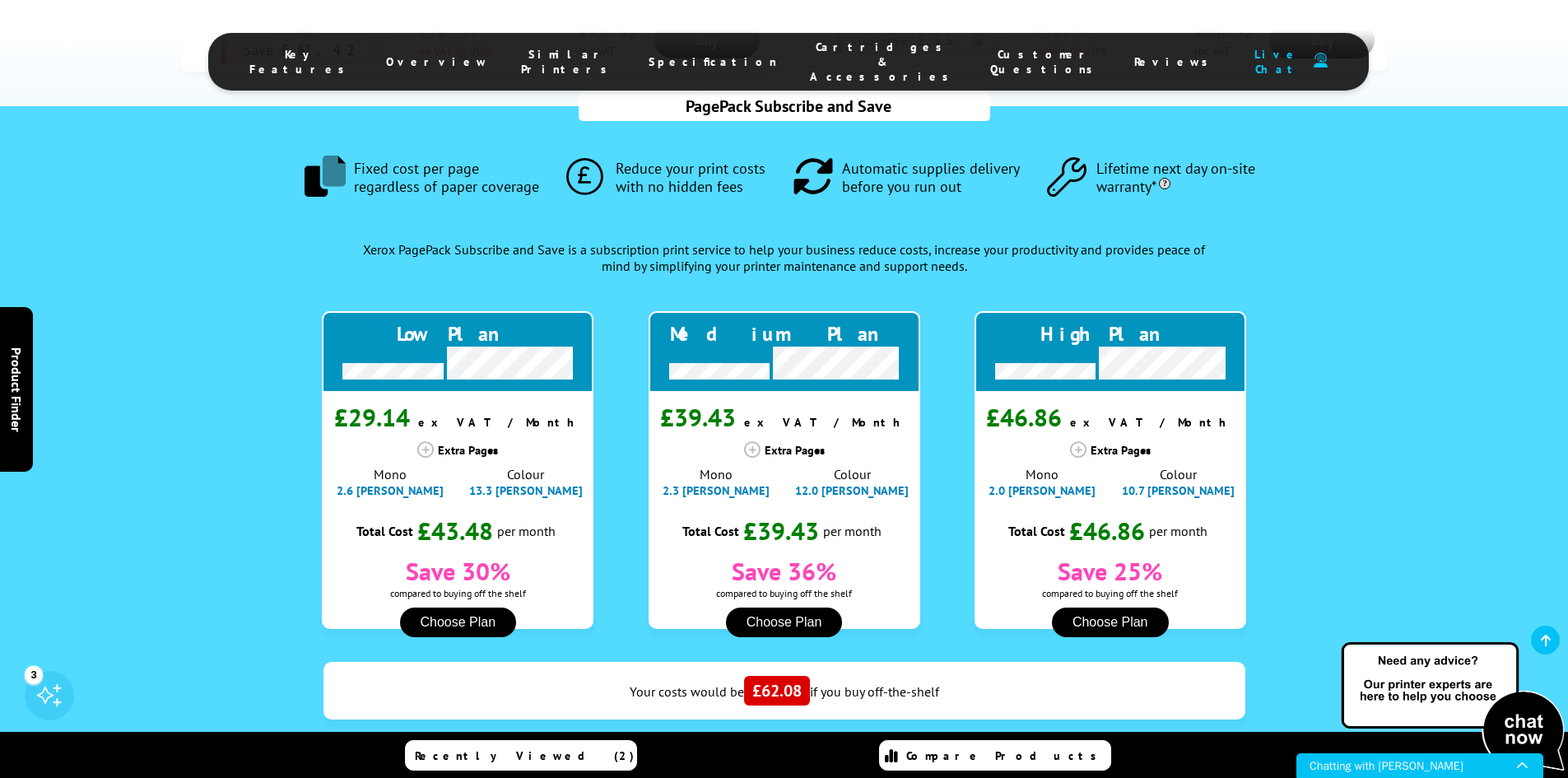 click at bounding box center [502, 826] 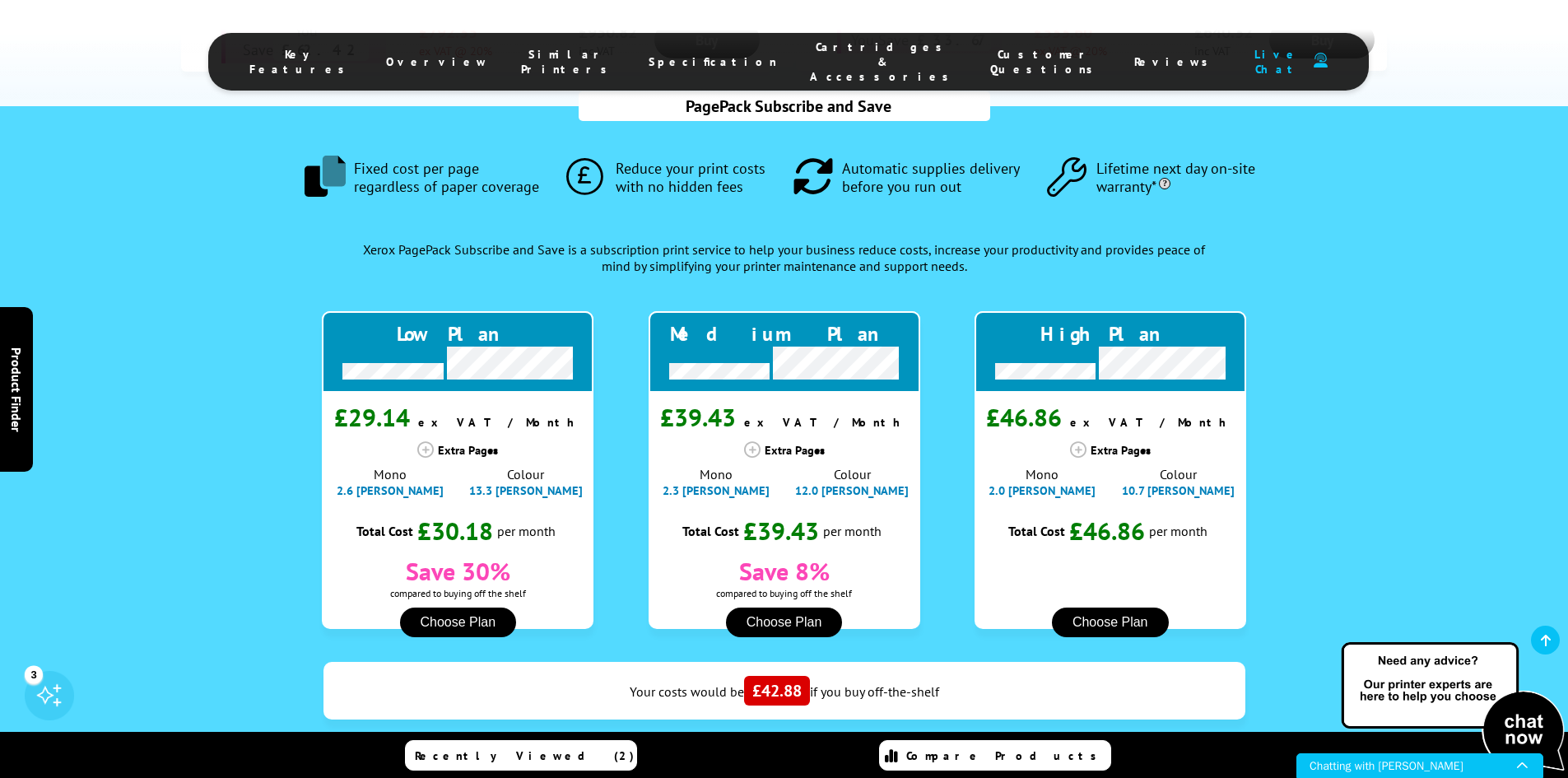 type on "200" 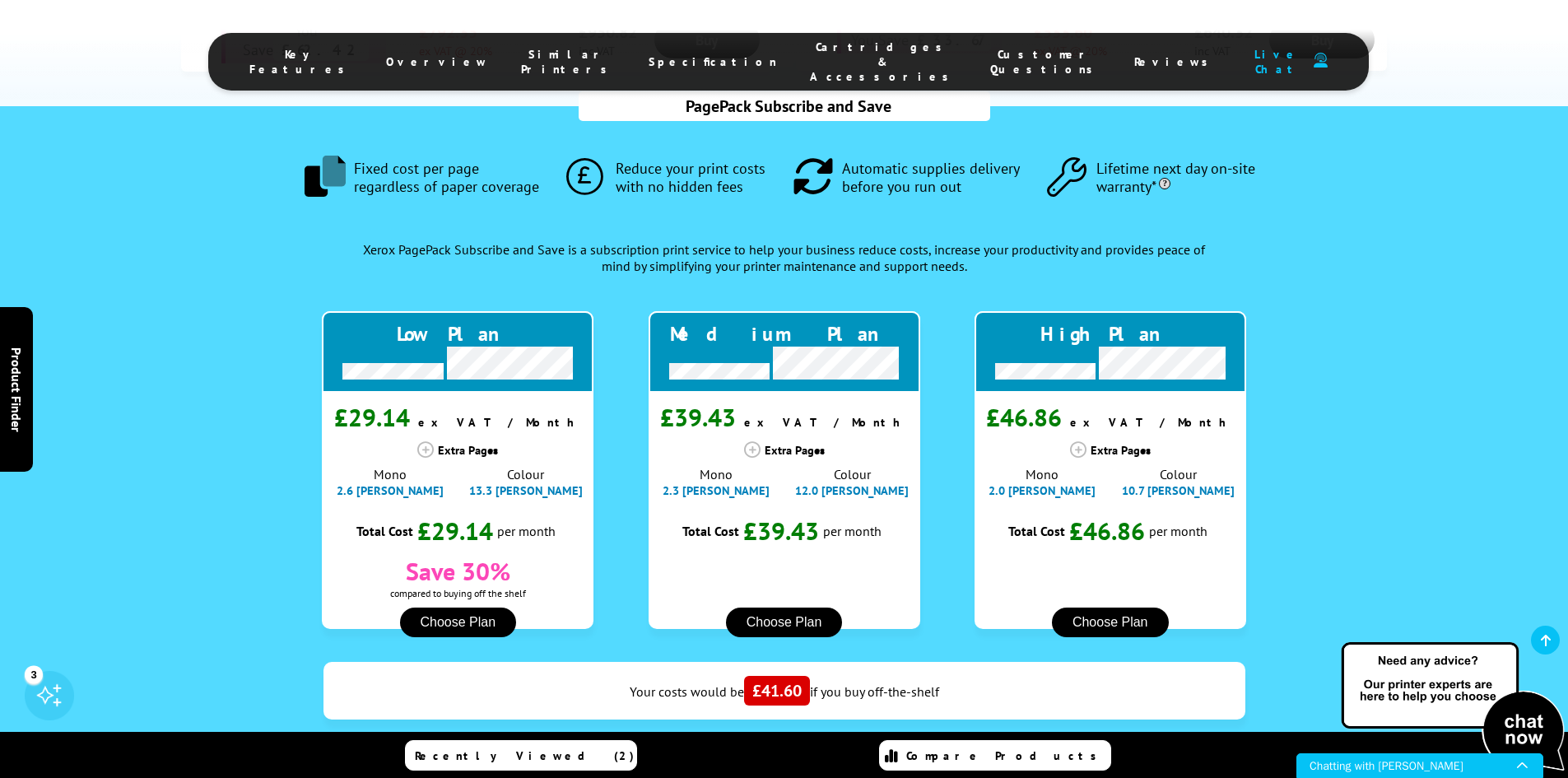 type on "100" 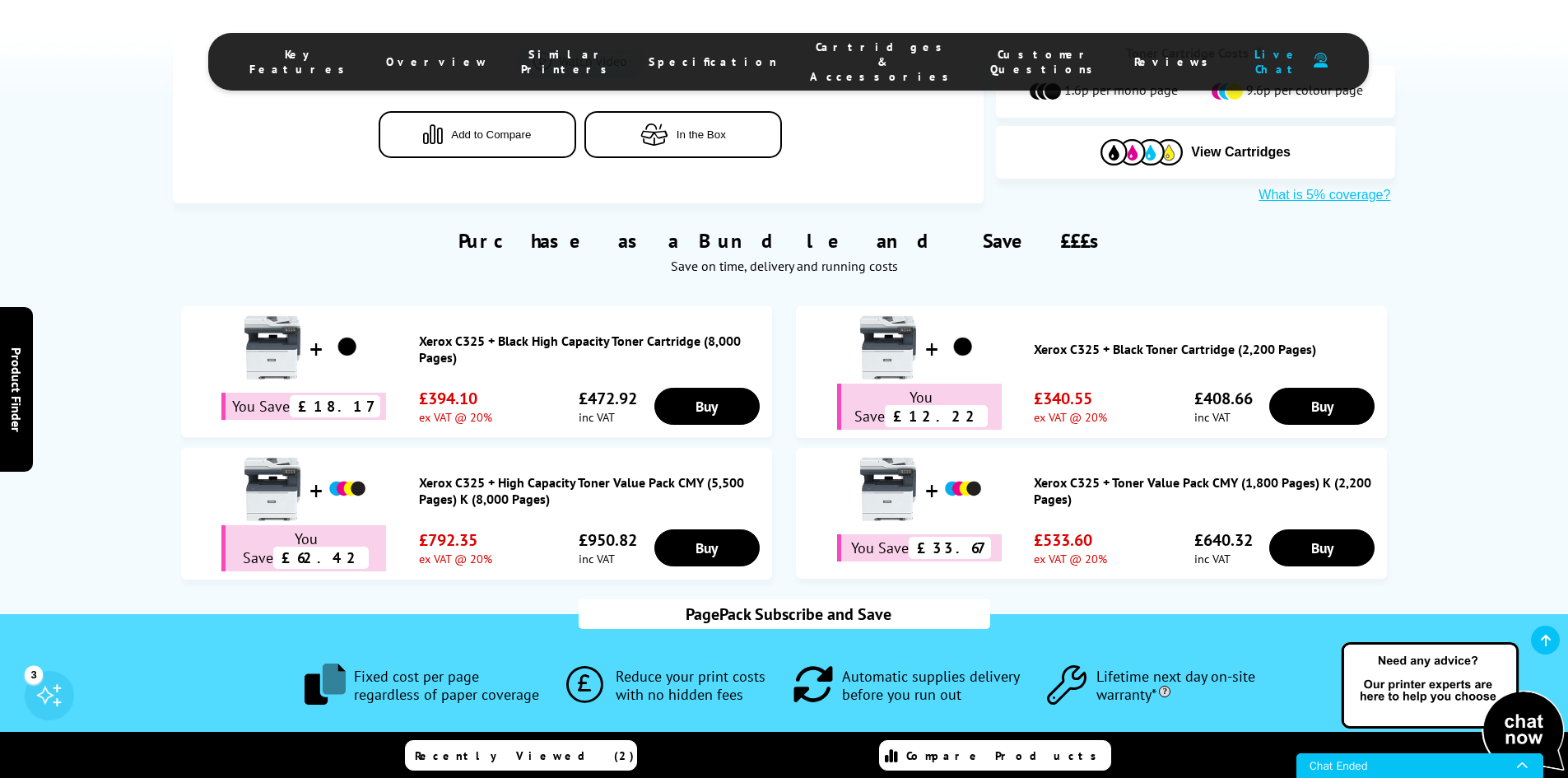 scroll, scrollTop: 1007, scrollLeft: 0, axis: vertical 